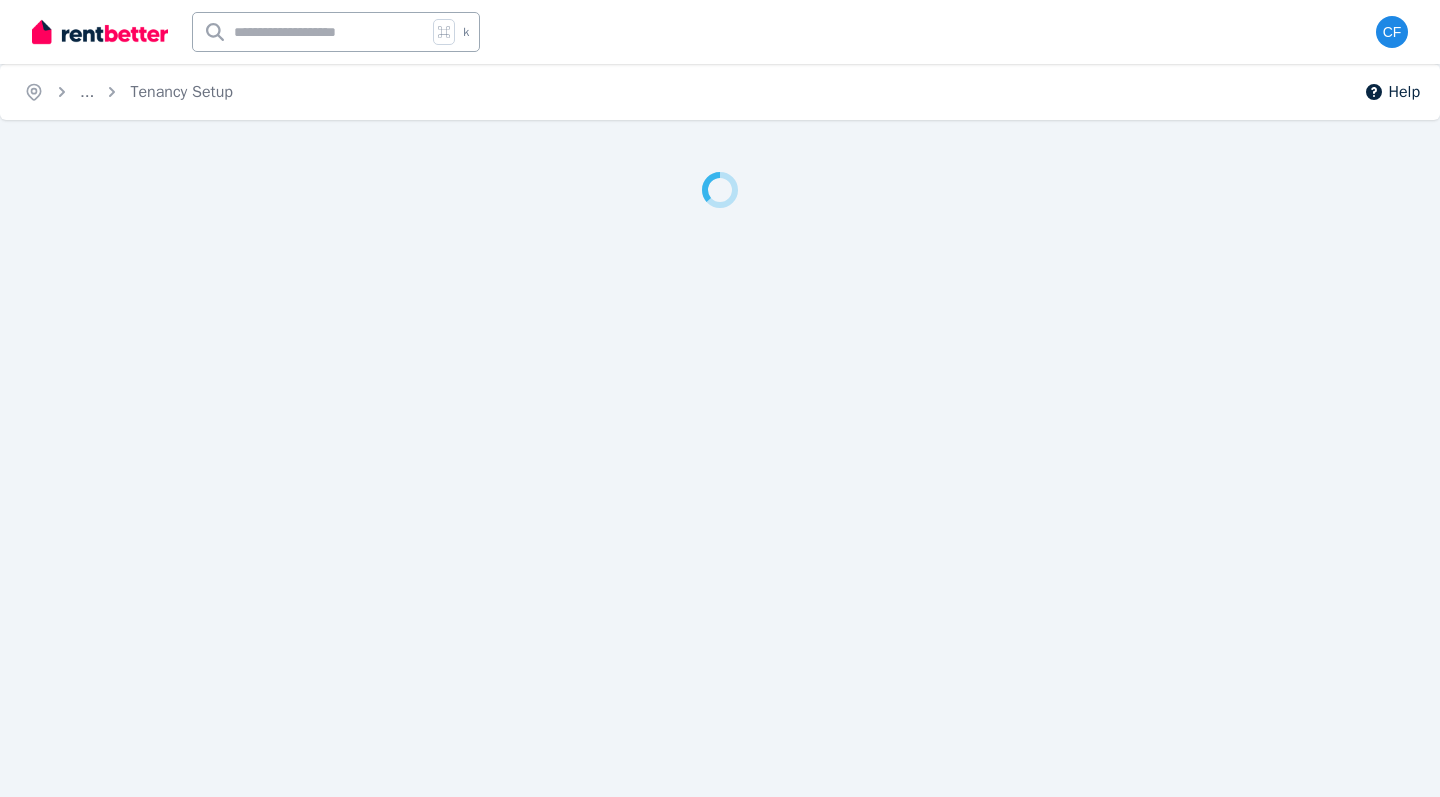 scroll, scrollTop: 0, scrollLeft: 0, axis: both 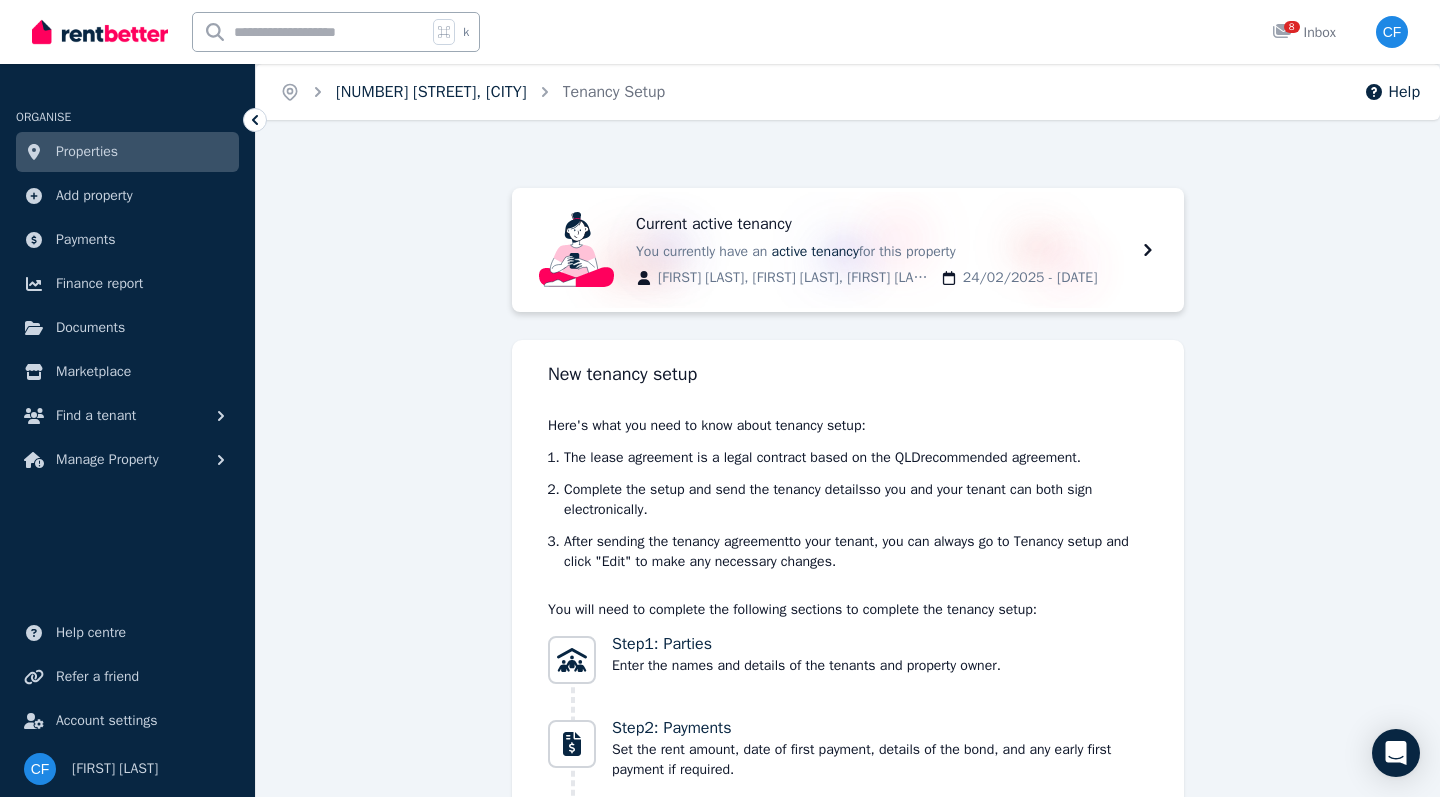 click on "[NUMBER] [STREET], [CITY]" at bounding box center (431, 92) 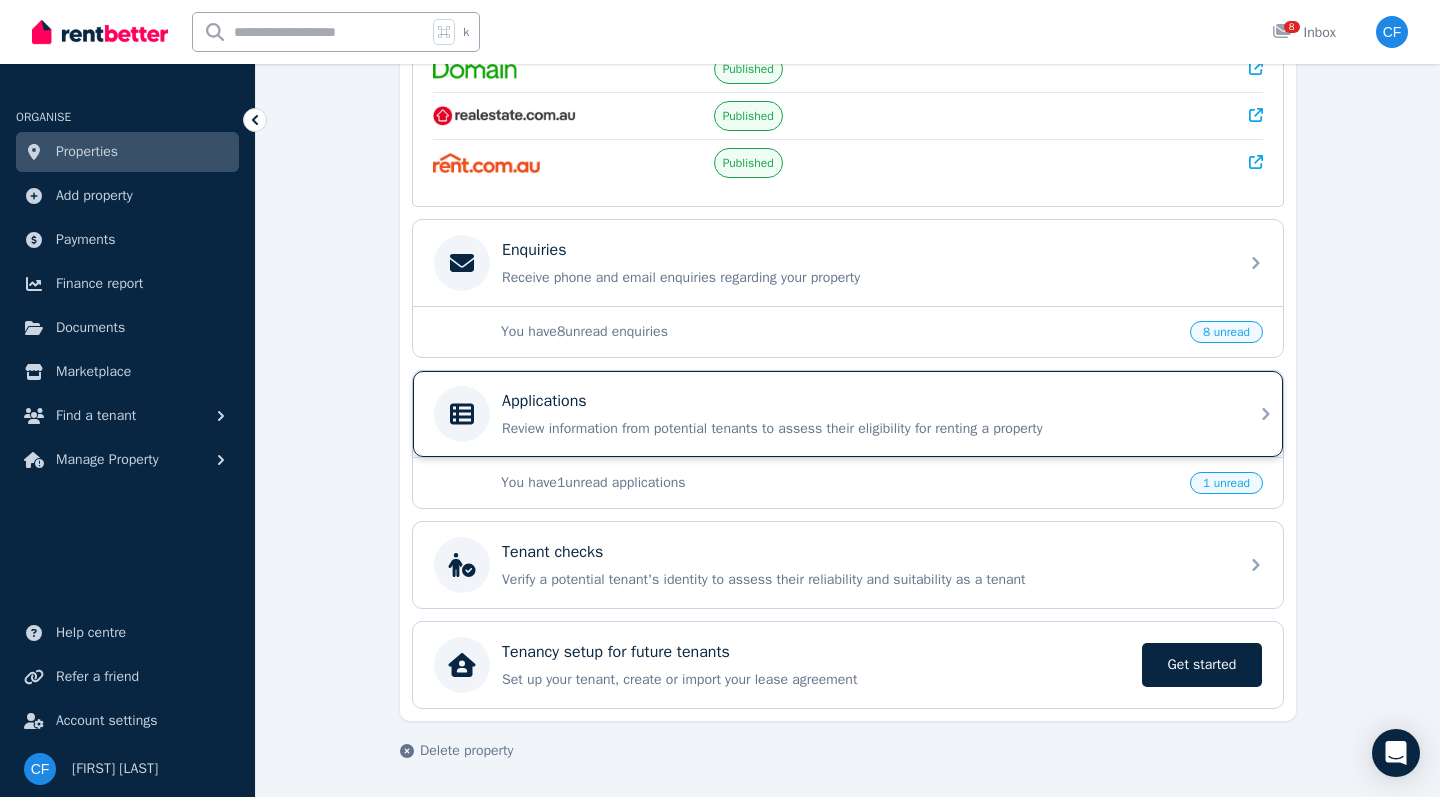 scroll, scrollTop: 497, scrollLeft: 0, axis: vertical 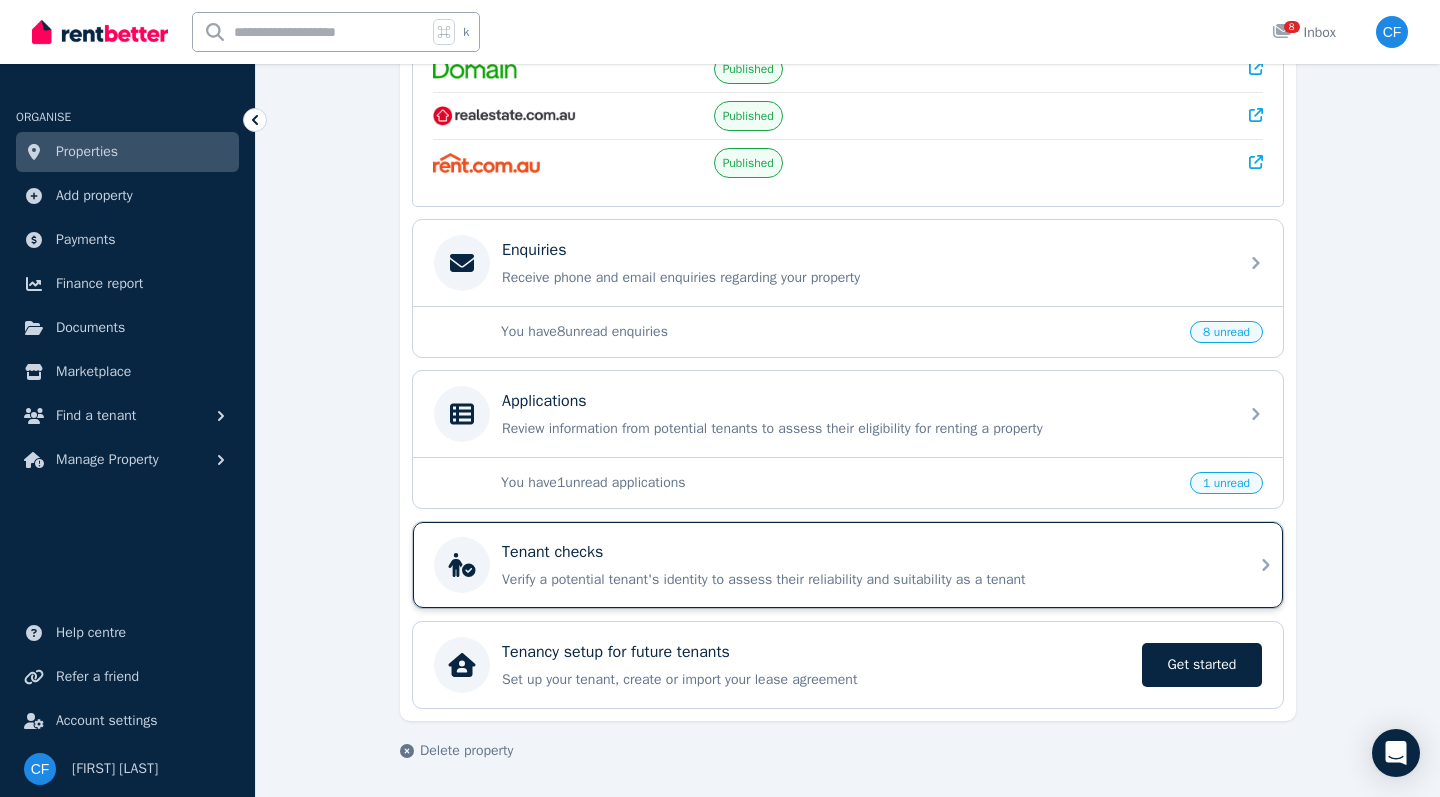 click on "Verify a potential tenant's identity to assess their reliability and suitability as a tenant" at bounding box center (864, 580) 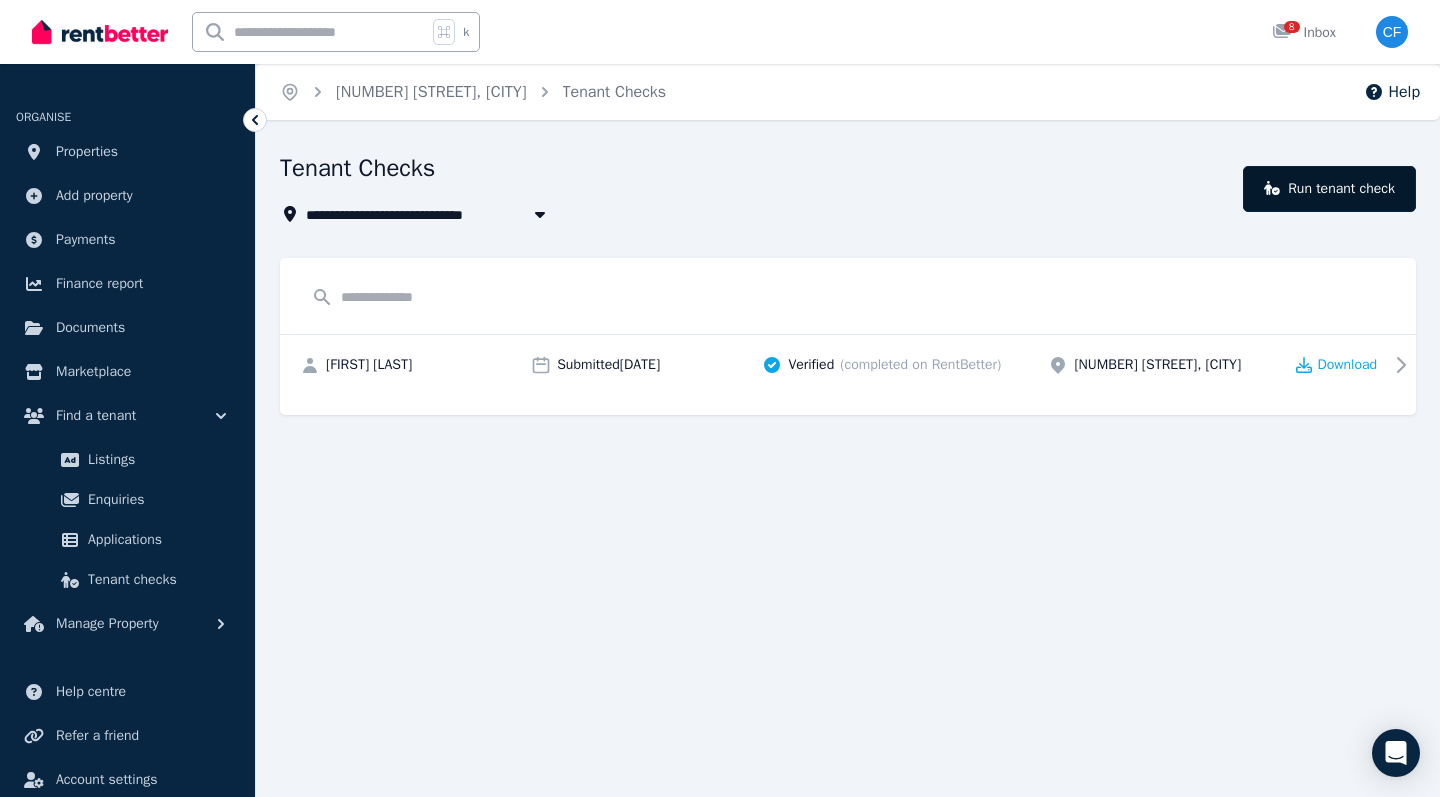 click on "Run tenant check" at bounding box center (1329, 189) 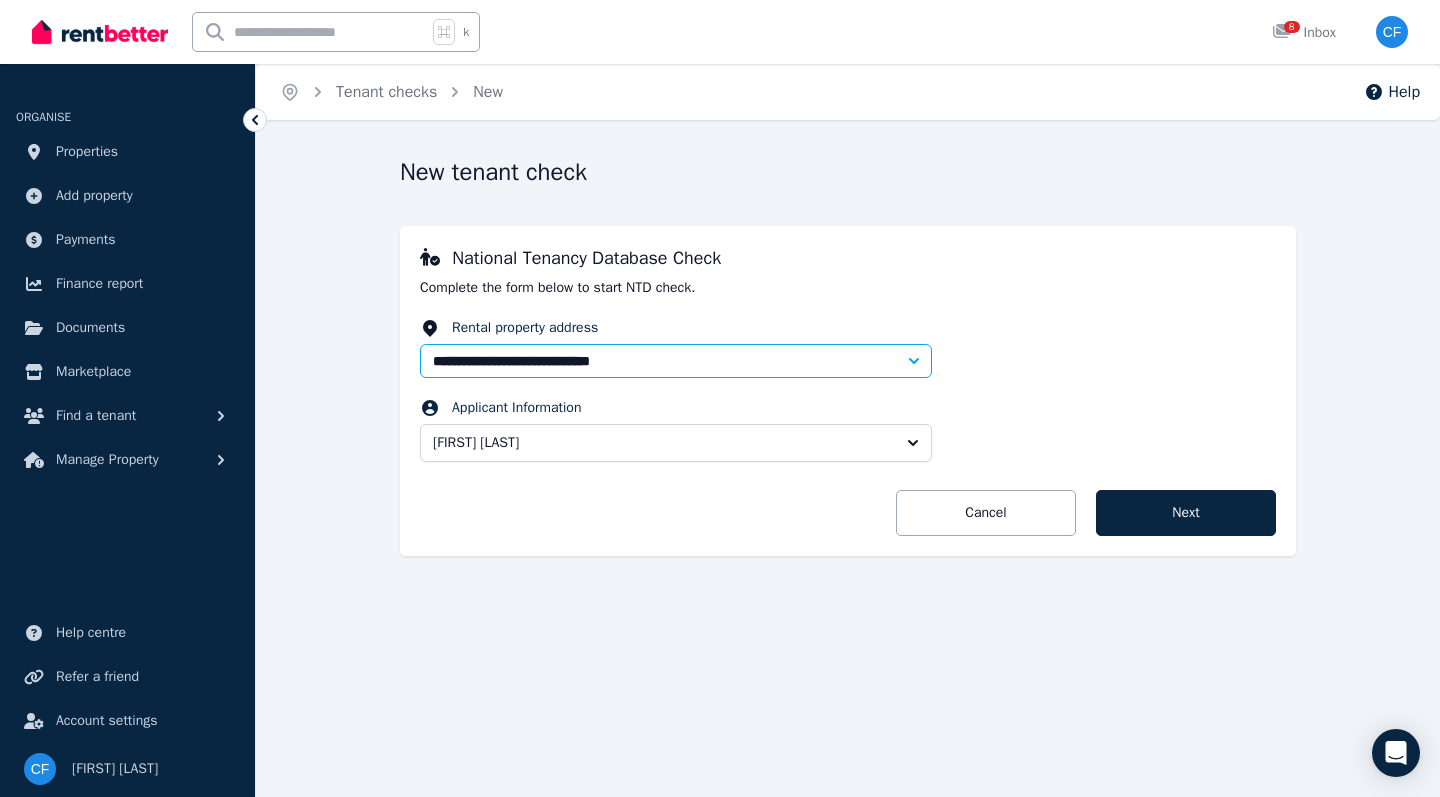 click on "[FIRST] [LAST]" at bounding box center (662, 443) 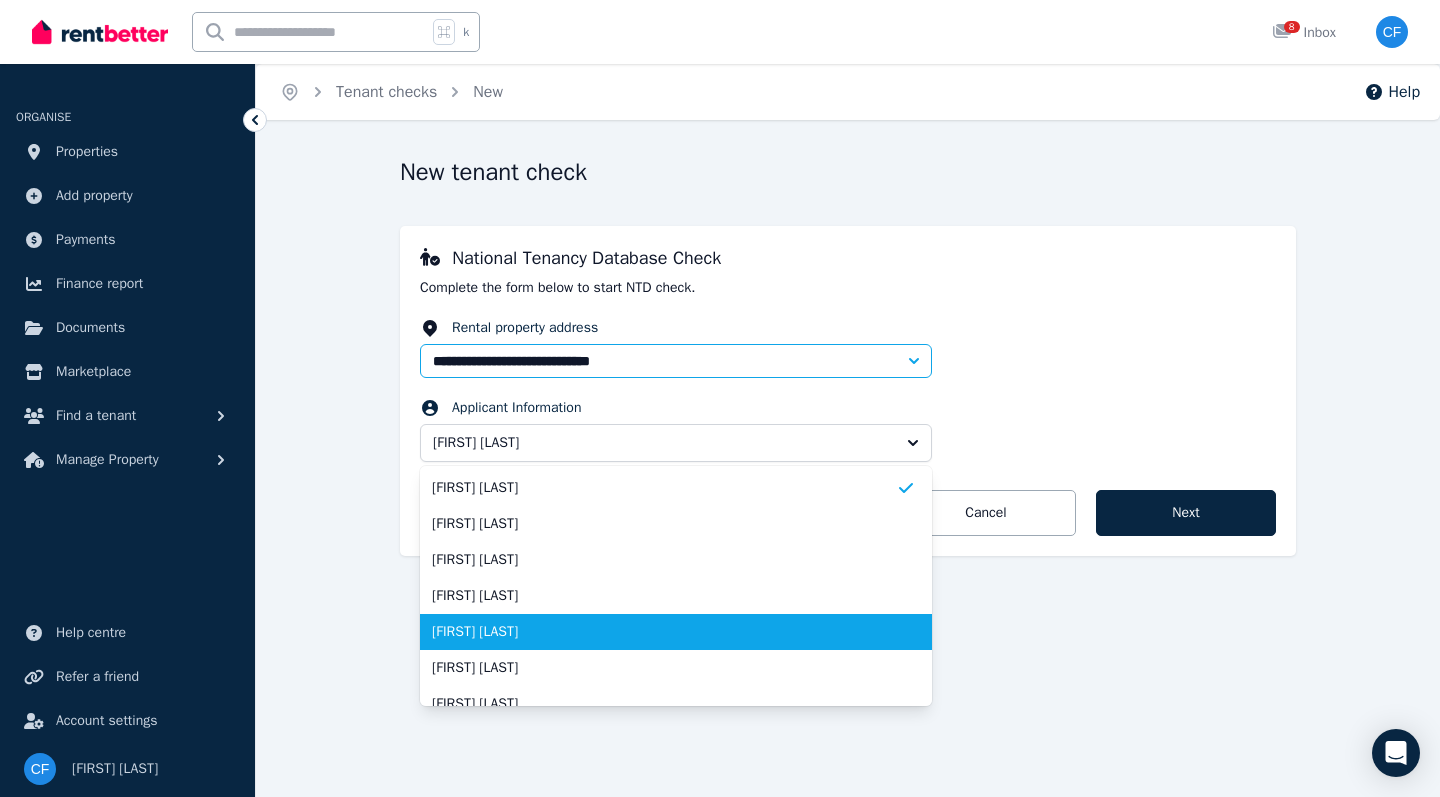 click on "[FIRST] [LAST]" at bounding box center [664, 632] 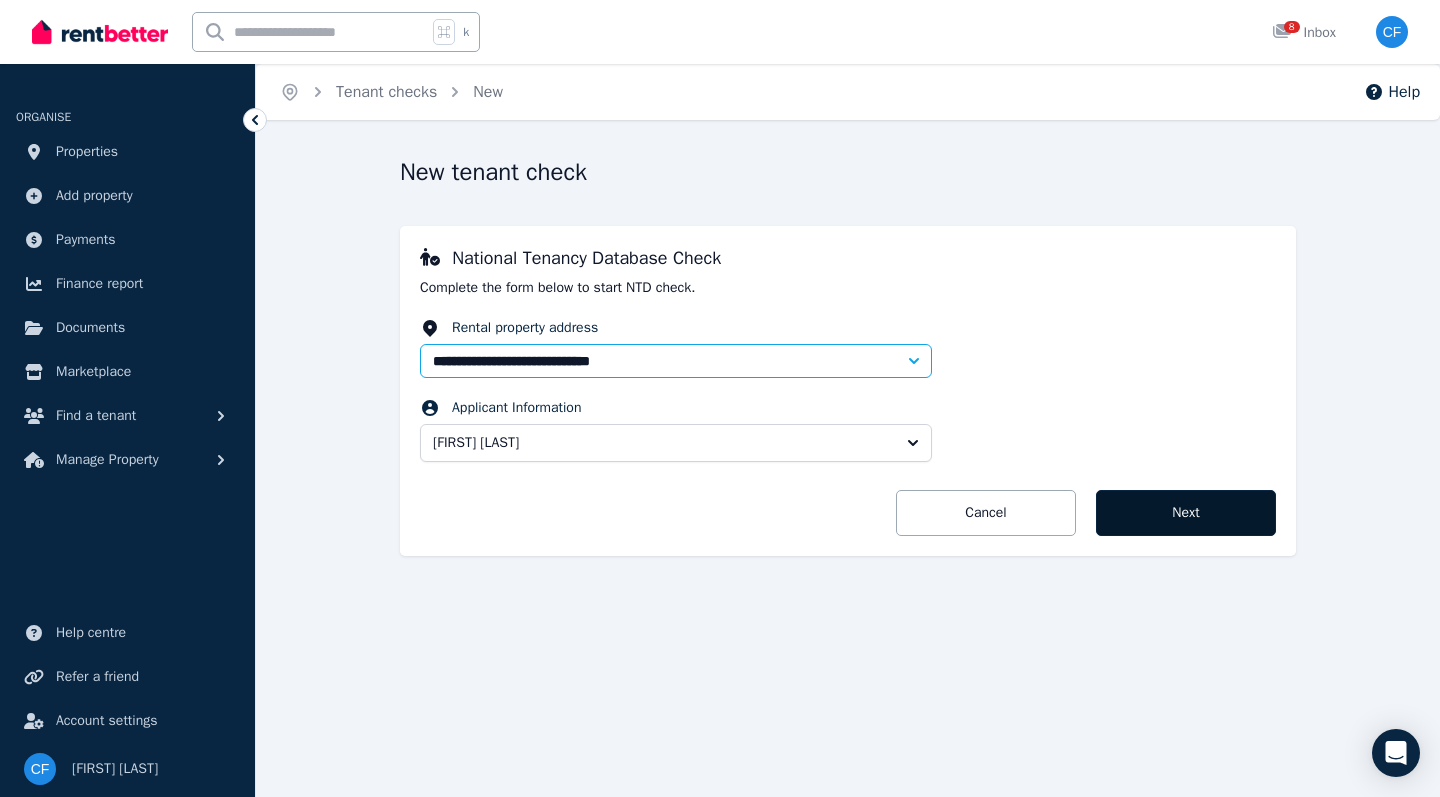 click on "Next" at bounding box center (1186, 513) 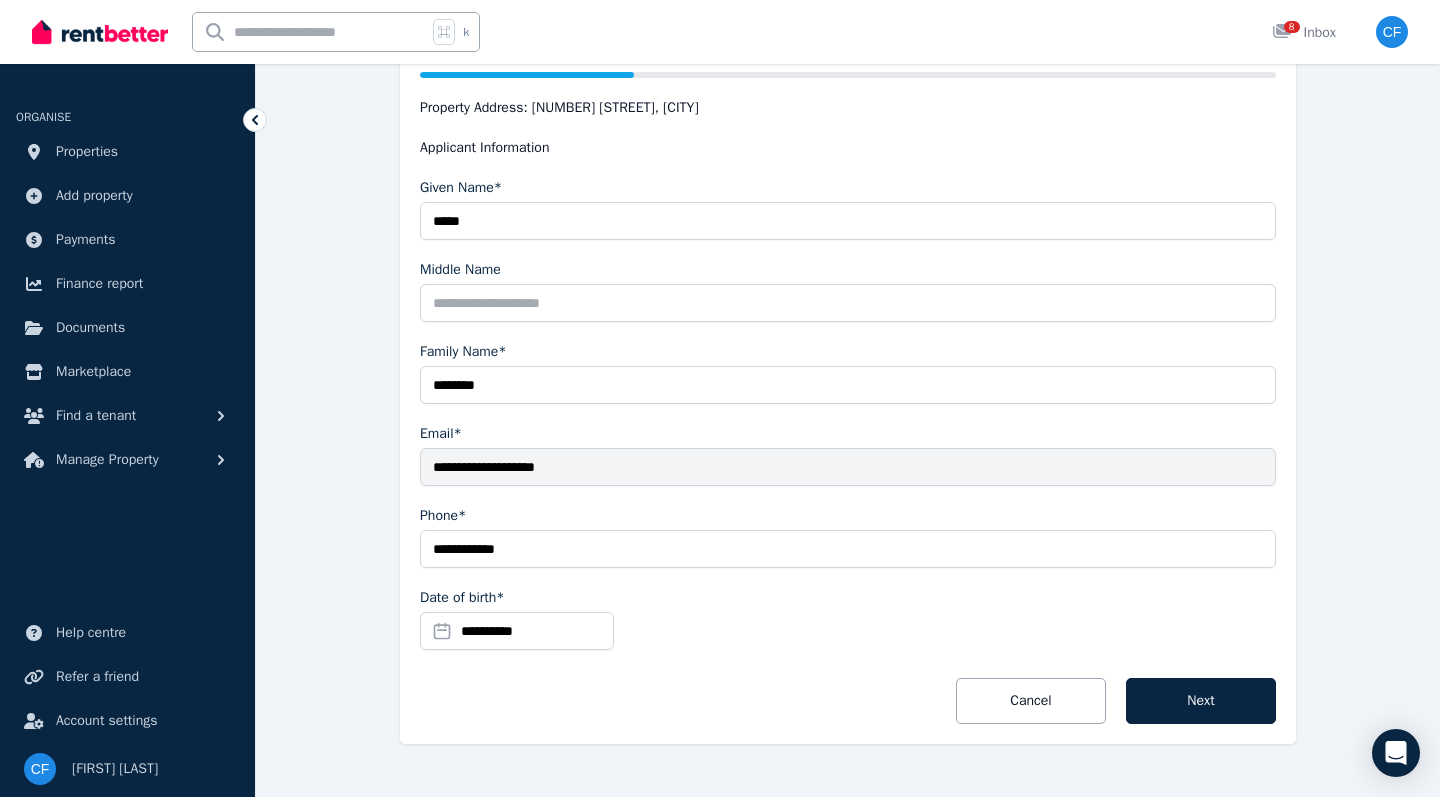 scroll, scrollTop: 396, scrollLeft: 0, axis: vertical 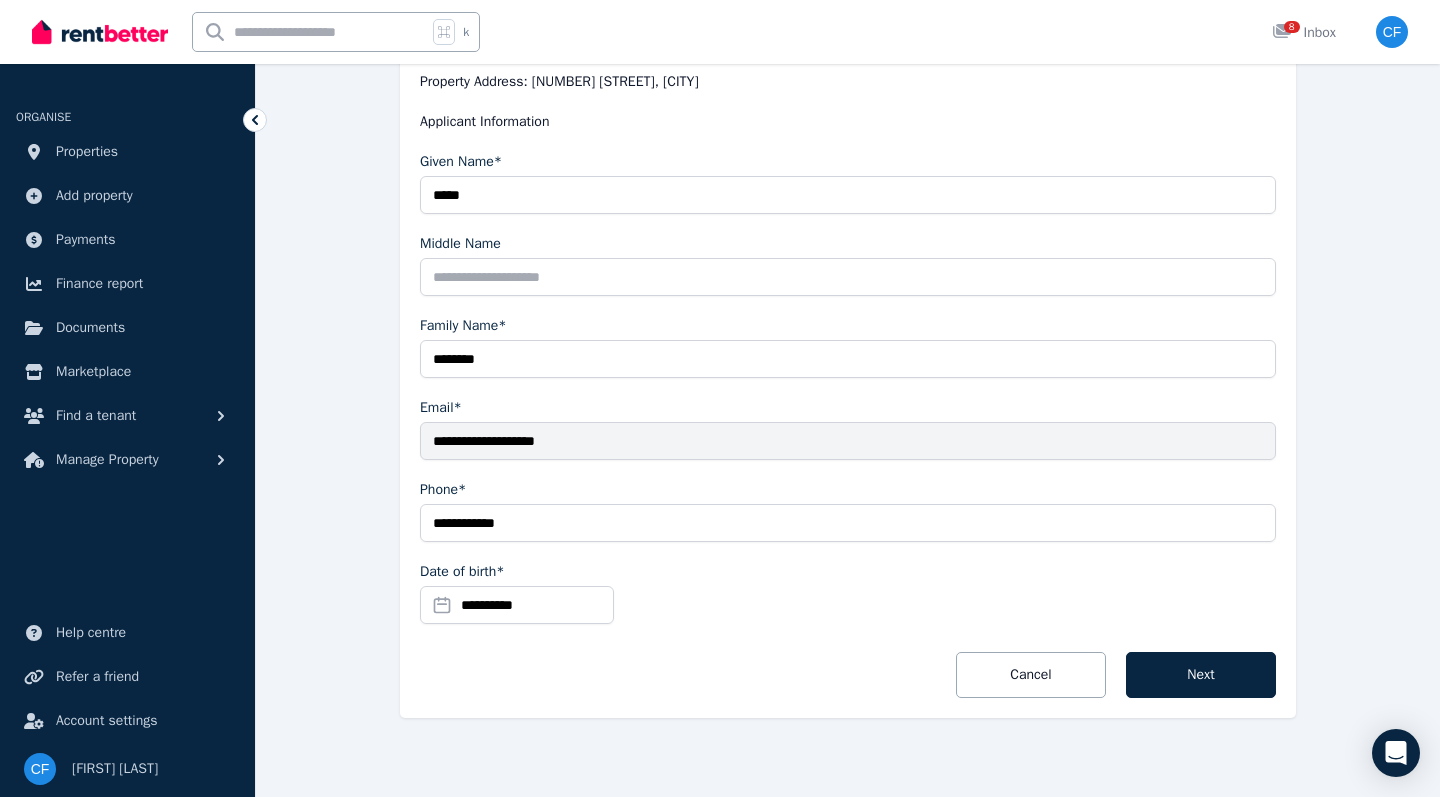 click on "**********" at bounding box center (848, 274) 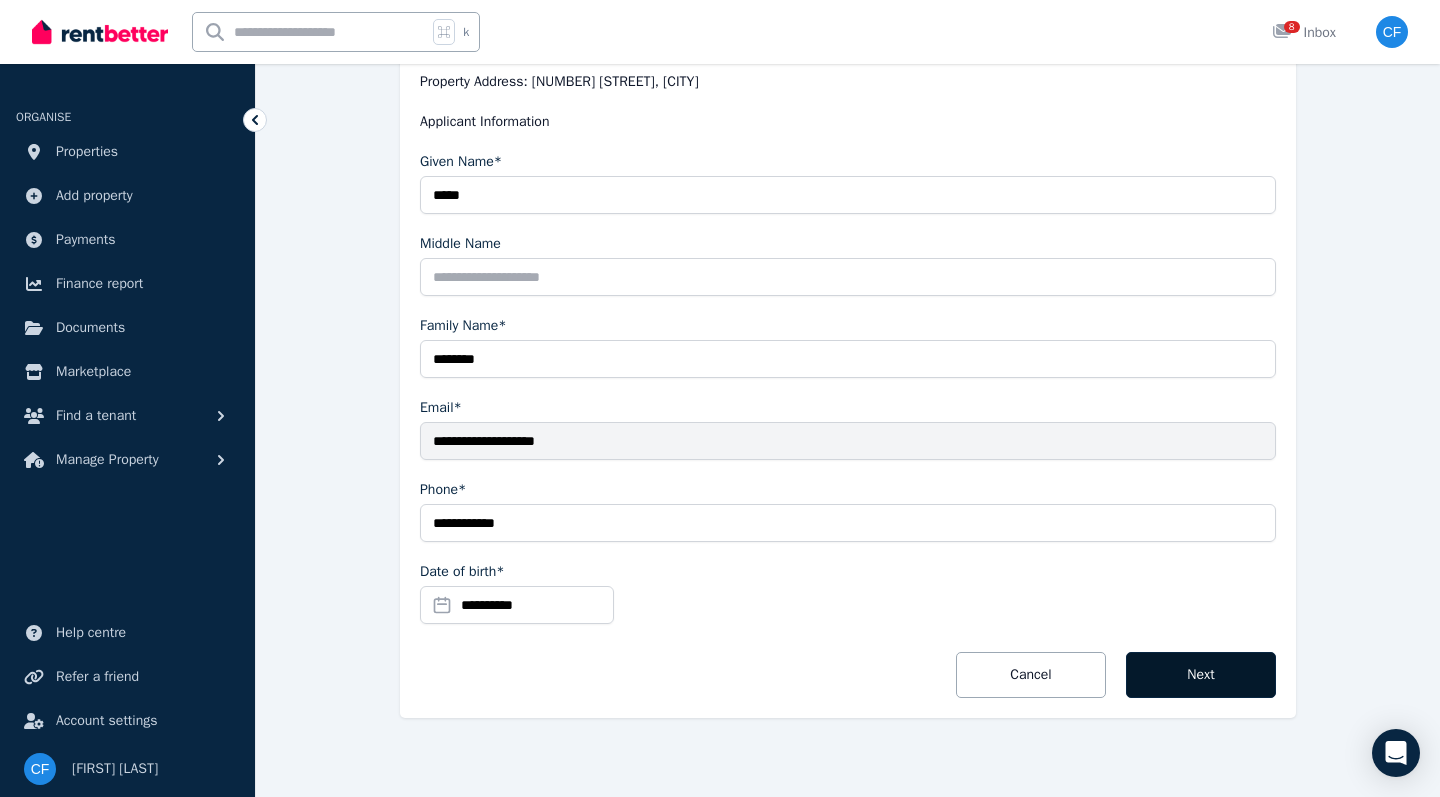 click on "Next" at bounding box center (1201, 675) 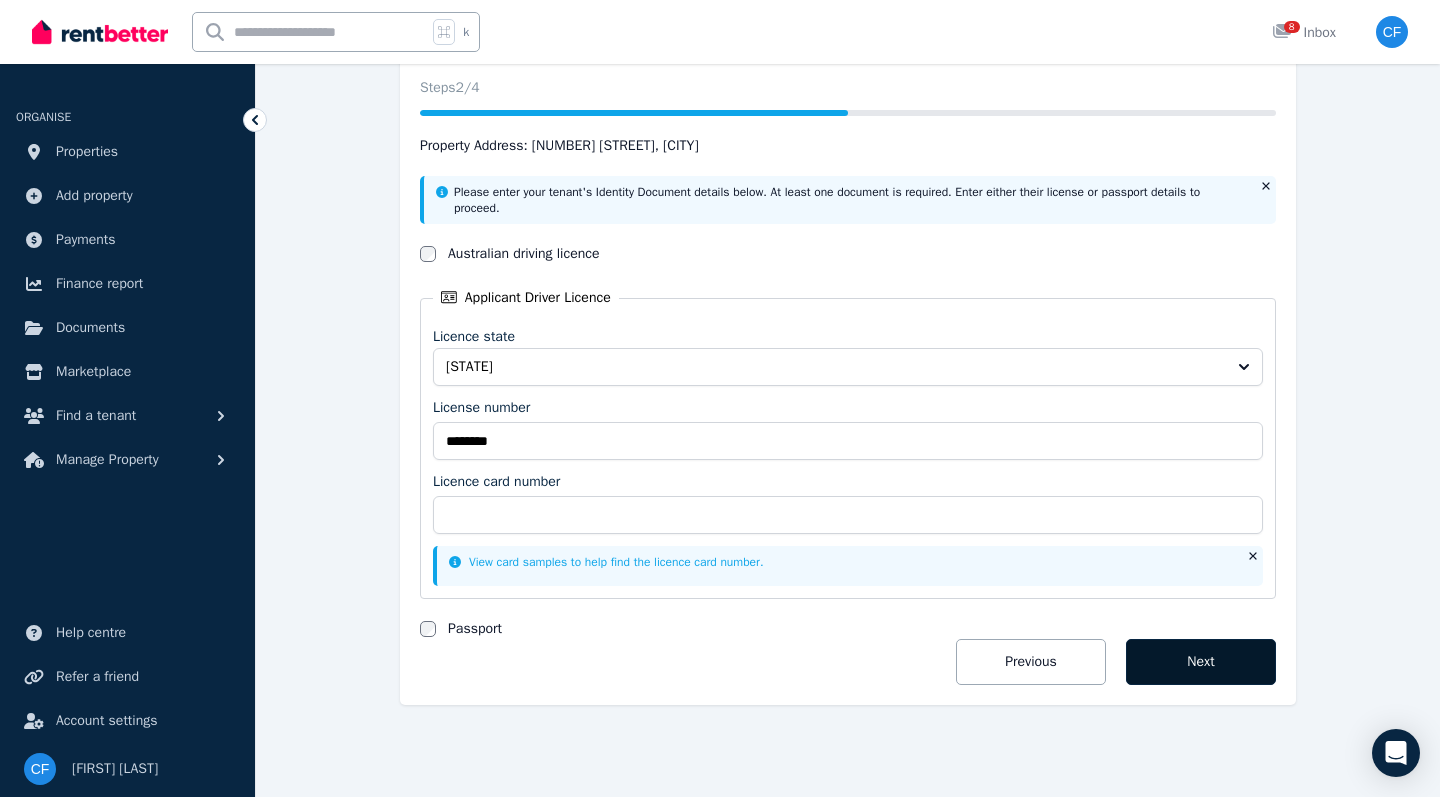 scroll, scrollTop: 216, scrollLeft: 0, axis: vertical 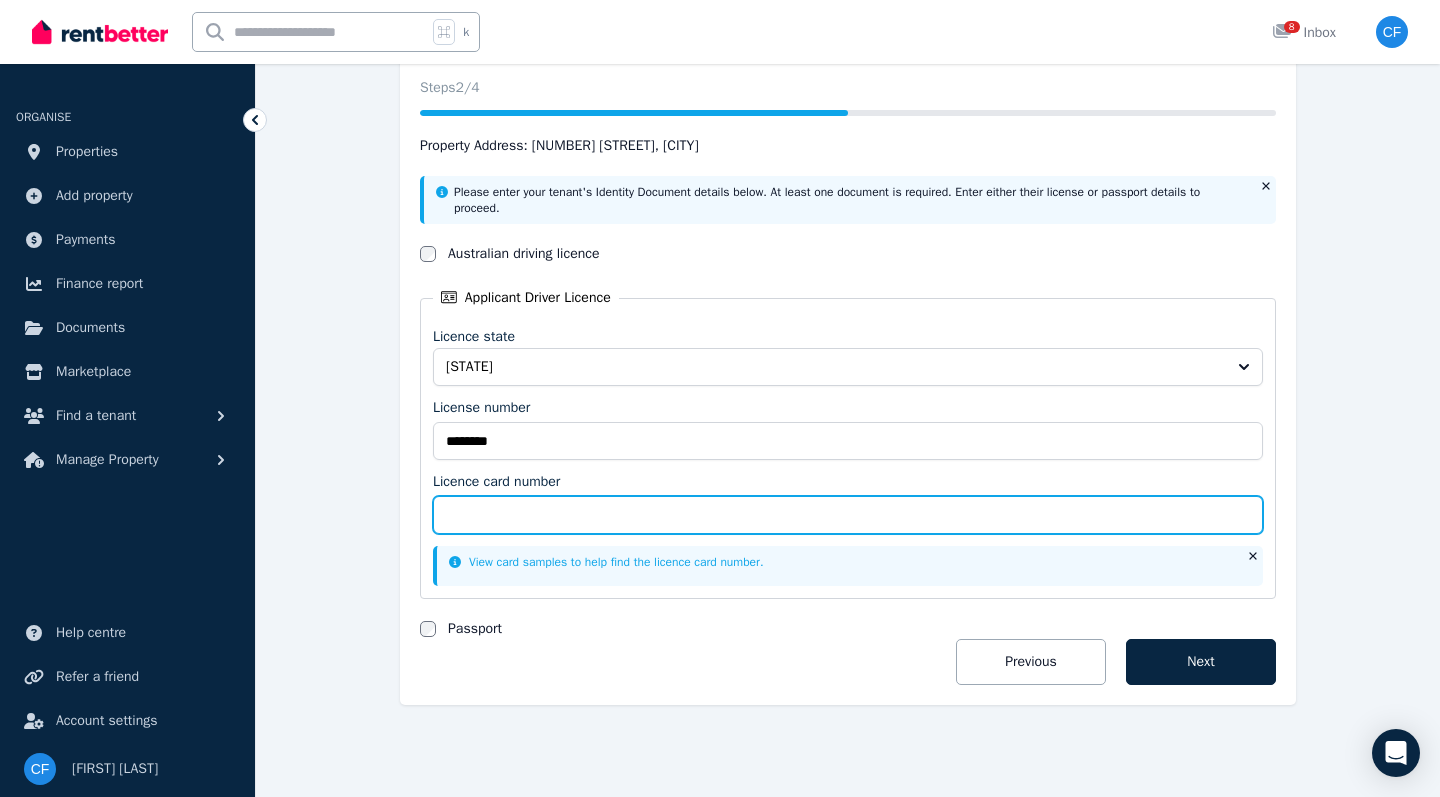 click on "Licence card number" at bounding box center [848, 515] 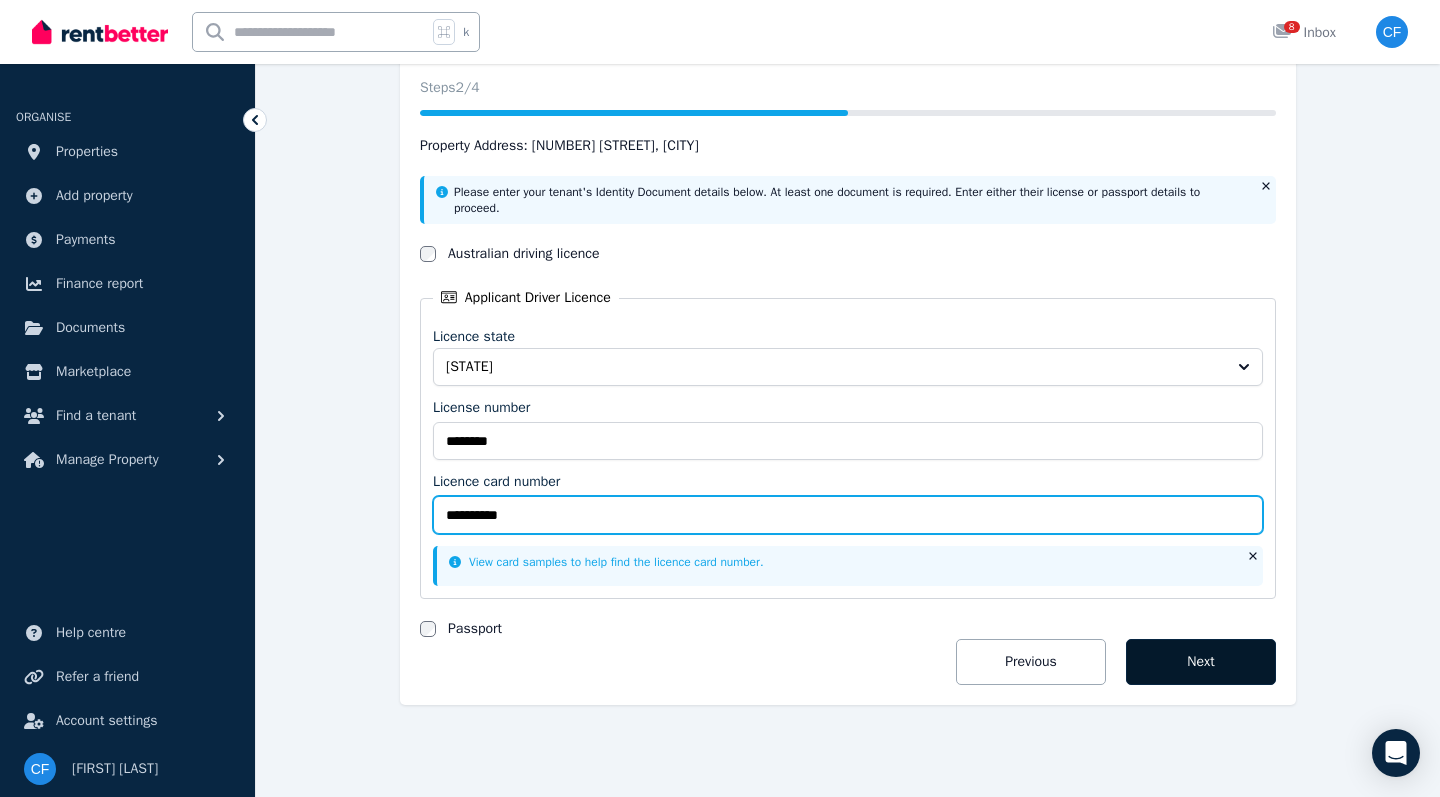 type on "**********" 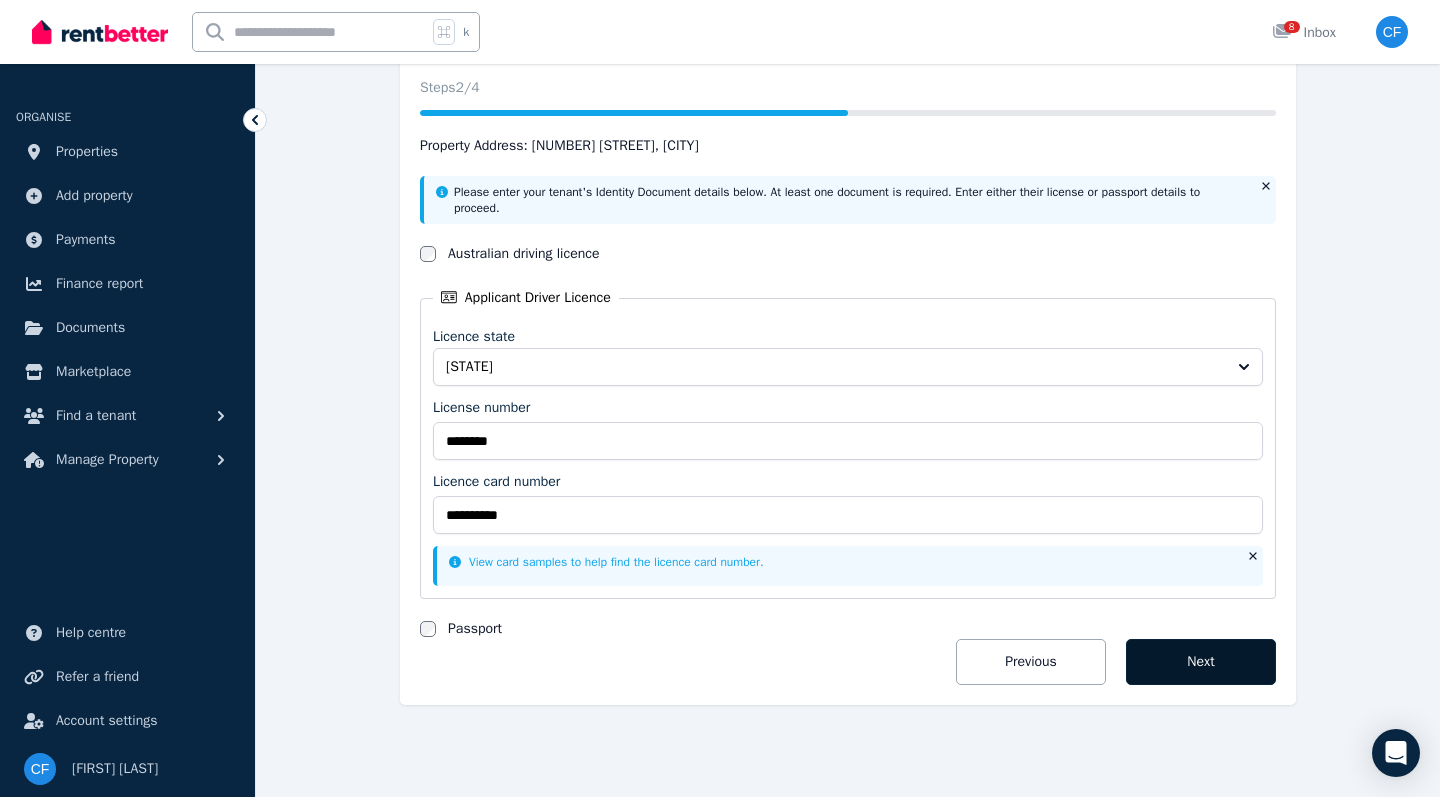 click on "Next" at bounding box center (1201, 662) 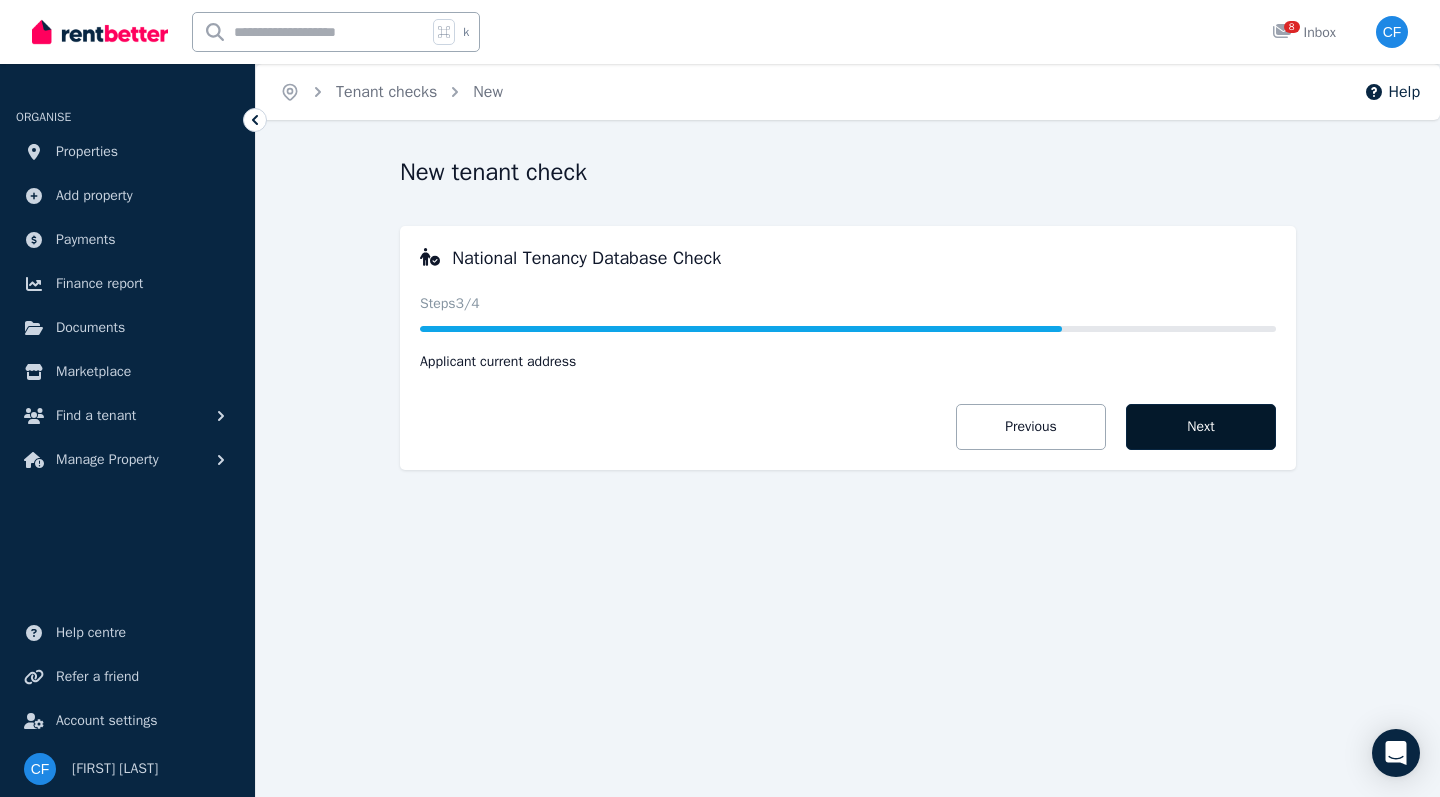 scroll, scrollTop: 0, scrollLeft: 0, axis: both 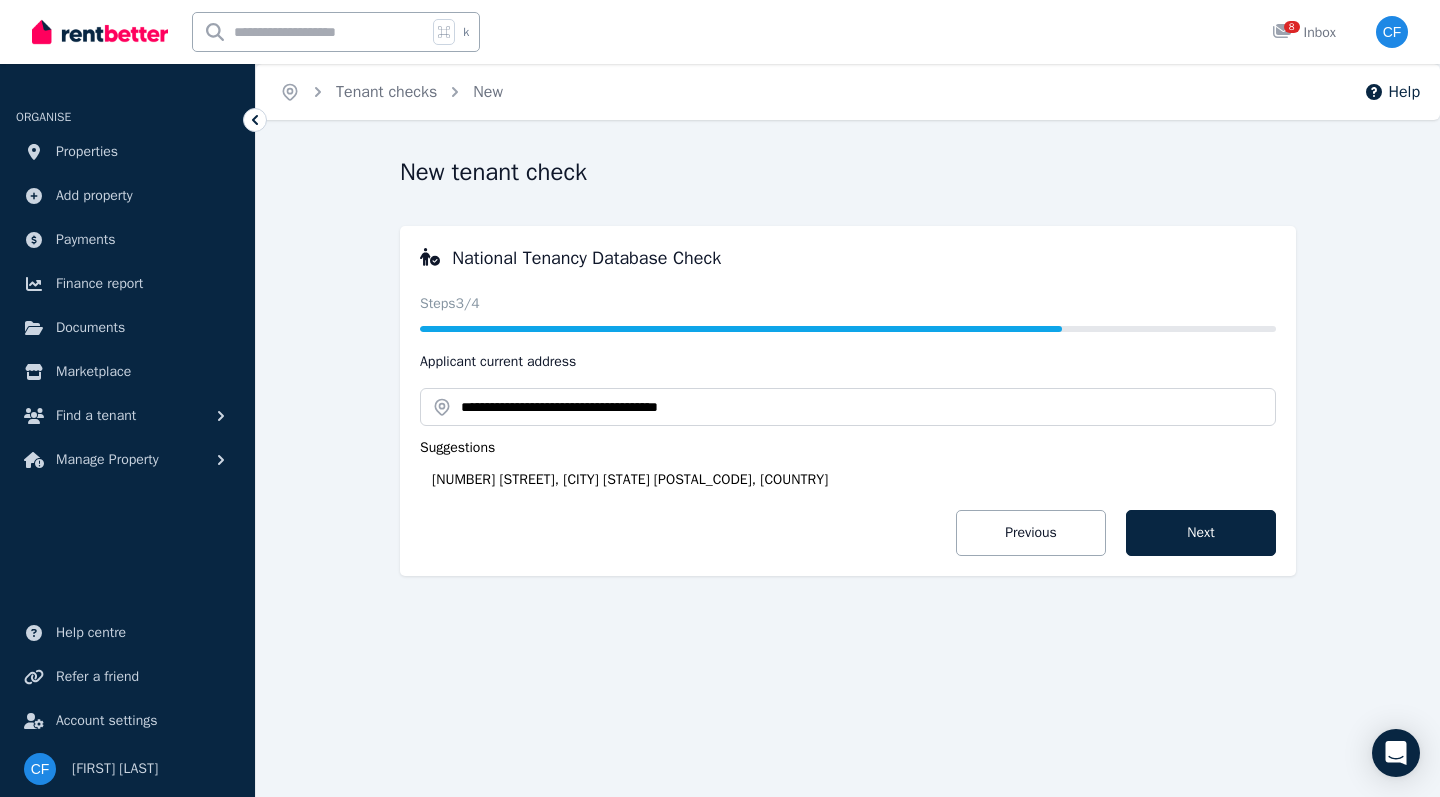 click on "[NUMBER] [STREET], [CITY] [STATE] [POSTAL_CODE], [COUNTRY]" at bounding box center (854, 480) 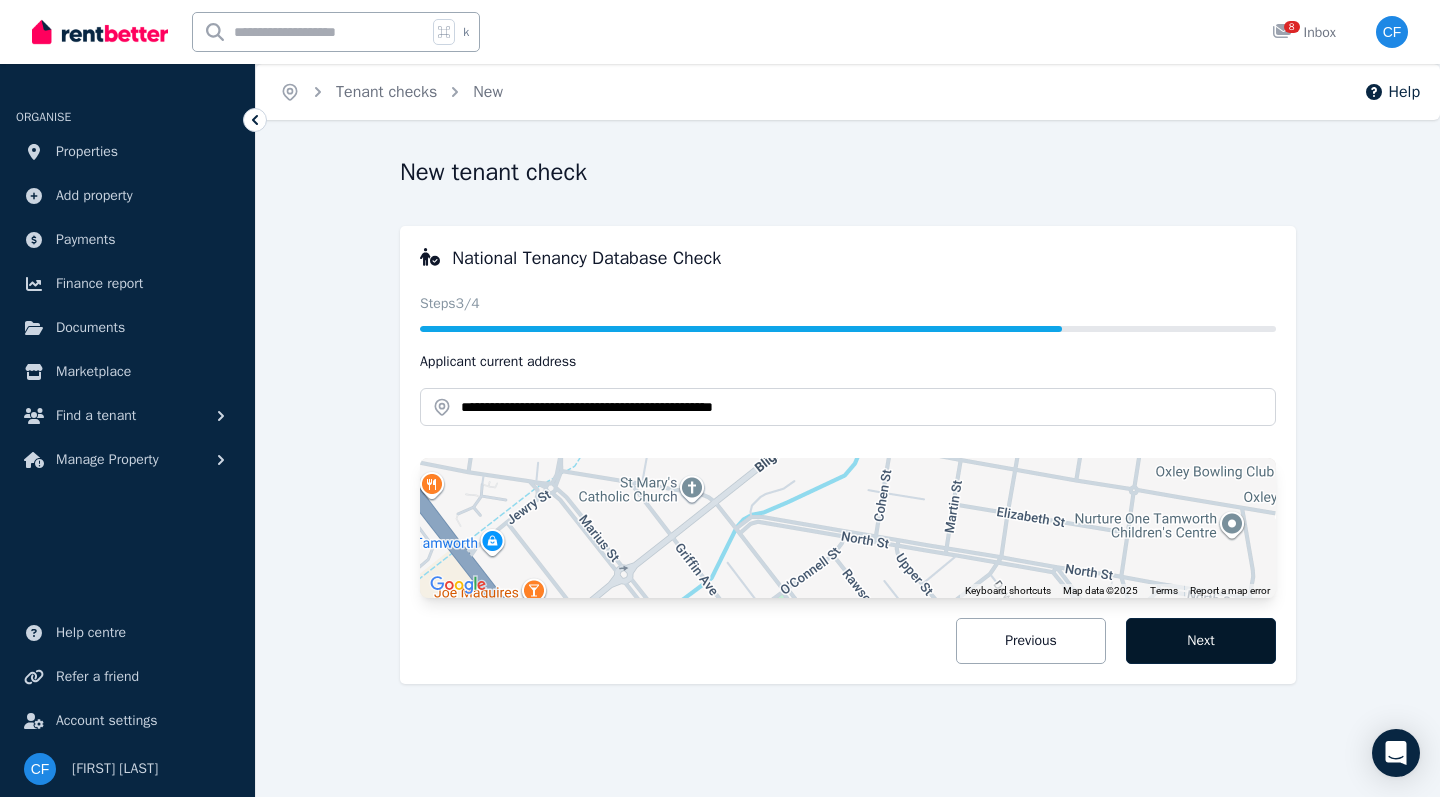click on "Next" at bounding box center (1201, 641) 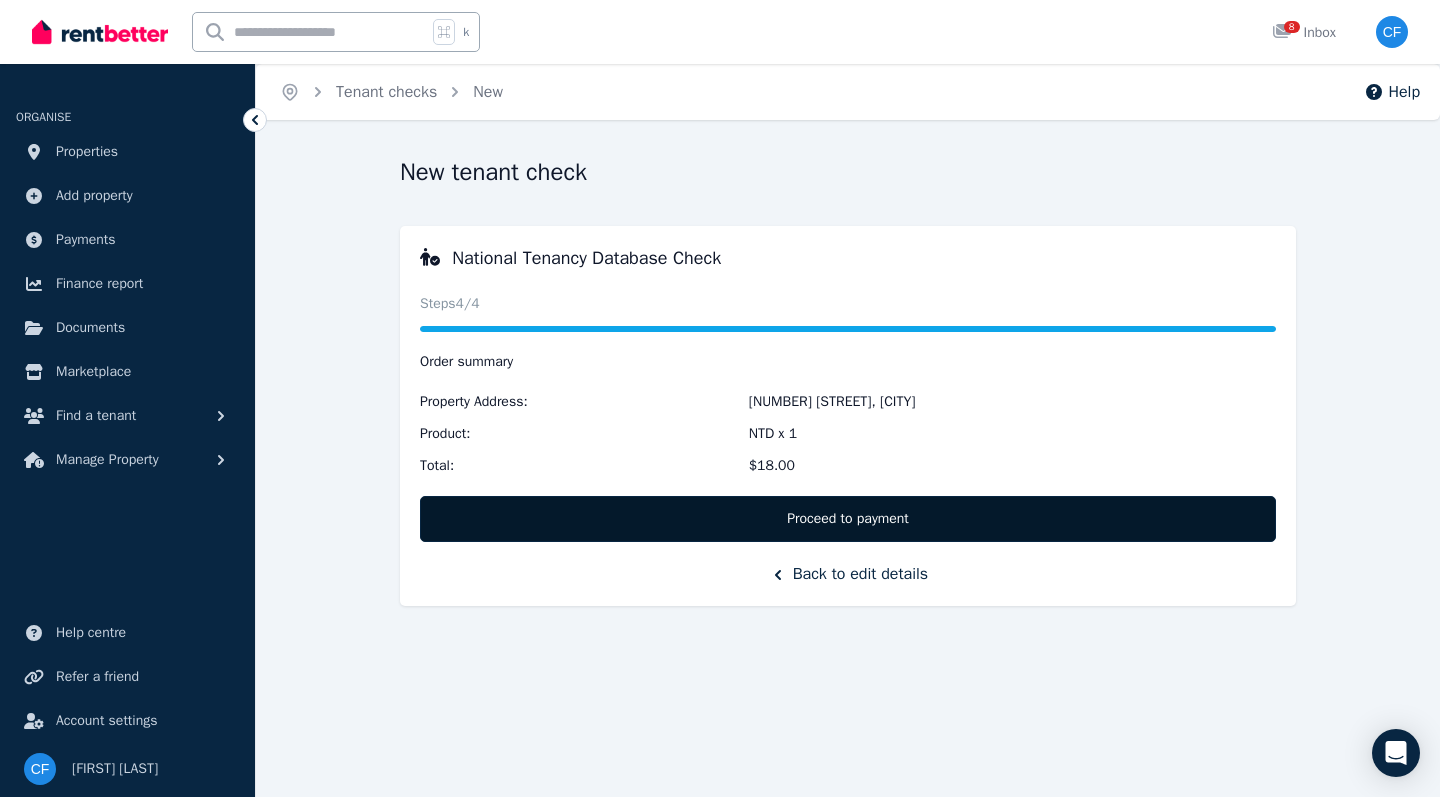 click on "Proceed to payment" at bounding box center (848, 519) 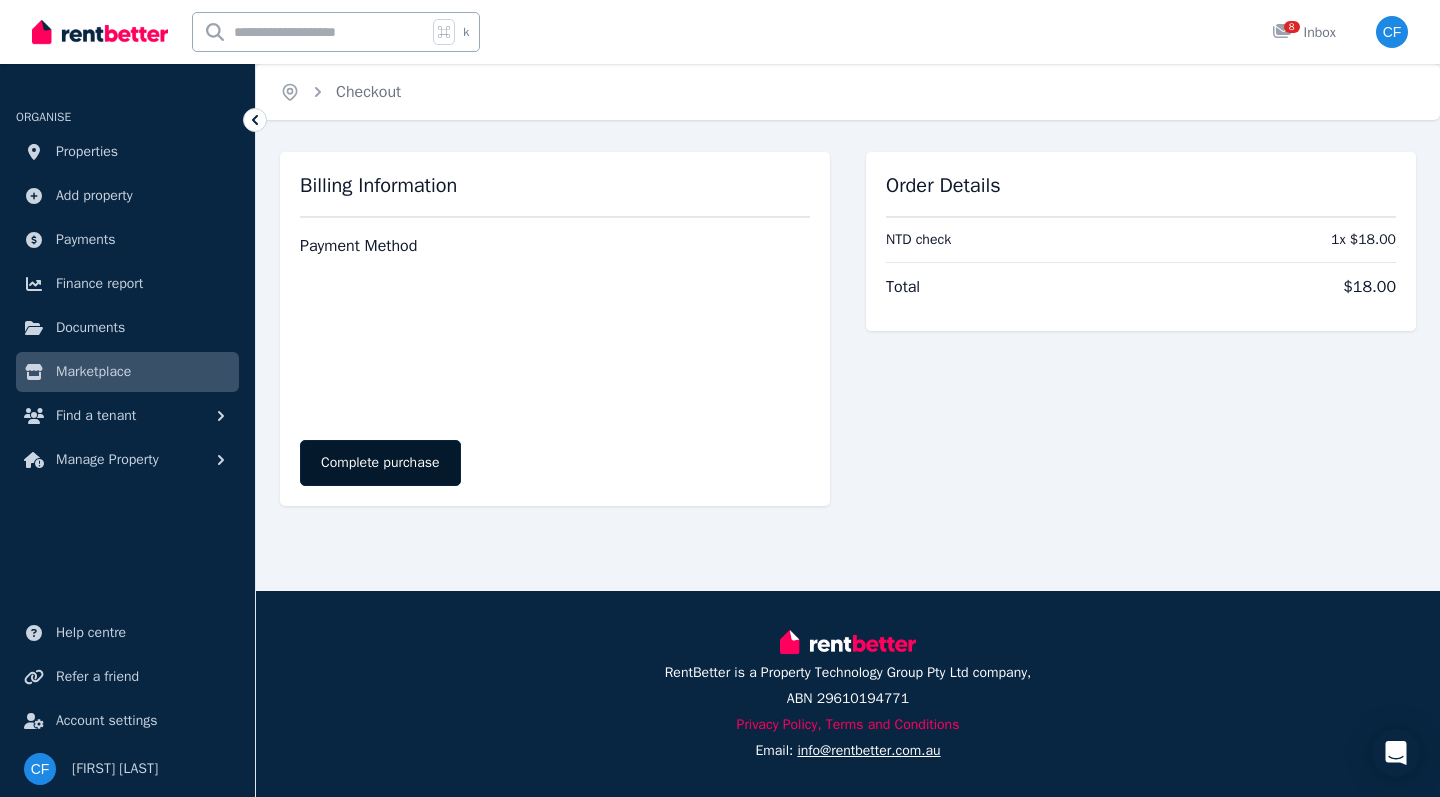 click on "Complete purchase" at bounding box center [380, 463] 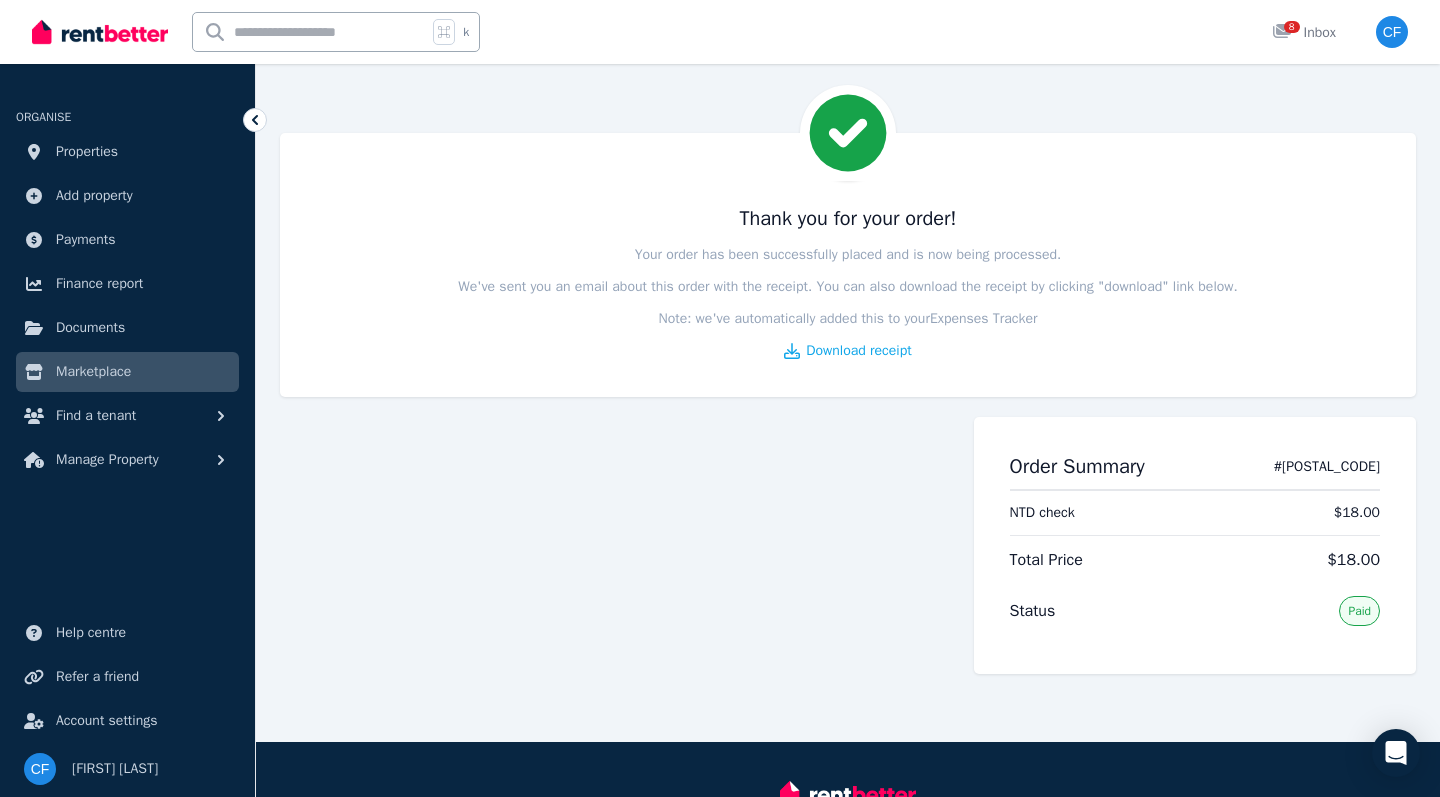 scroll, scrollTop: 20, scrollLeft: 0, axis: vertical 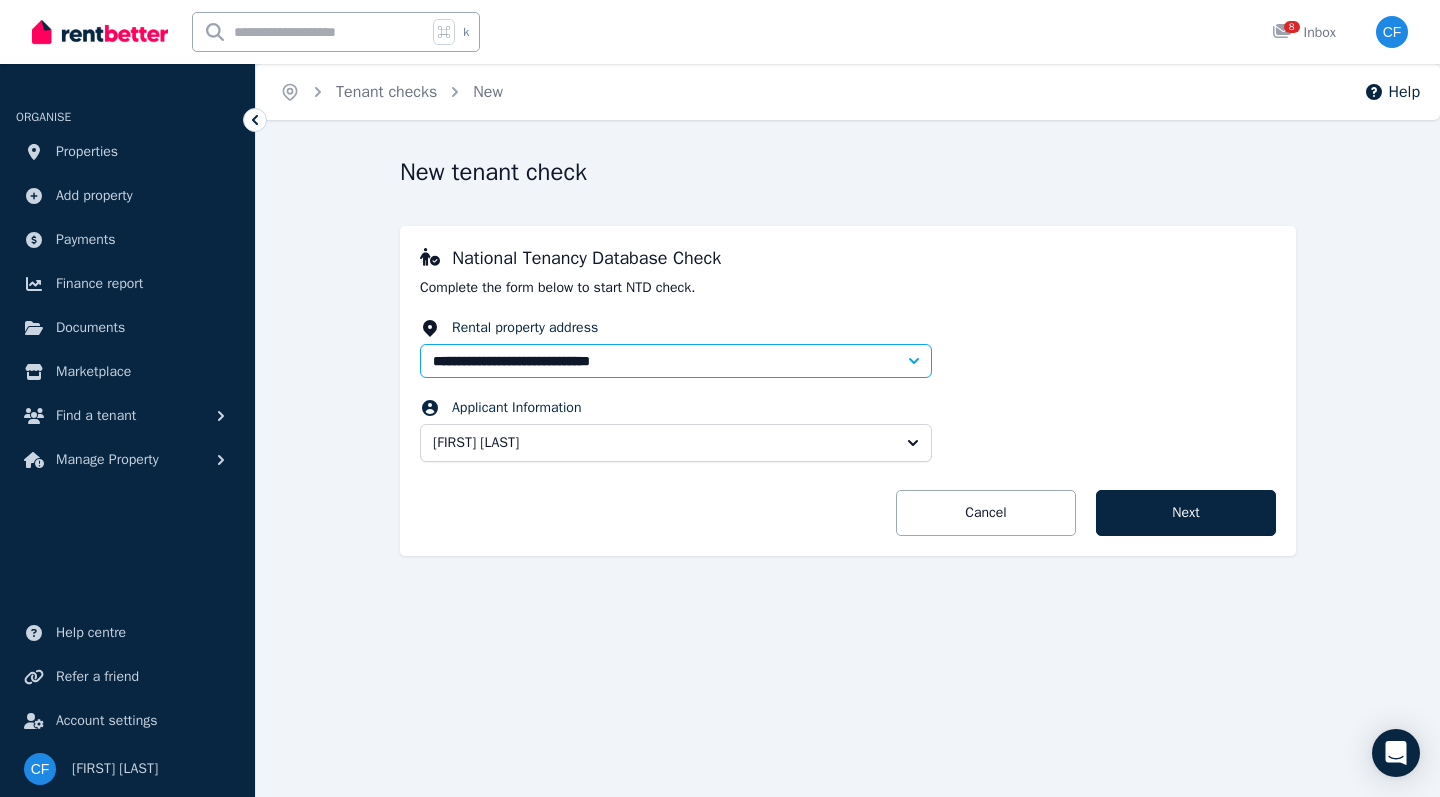 click on "[FIRST] [LAST]" at bounding box center (662, 443) 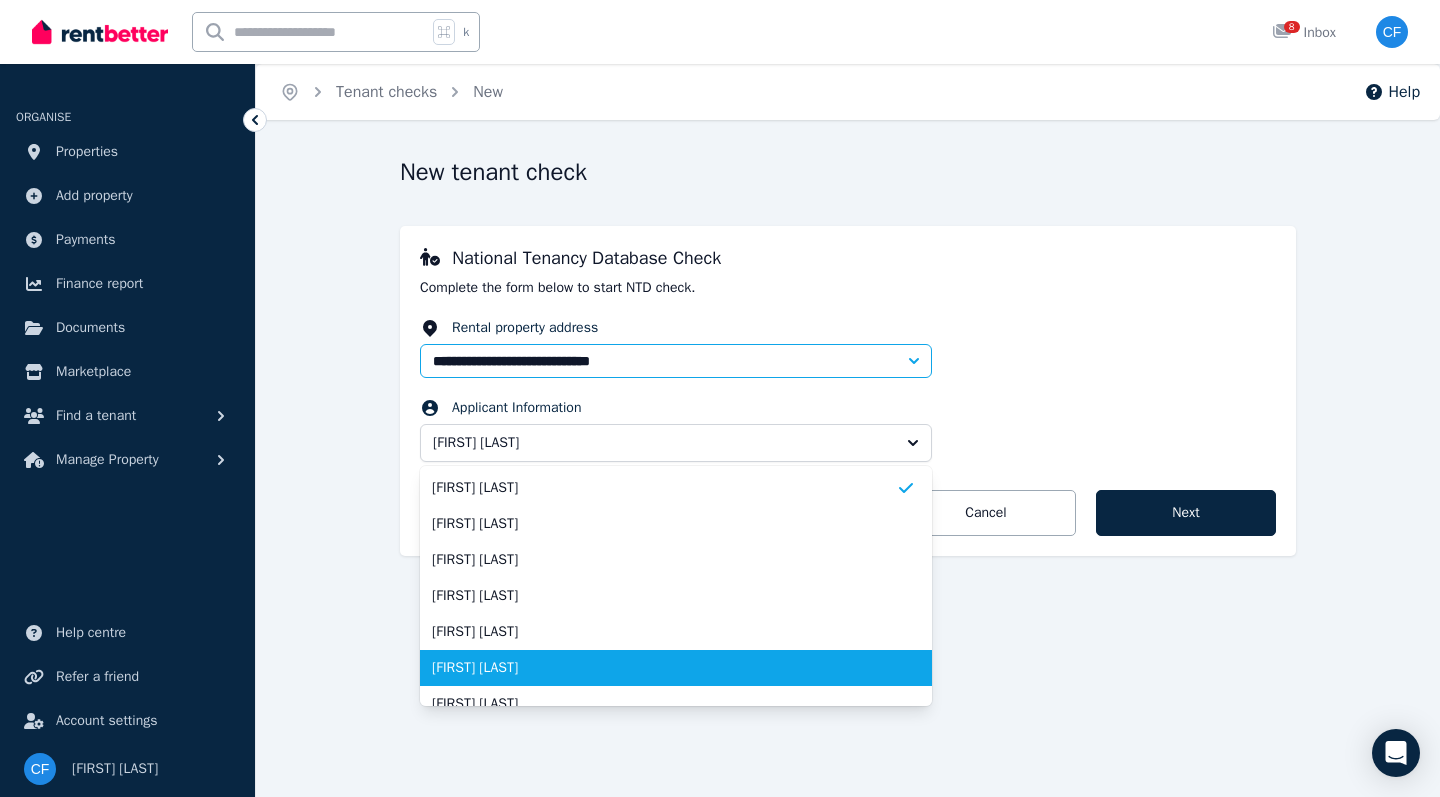 click on "[FIRST] [LAST]" at bounding box center (664, 668) 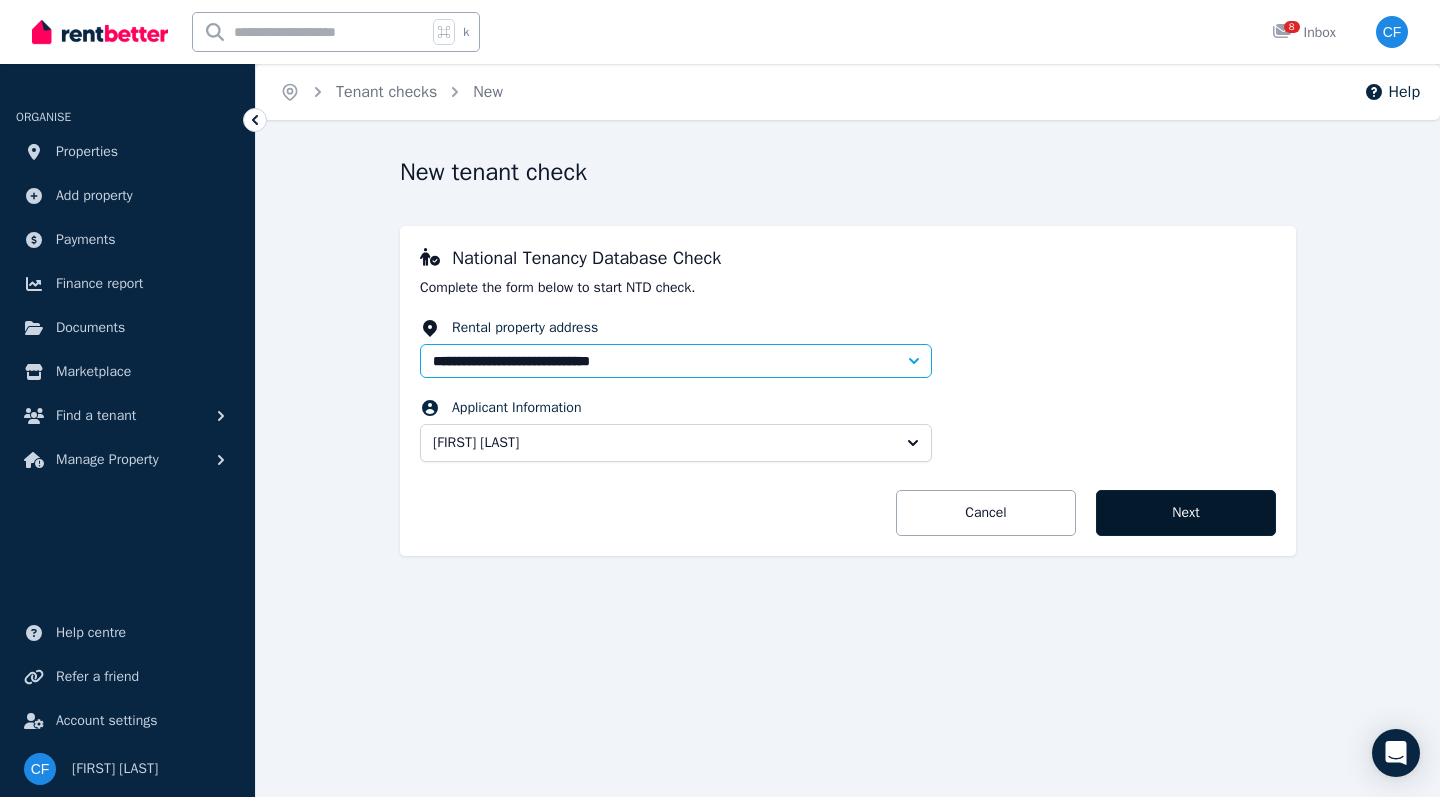 click on "Next" at bounding box center [1186, 513] 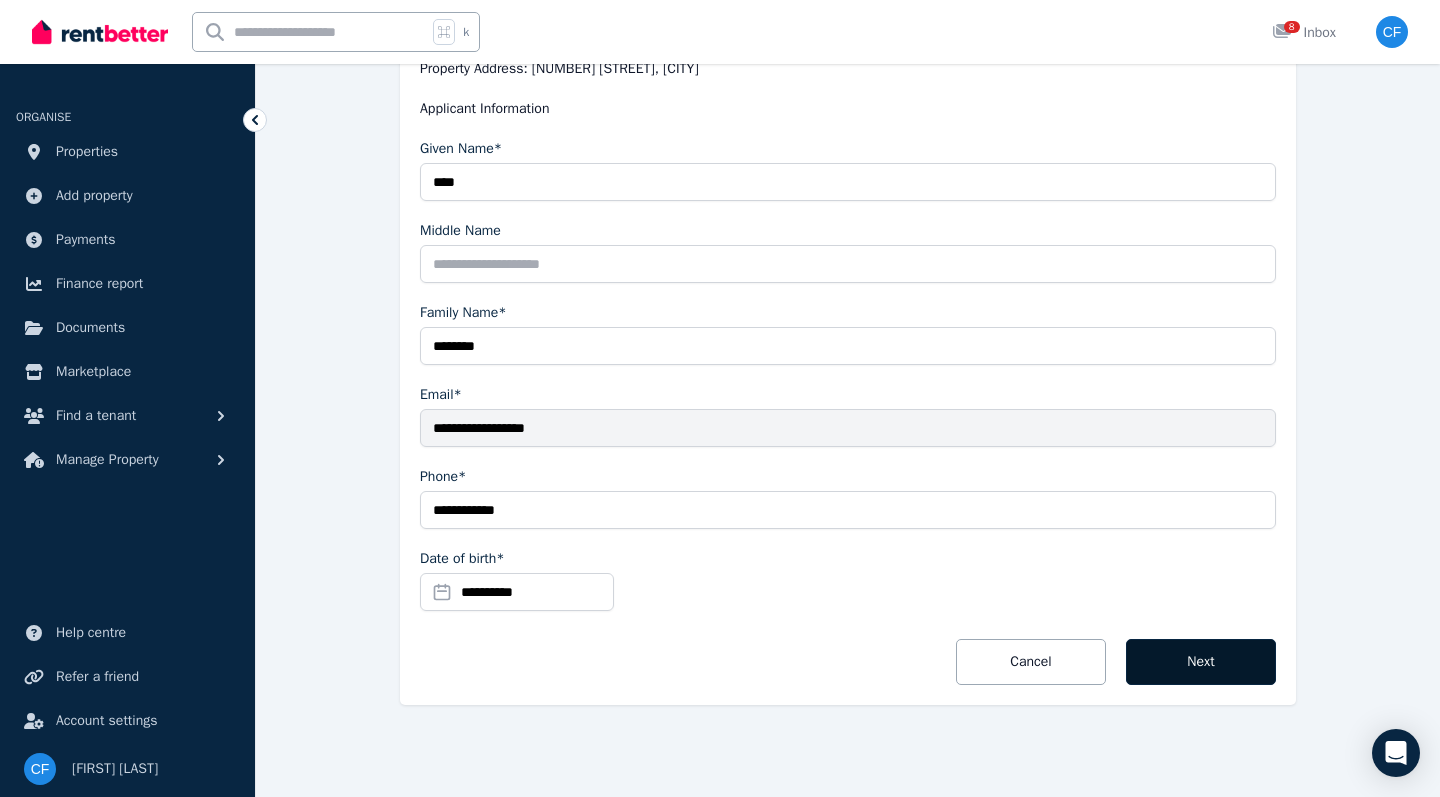 click on "Next" at bounding box center [1201, 662] 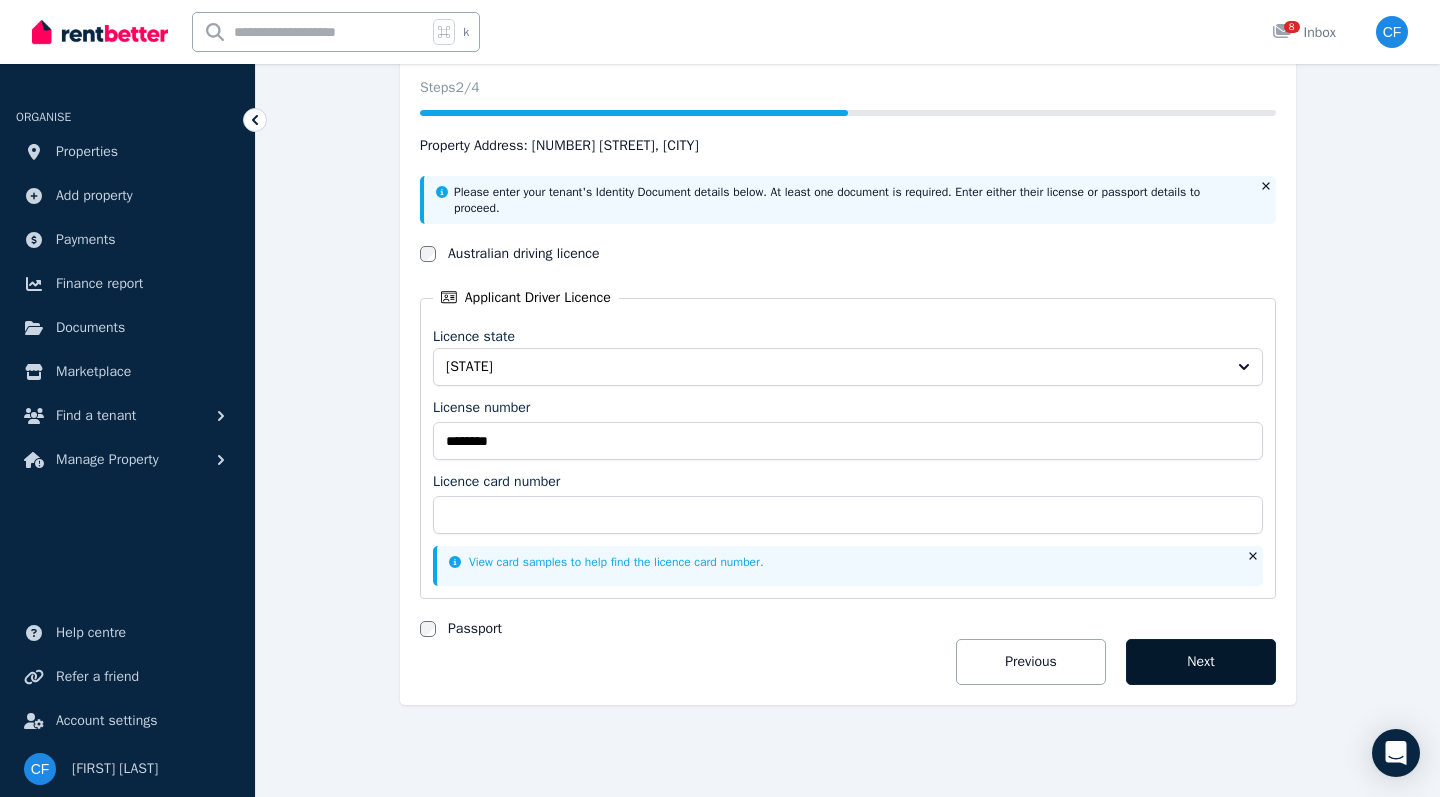 scroll, scrollTop: 216, scrollLeft: 0, axis: vertical 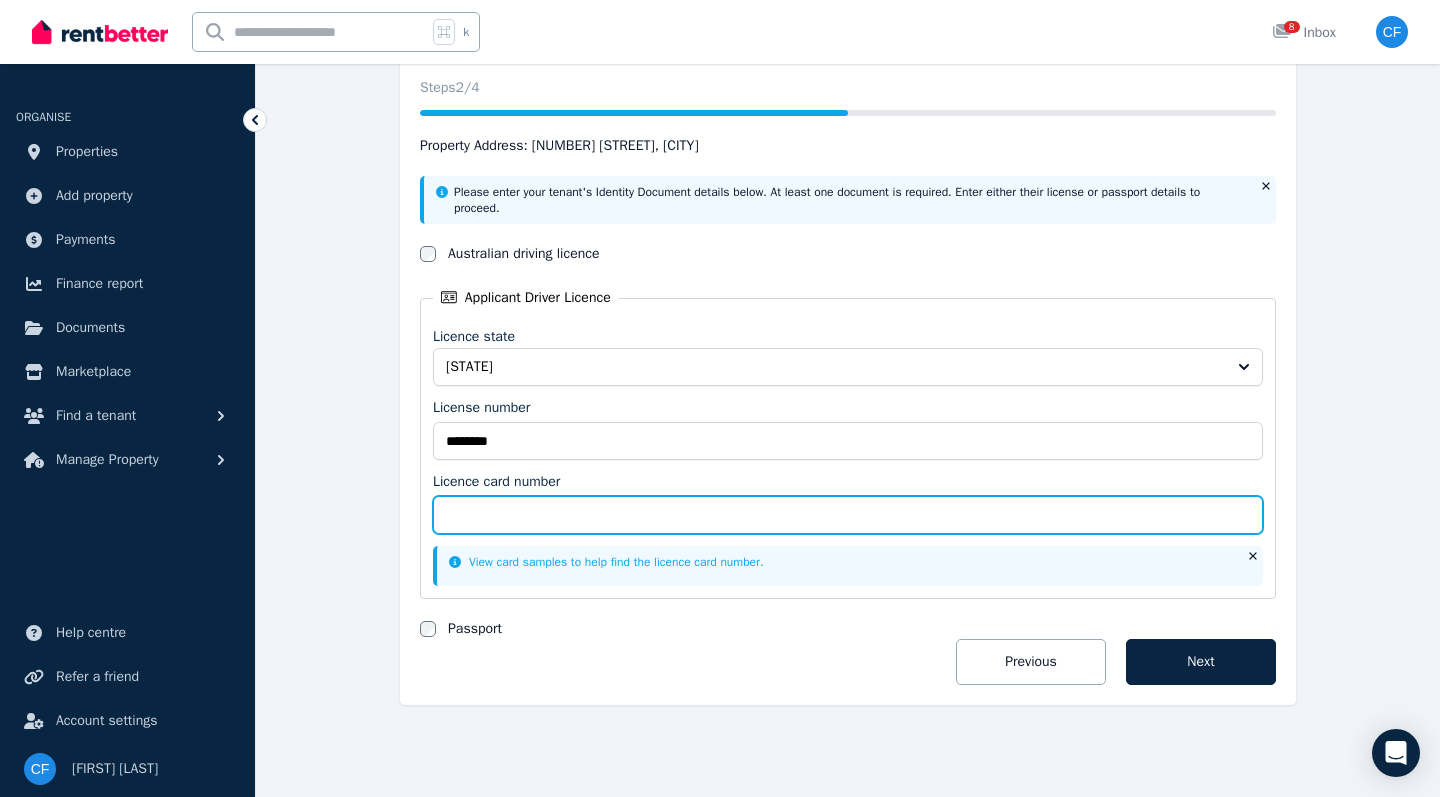 click on "Licence card number" at bounding box center [848, 515] 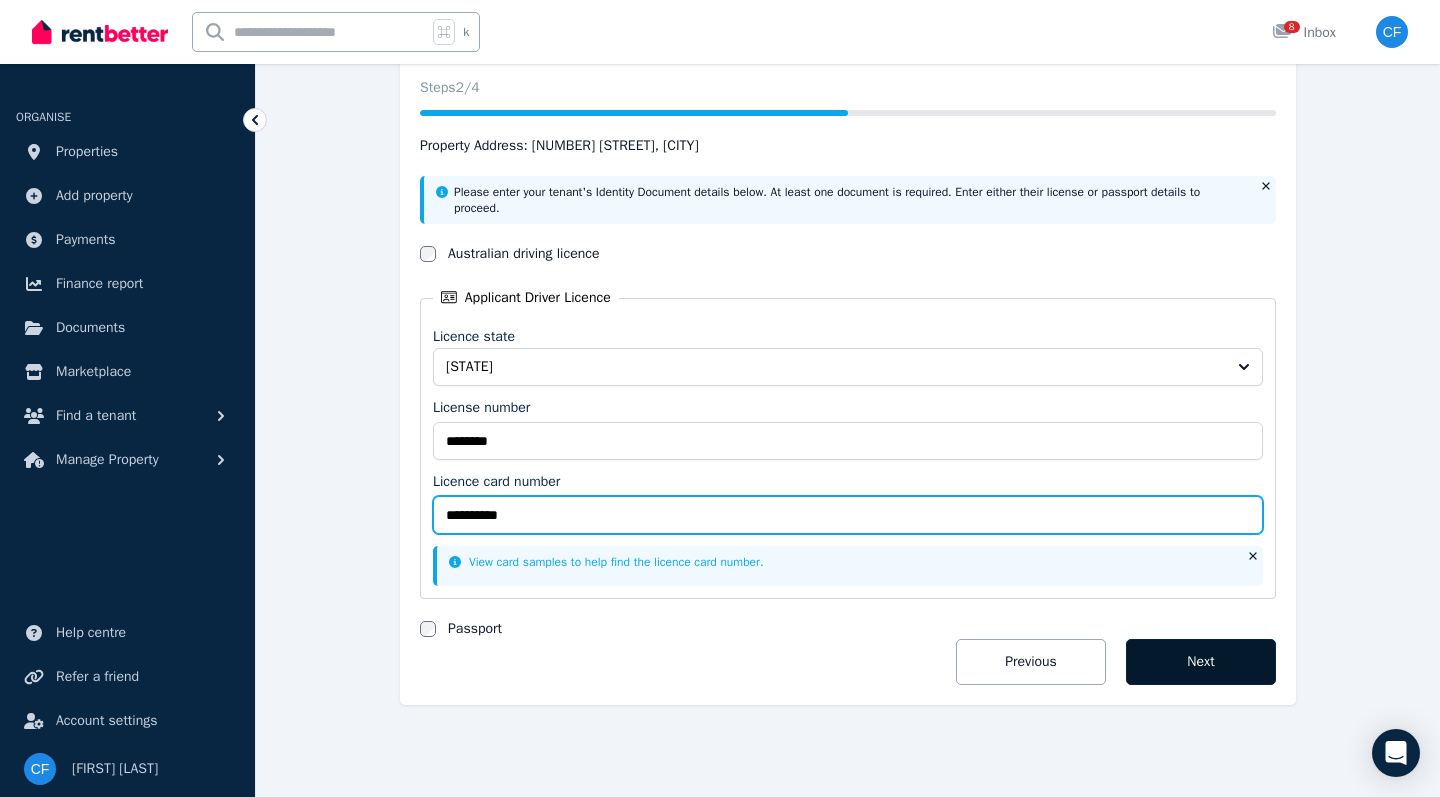 type on "**********" 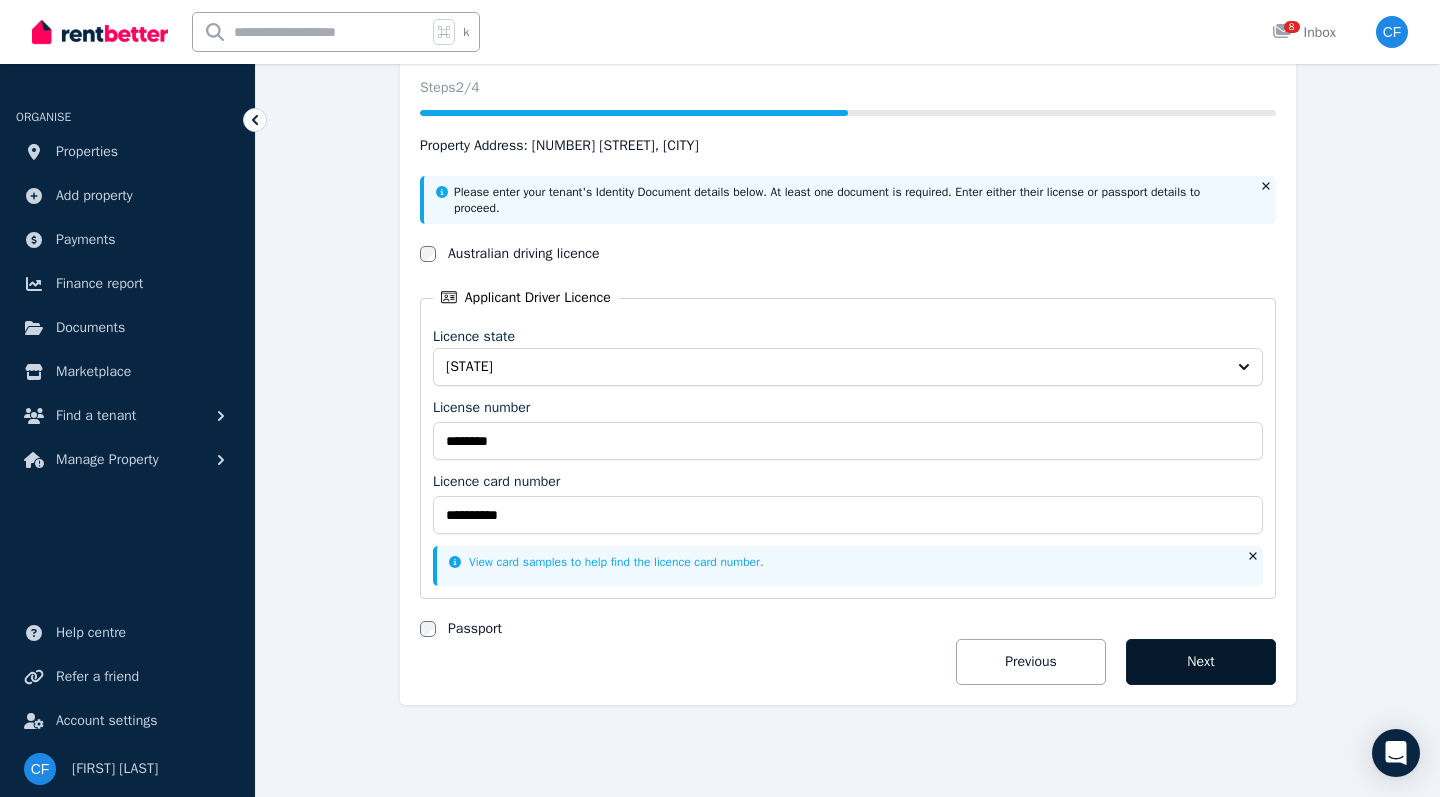 click on "Next" at bounding box center (1201, 662) 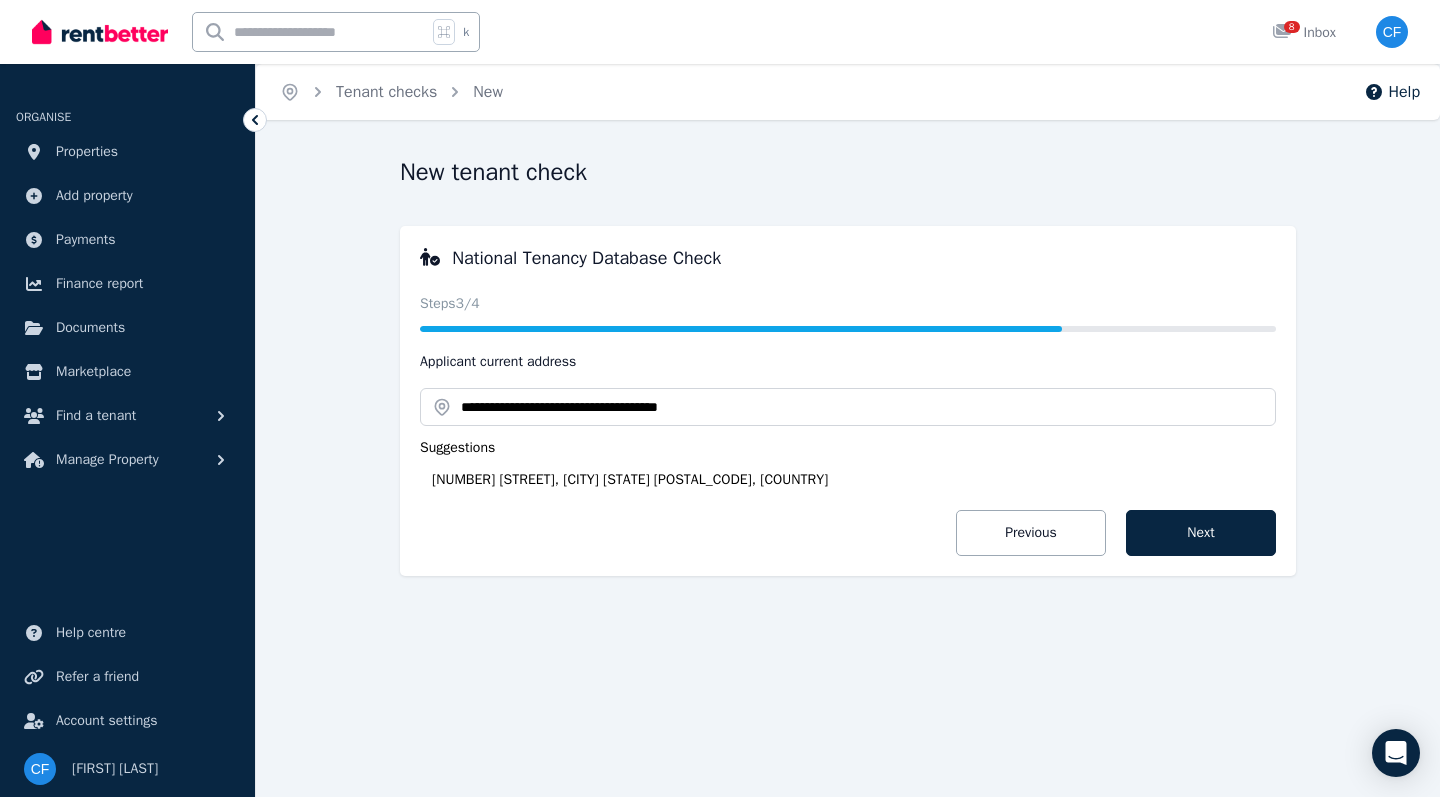 click on "[NUMBER] [STREET], [CITY] [STATE] [POSTAL_CODE], [COUNTRY]" at bounding box center (854, 480) 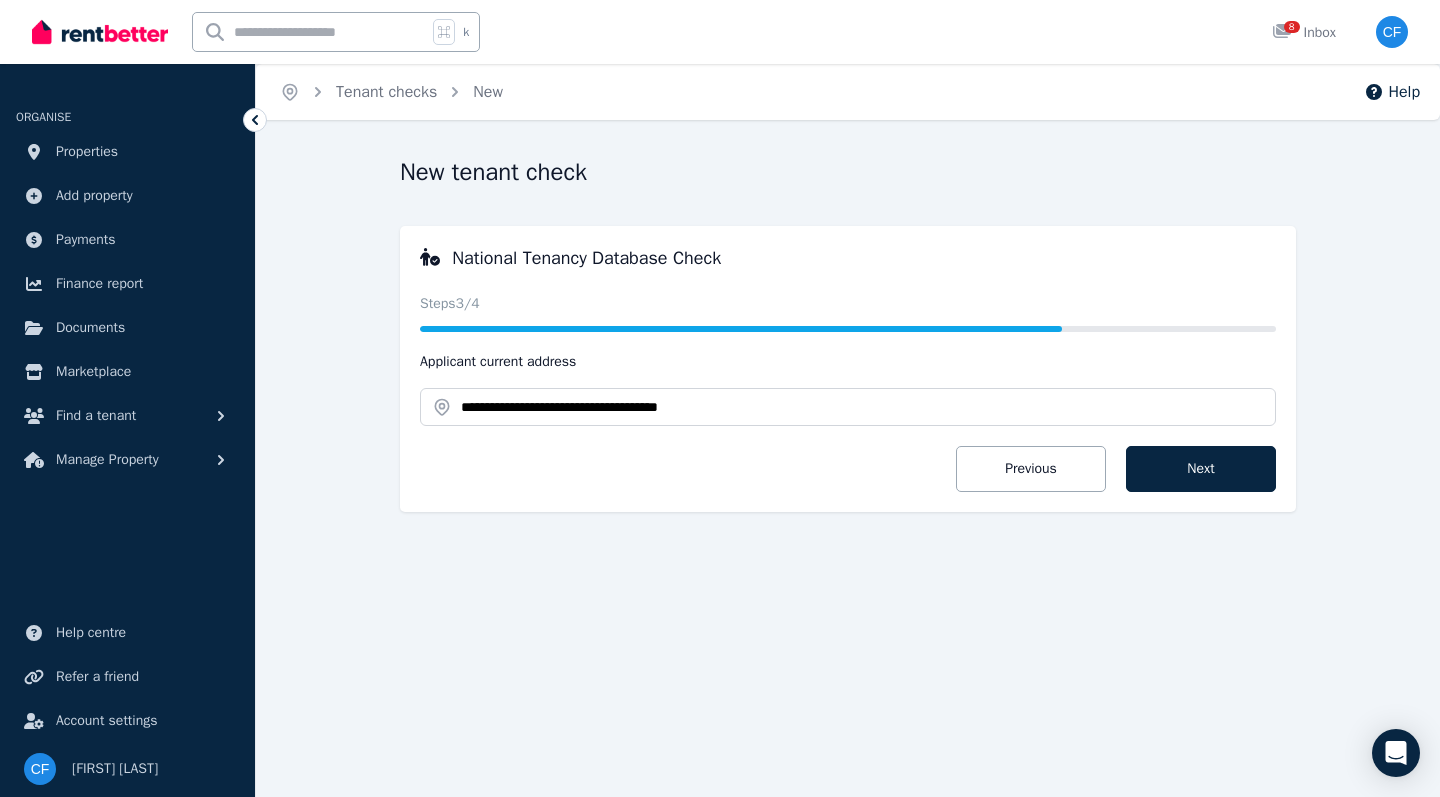 type on "**********" 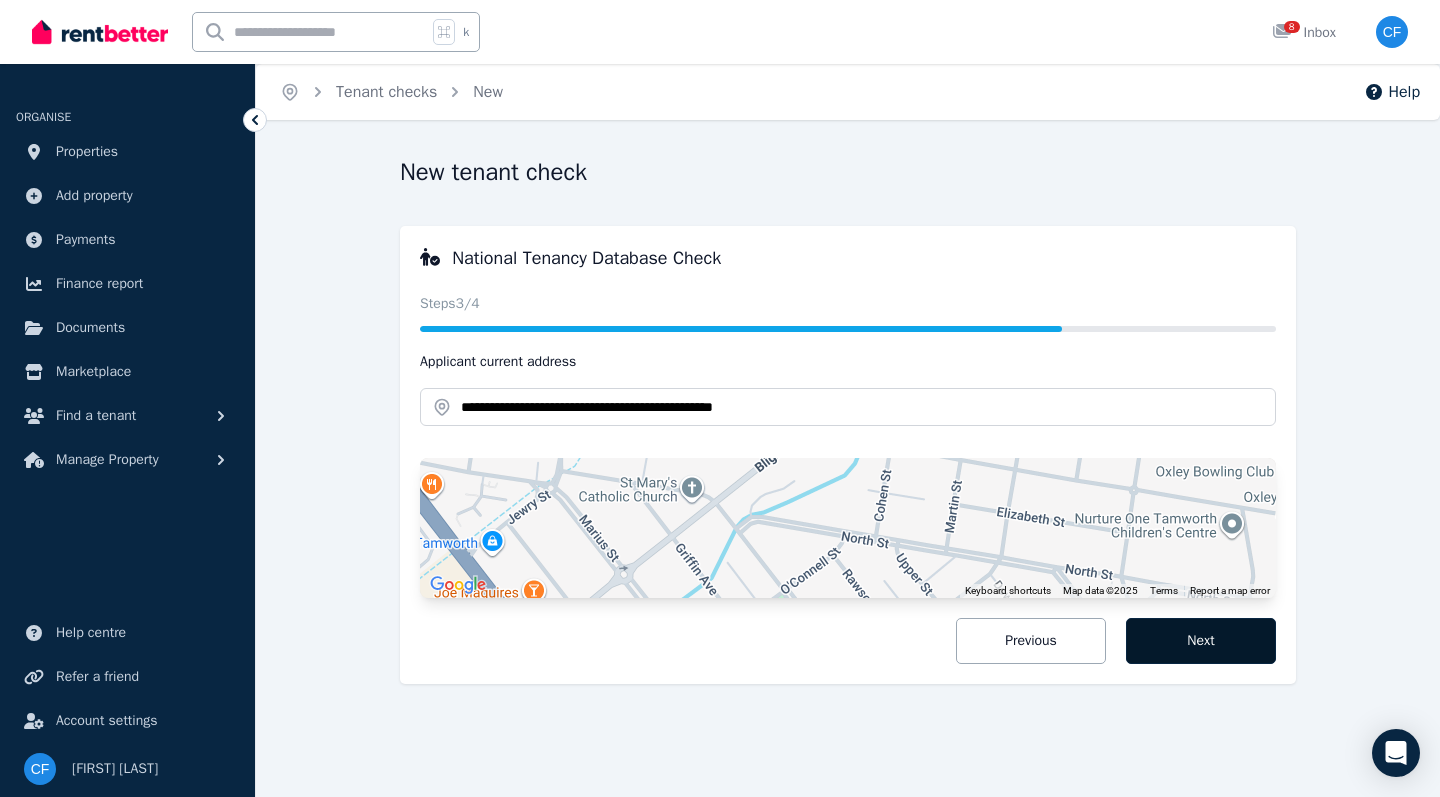 click on "Next" at bounding box center [1201, 641] 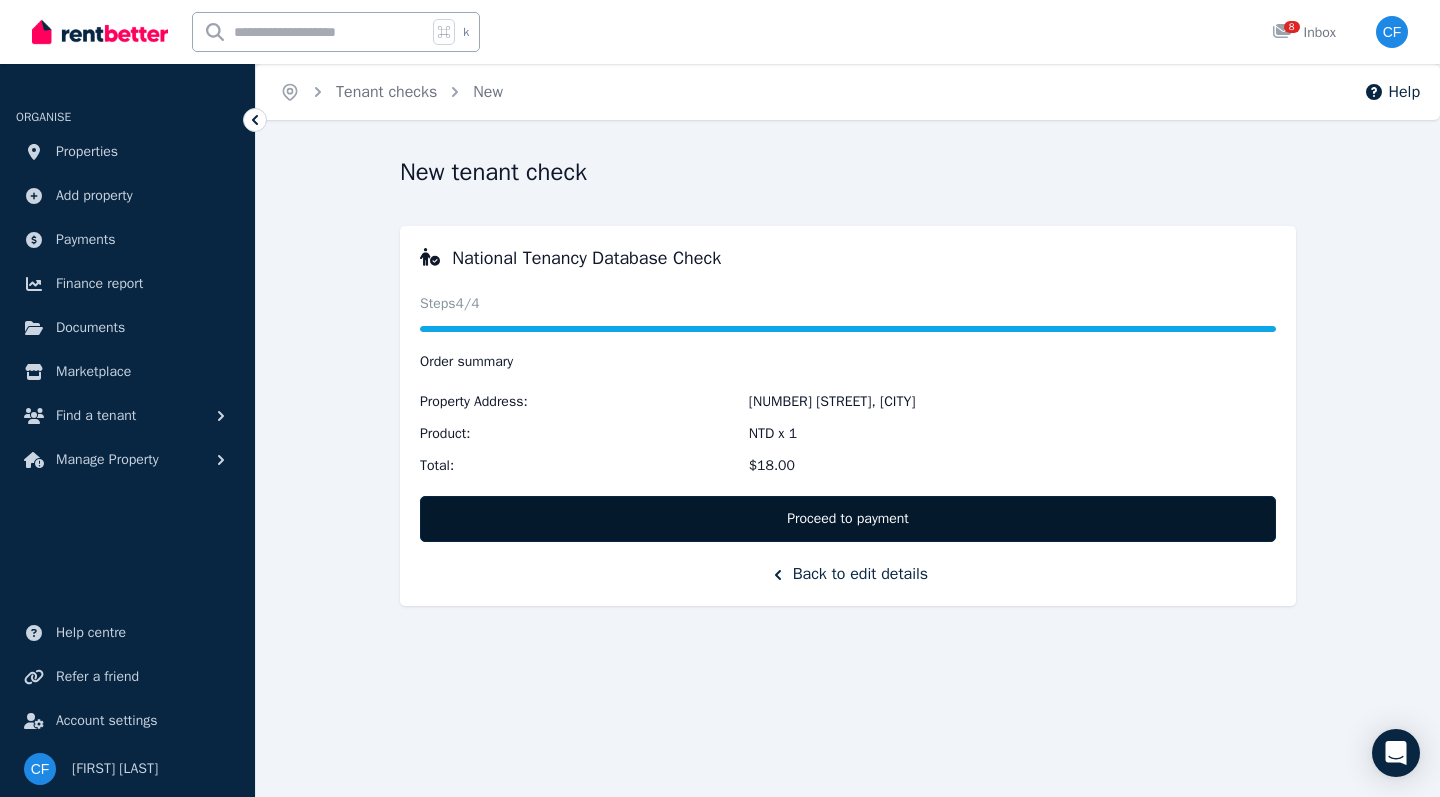 click on "Proceed to payment" at bounding box center (848, 519) 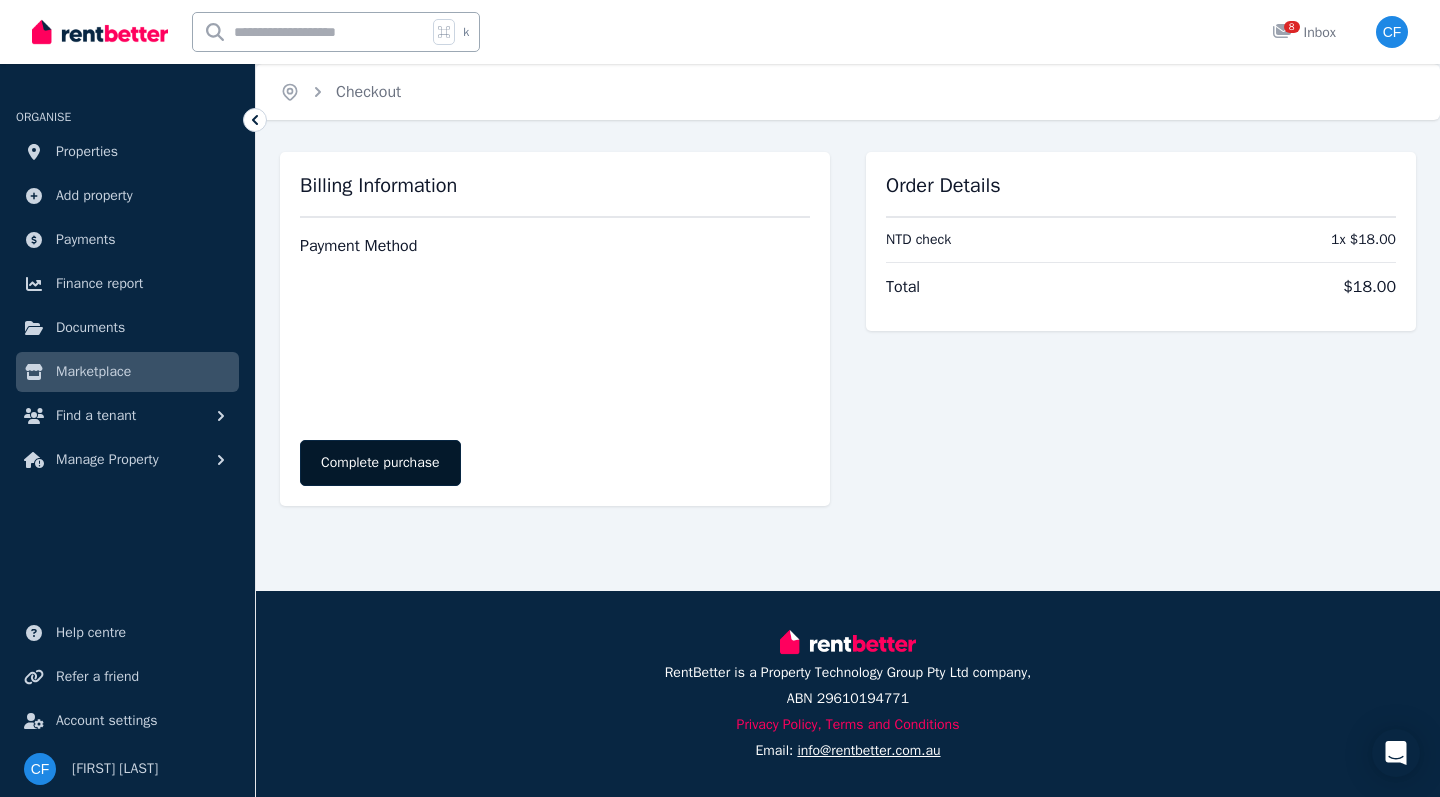 click on "Complete purchase" at bounding box center [380, 463] 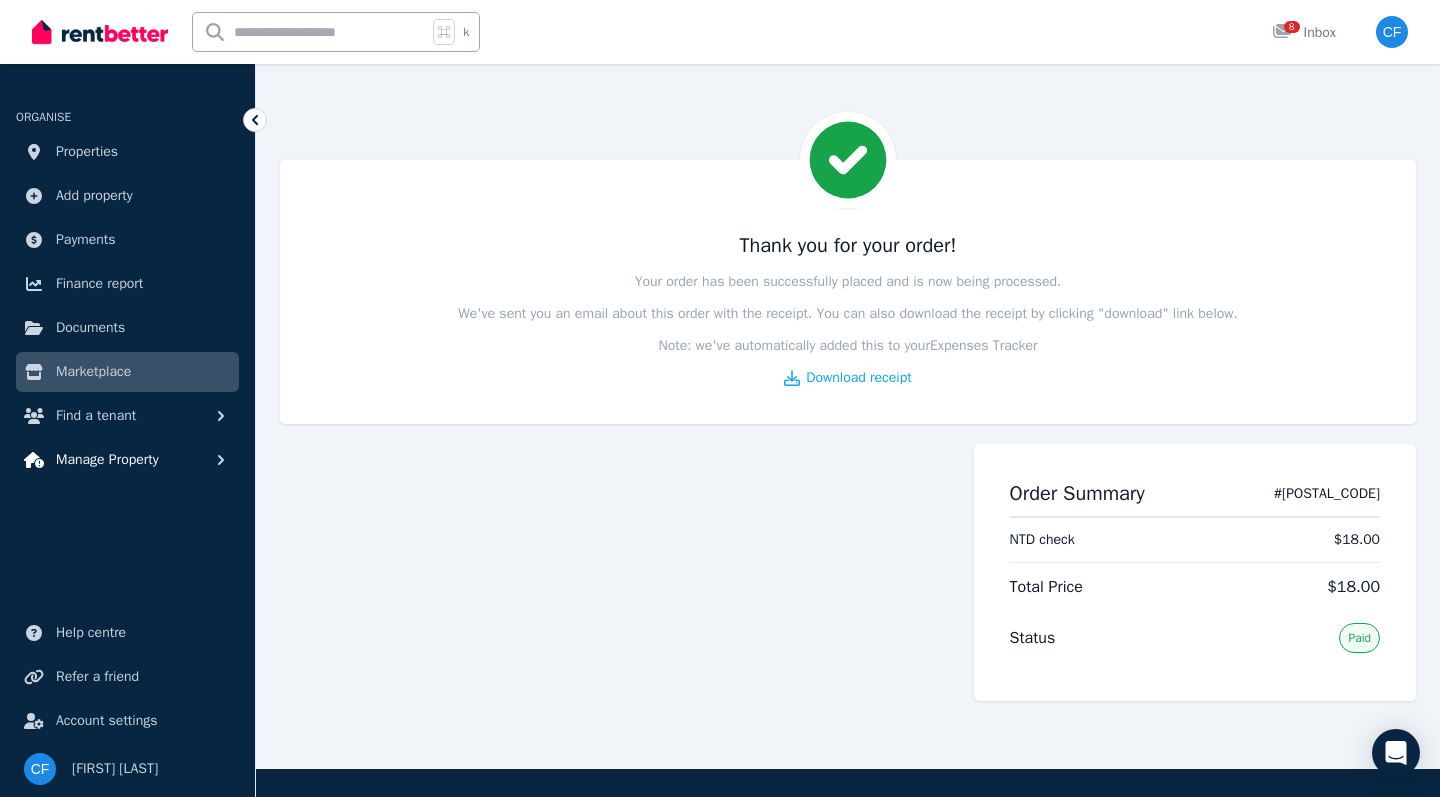 click on "Manage Property" at bounding box center [107, 460] 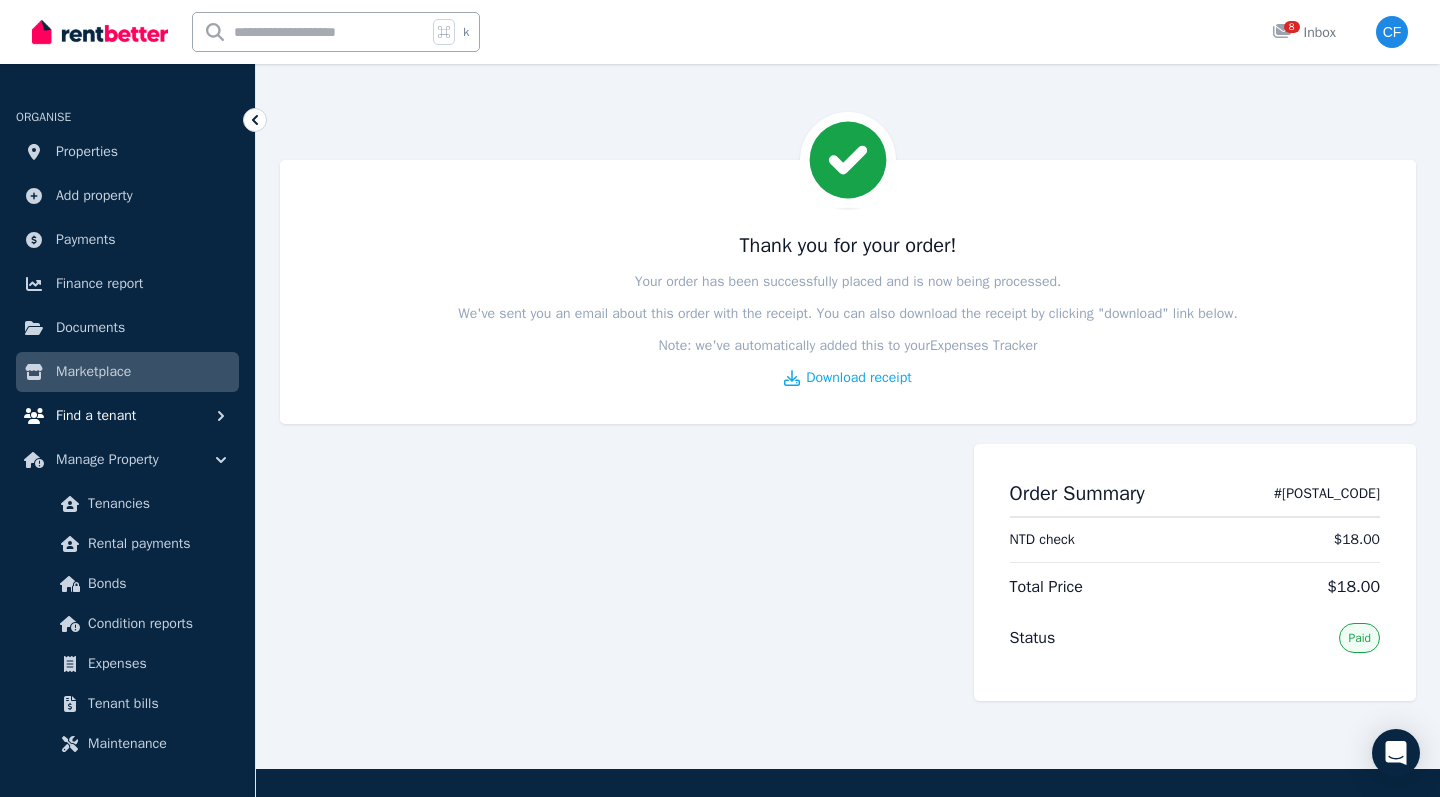 click on "Find a tenant" at bounding box center (127, 416) 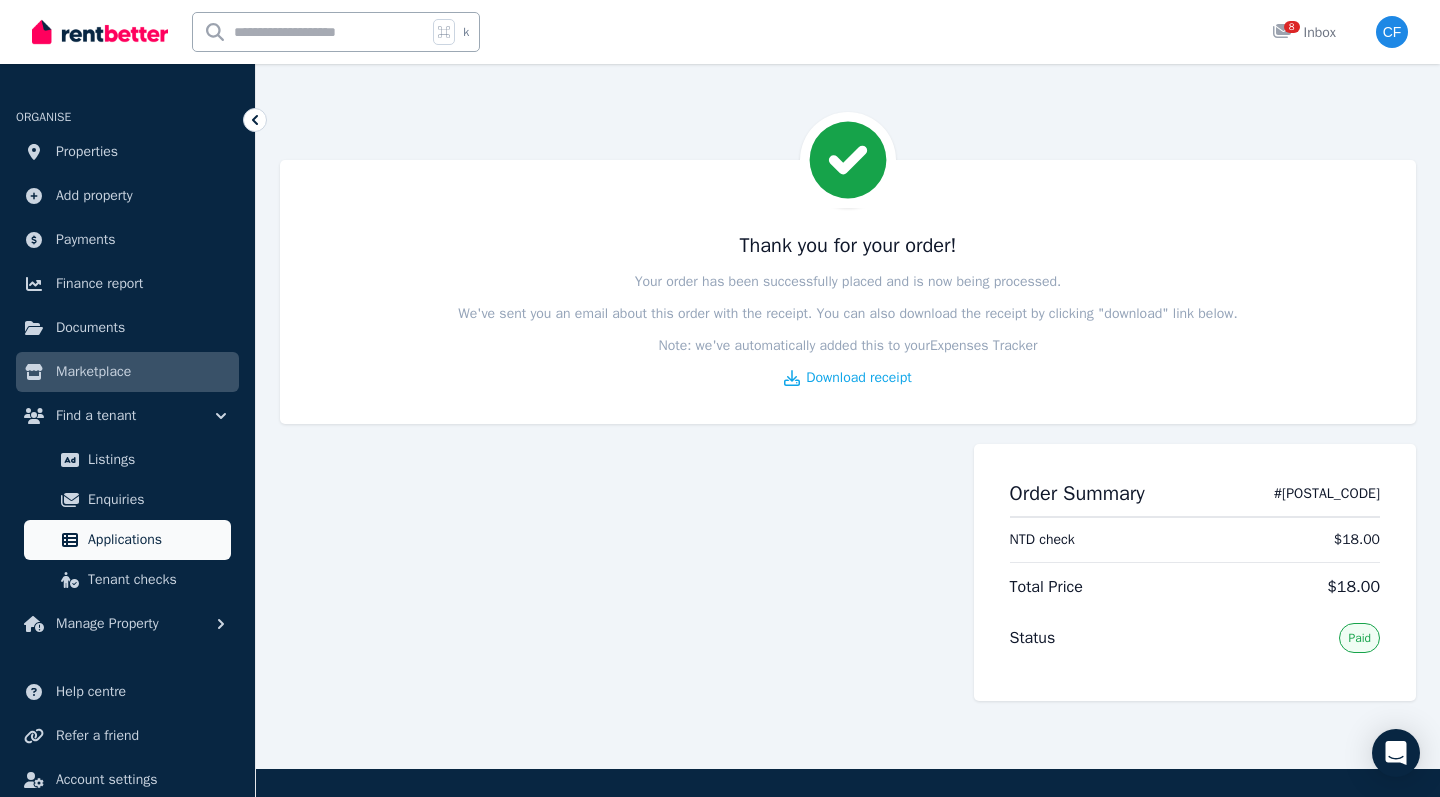 click on "Applications" at bounding box center (155, 540) 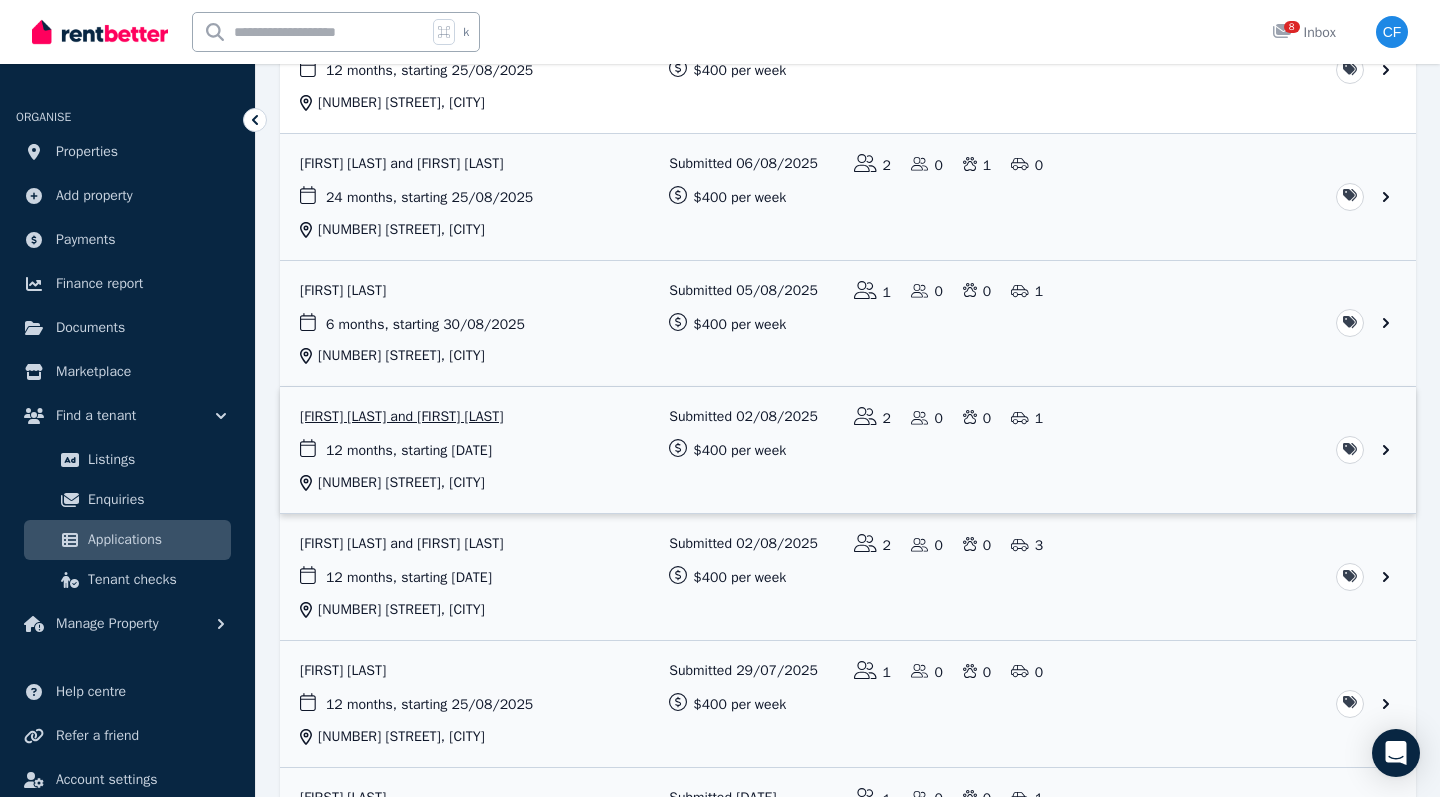 scroll, scrollTop: 319, scrollLeft: 0, axis: vertical 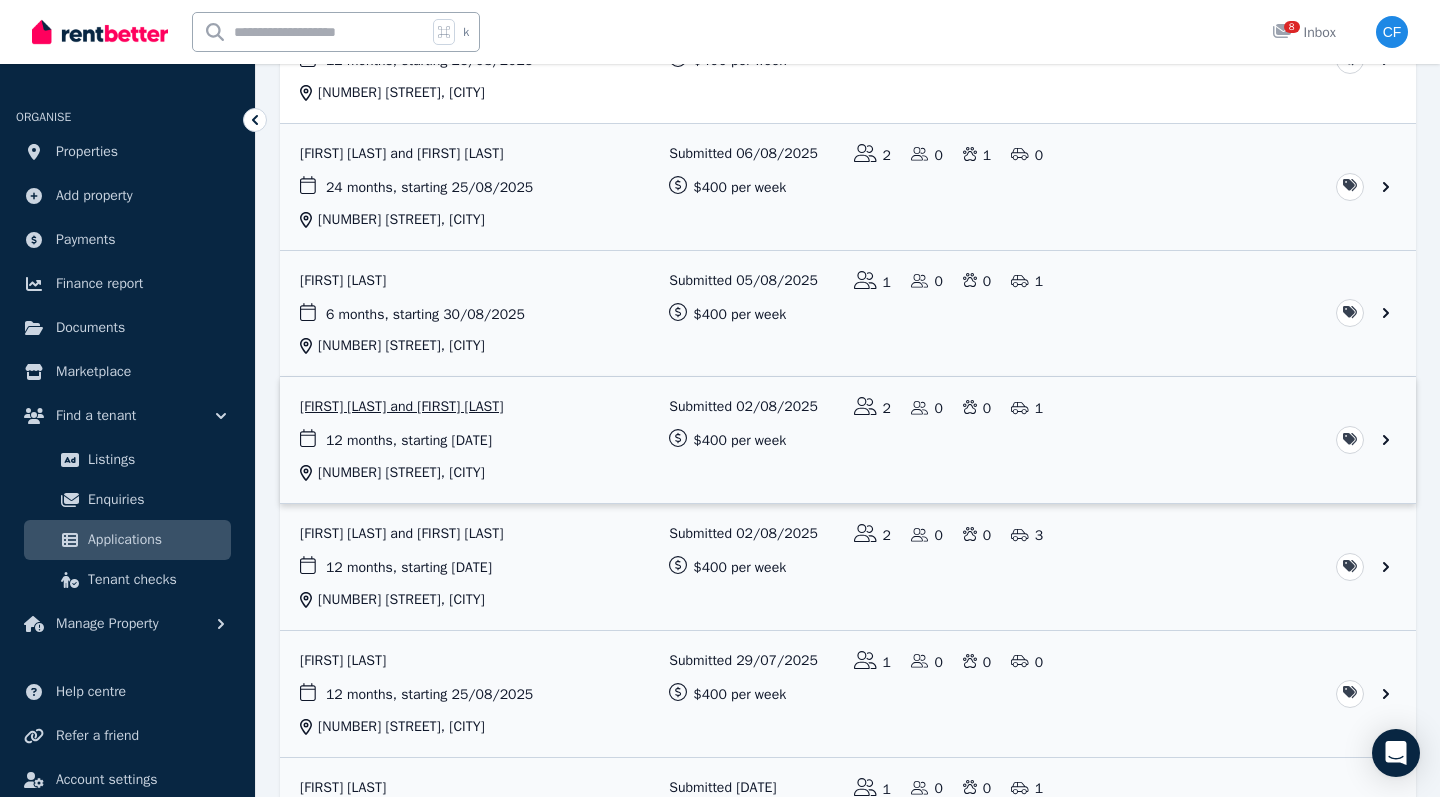 click at bounding box center [848, 440] 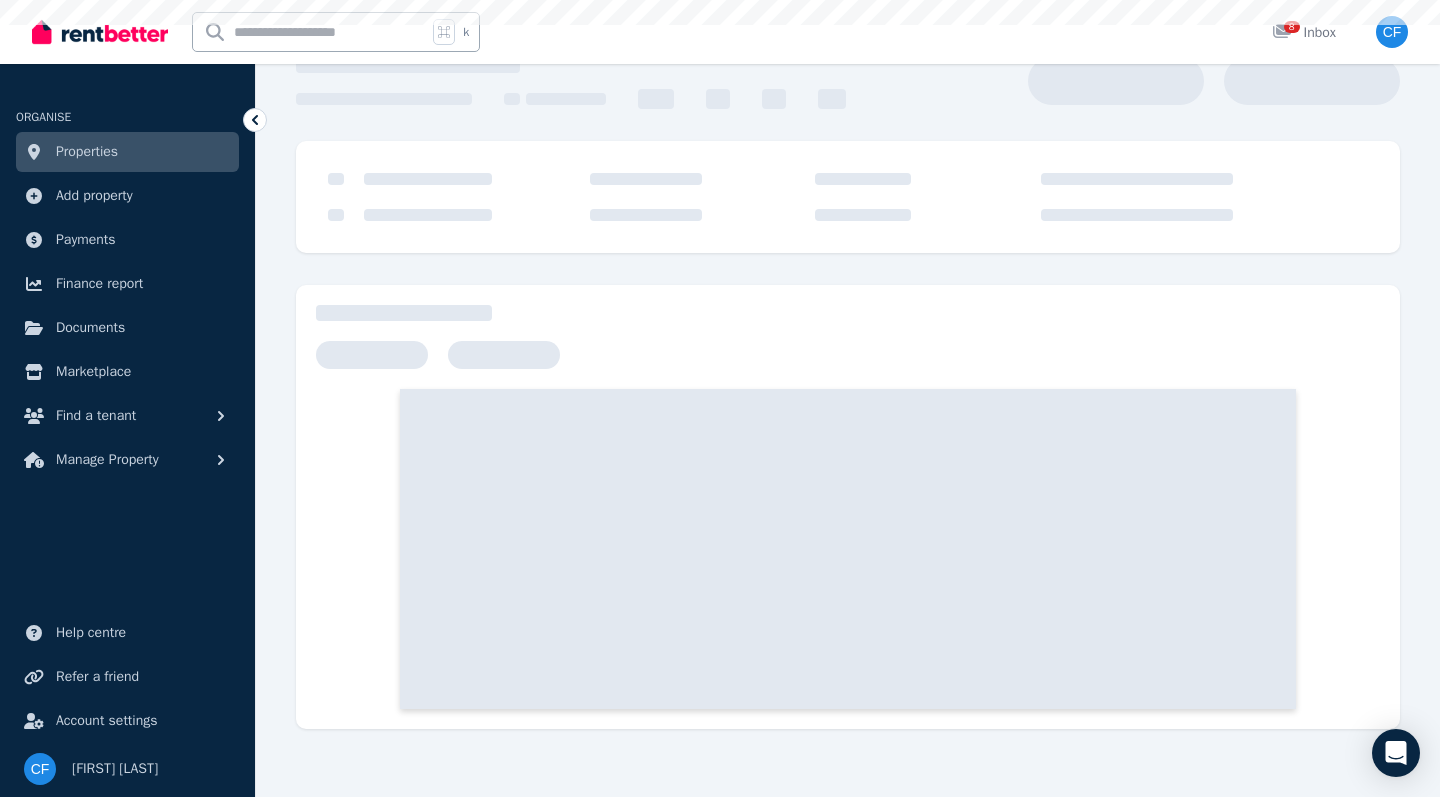 scroll, scrollTop: 0, scrollLeft: 0, axis: both 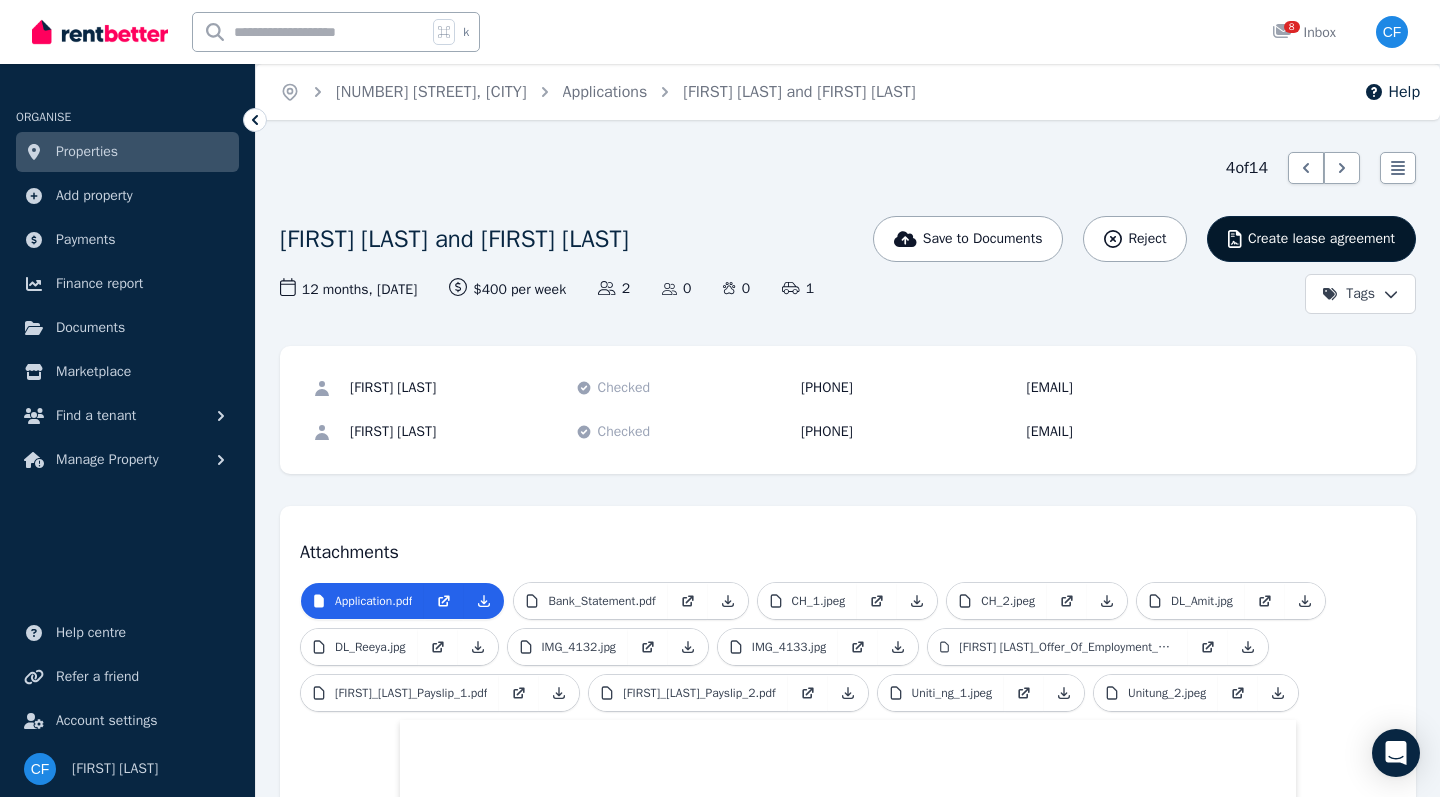 click on "Create lease agreement" at bounding box center (1321, 239) 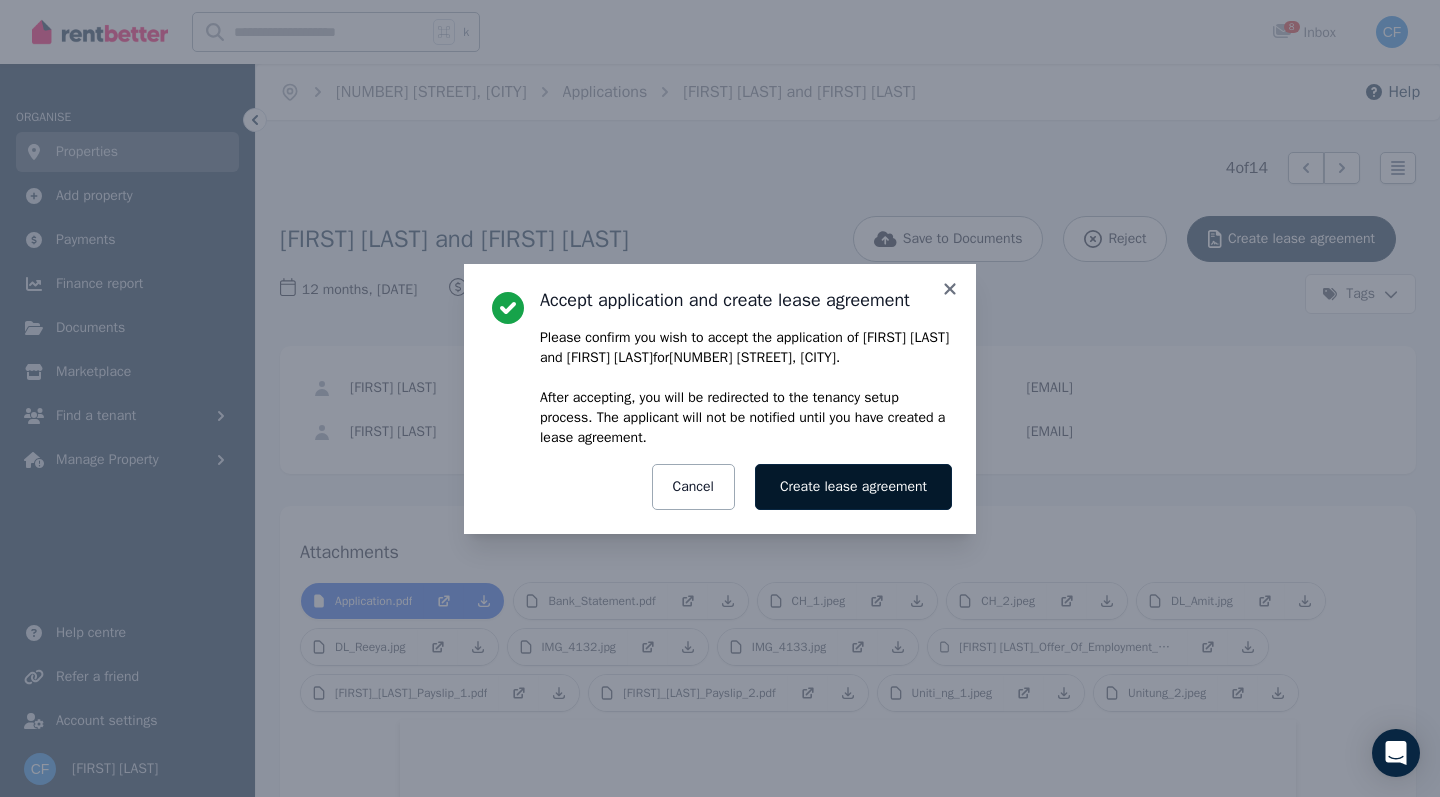 click on "Create lease agreement" at bounding box center [853, 487] 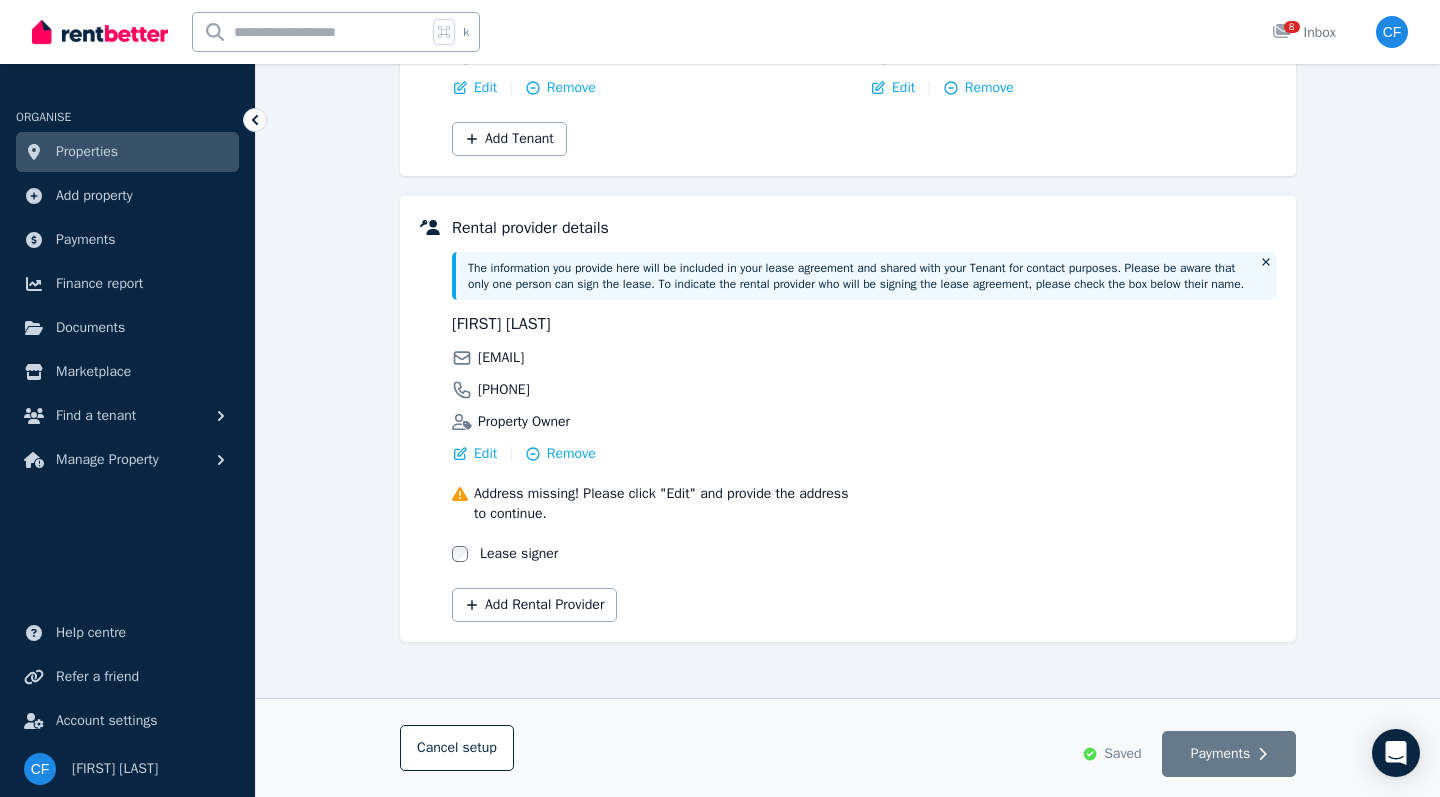 scroll, scrollTop: 410, scrollLeft: 0, axis: vertical 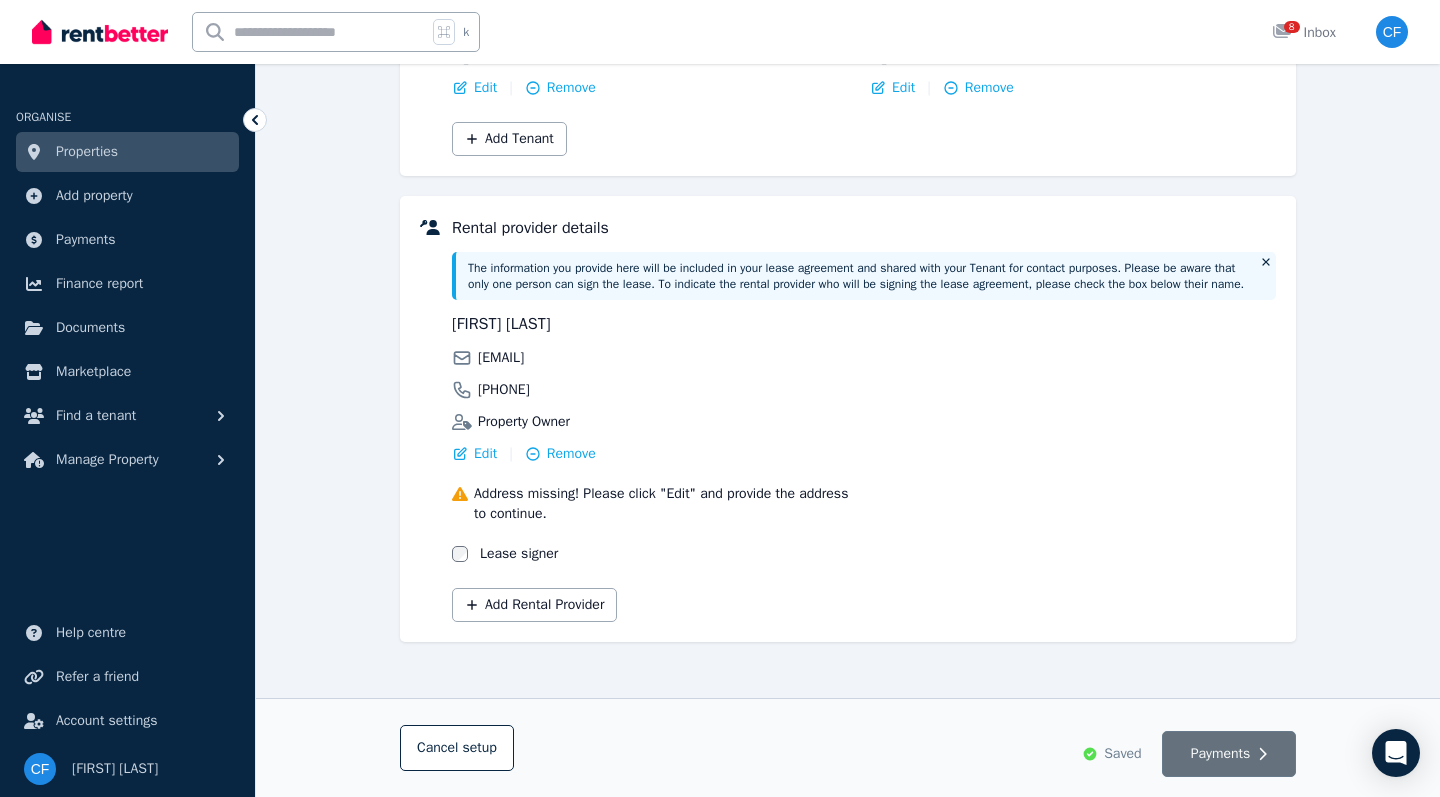 click on "Payments" at bounding box center (1221, 754) 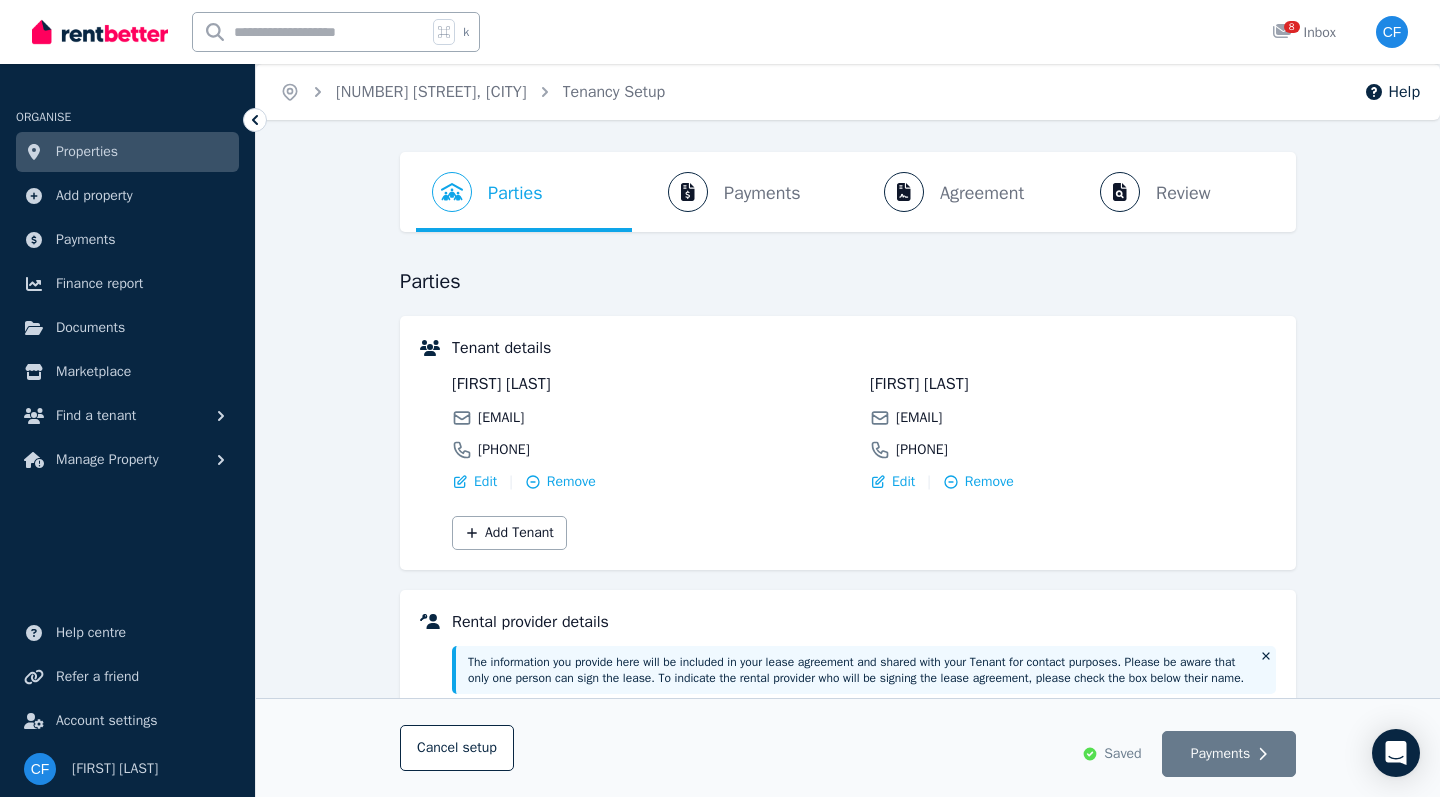 scroll, scrollTop: 0, scrollLeft: 0, axis: both 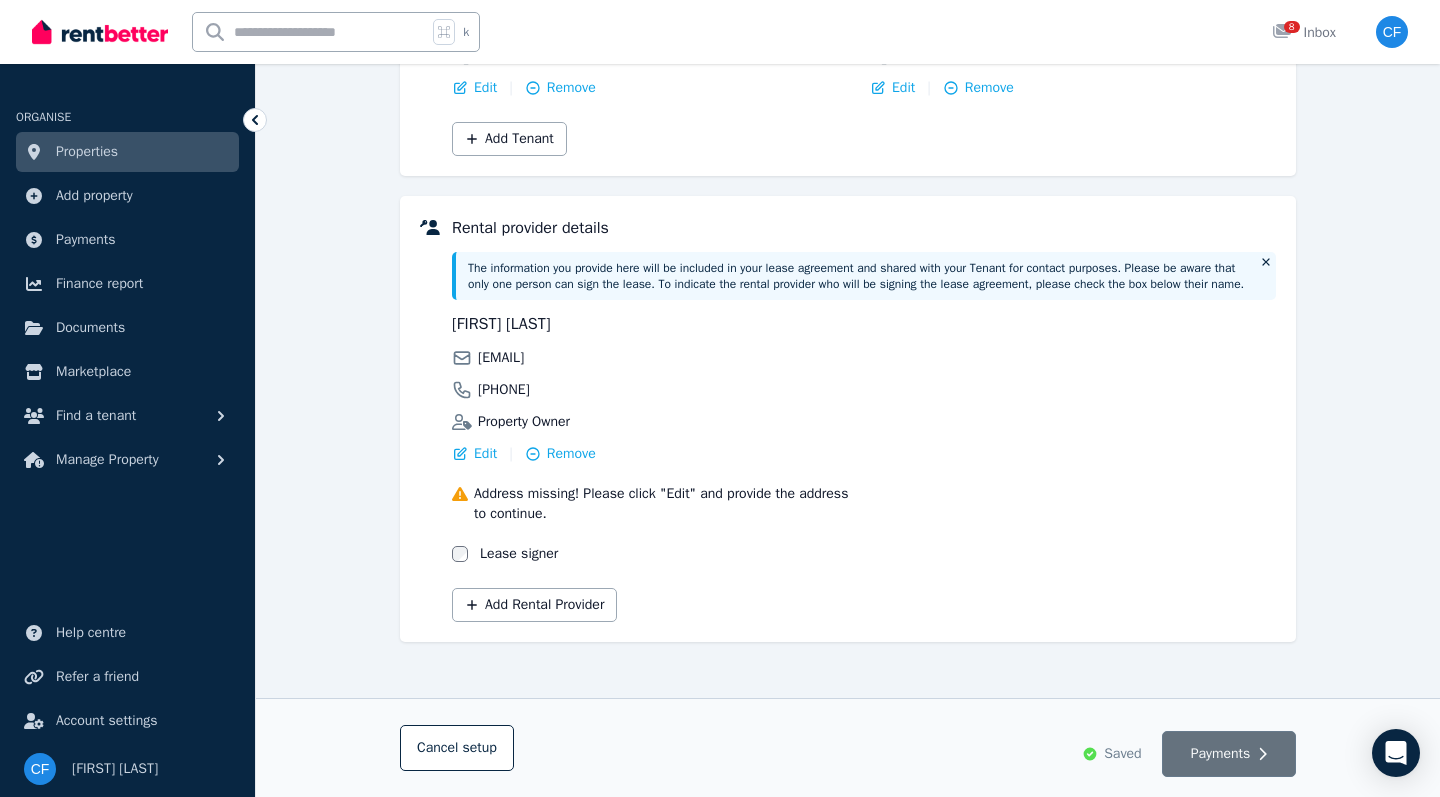 click on "Payments" at bounding box center (1221, 754) 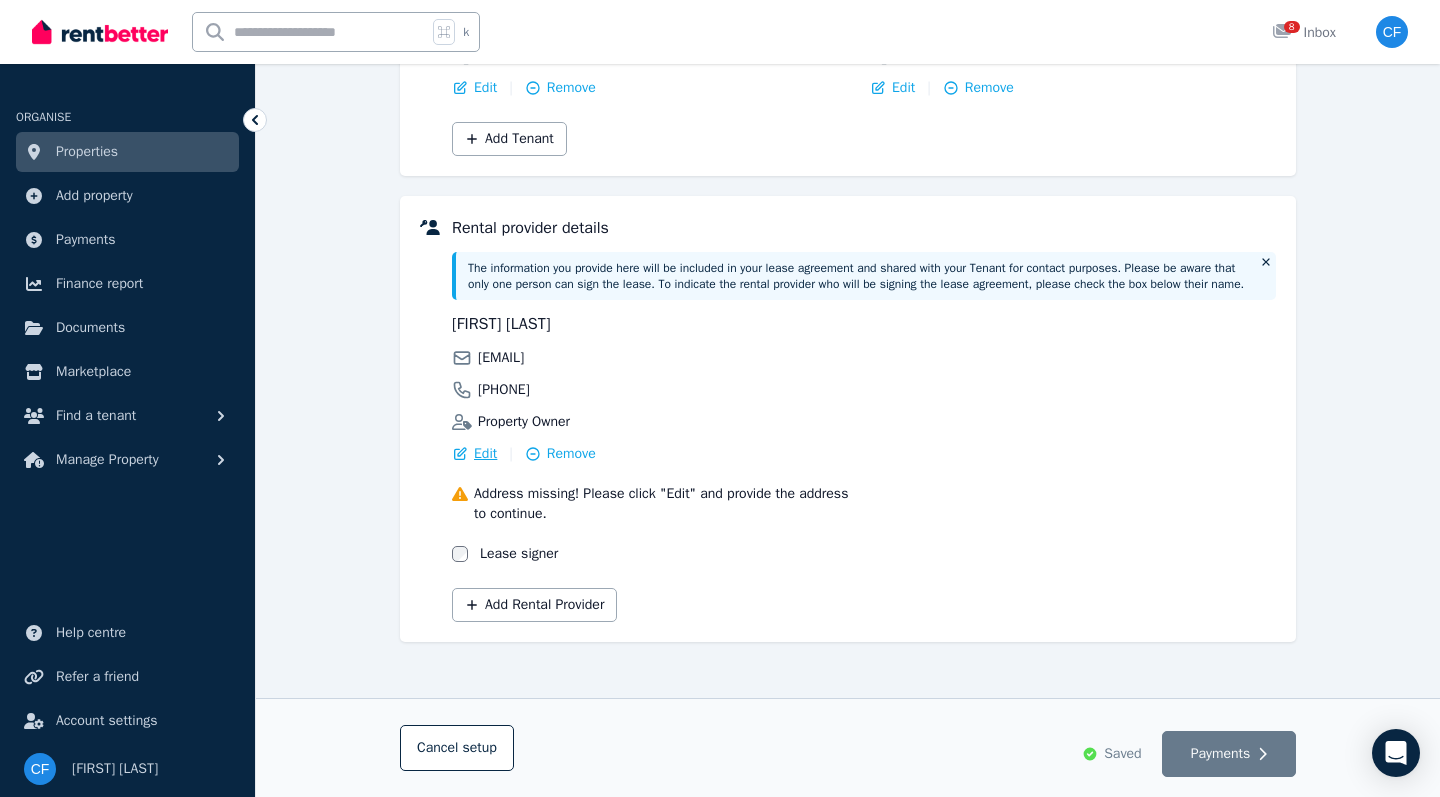click on "Edit" at bounding box center (485, 454) 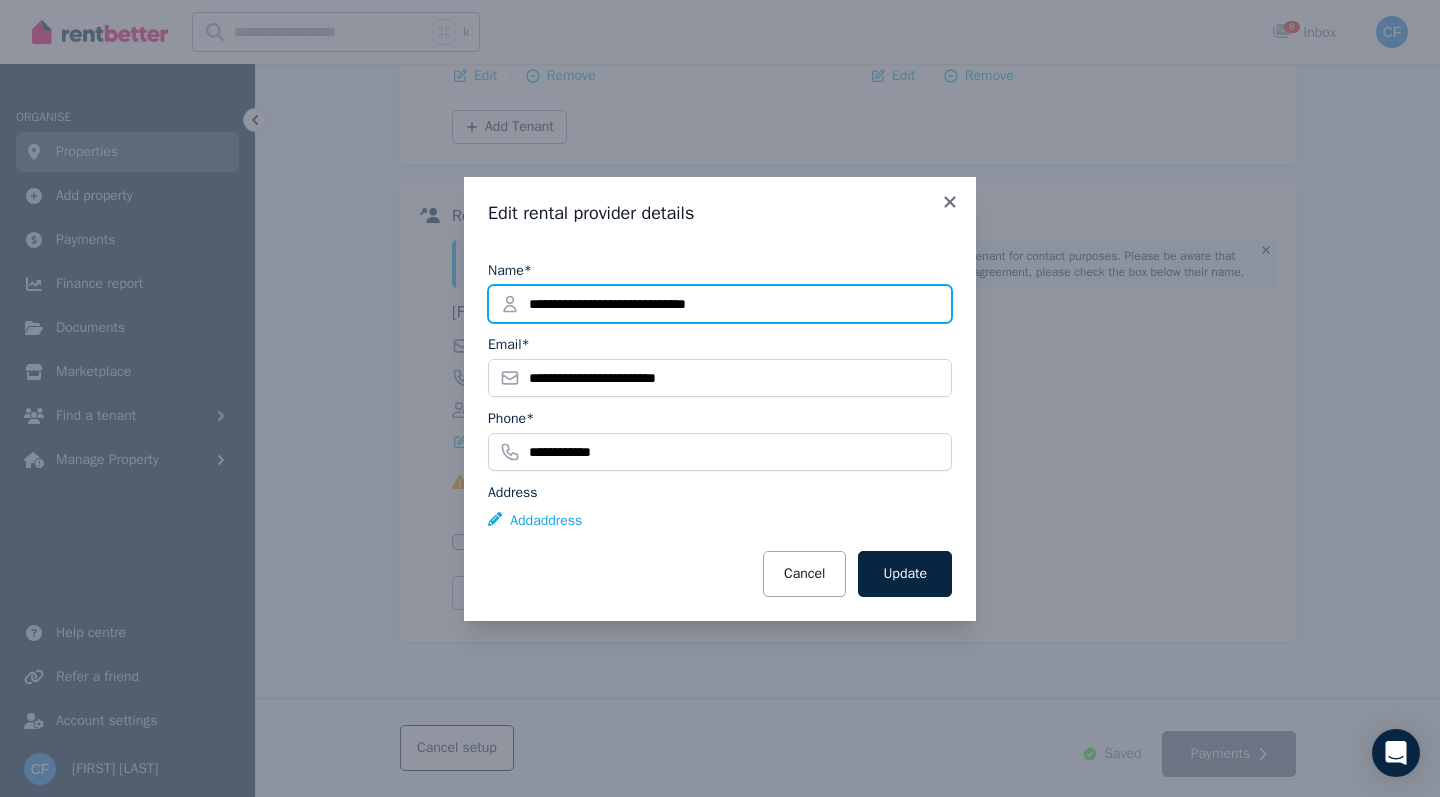 type on "**********" 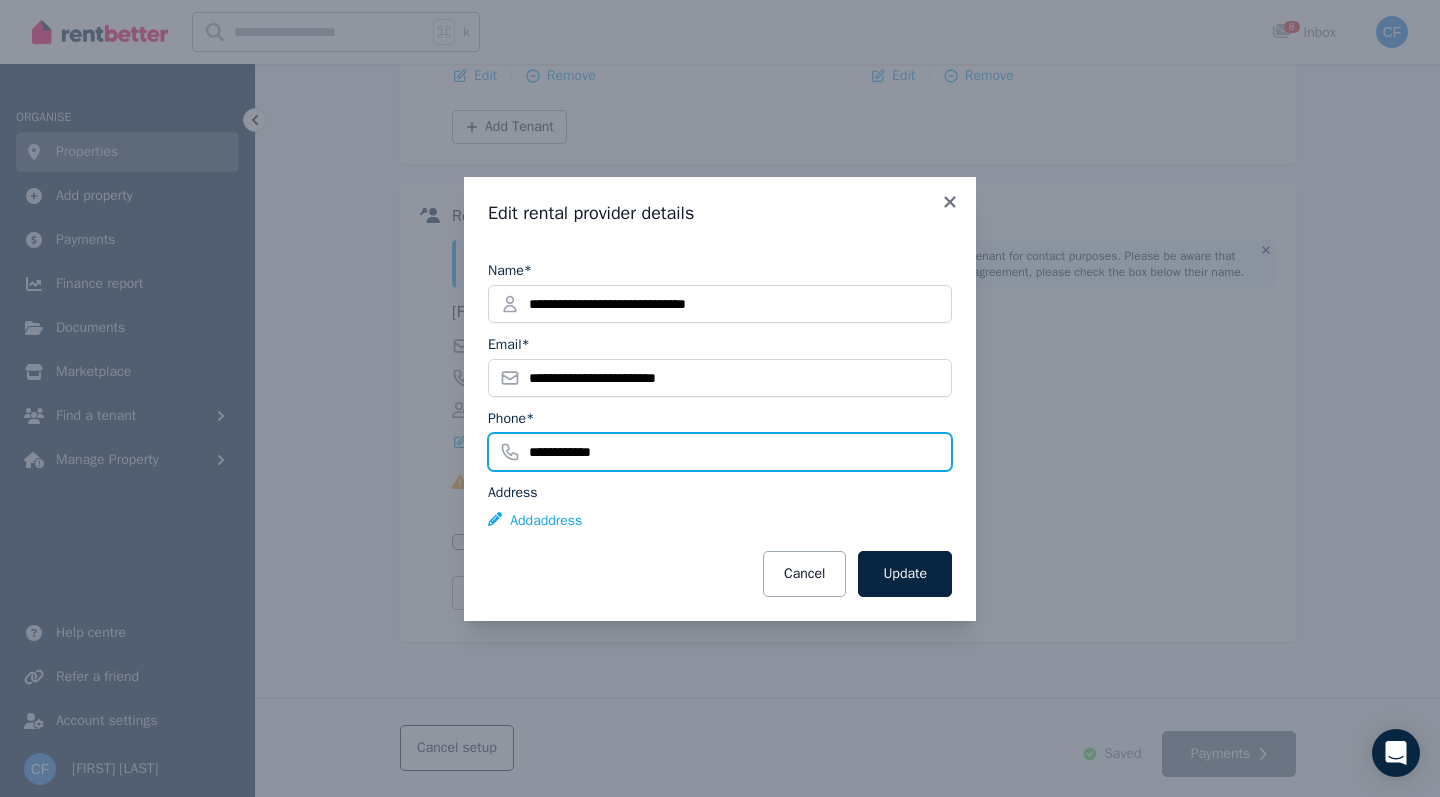 drag, startPoint x: 644, startPoint y: 453, endPoint x: 457, endPoint y: 446, distance: 187.13097 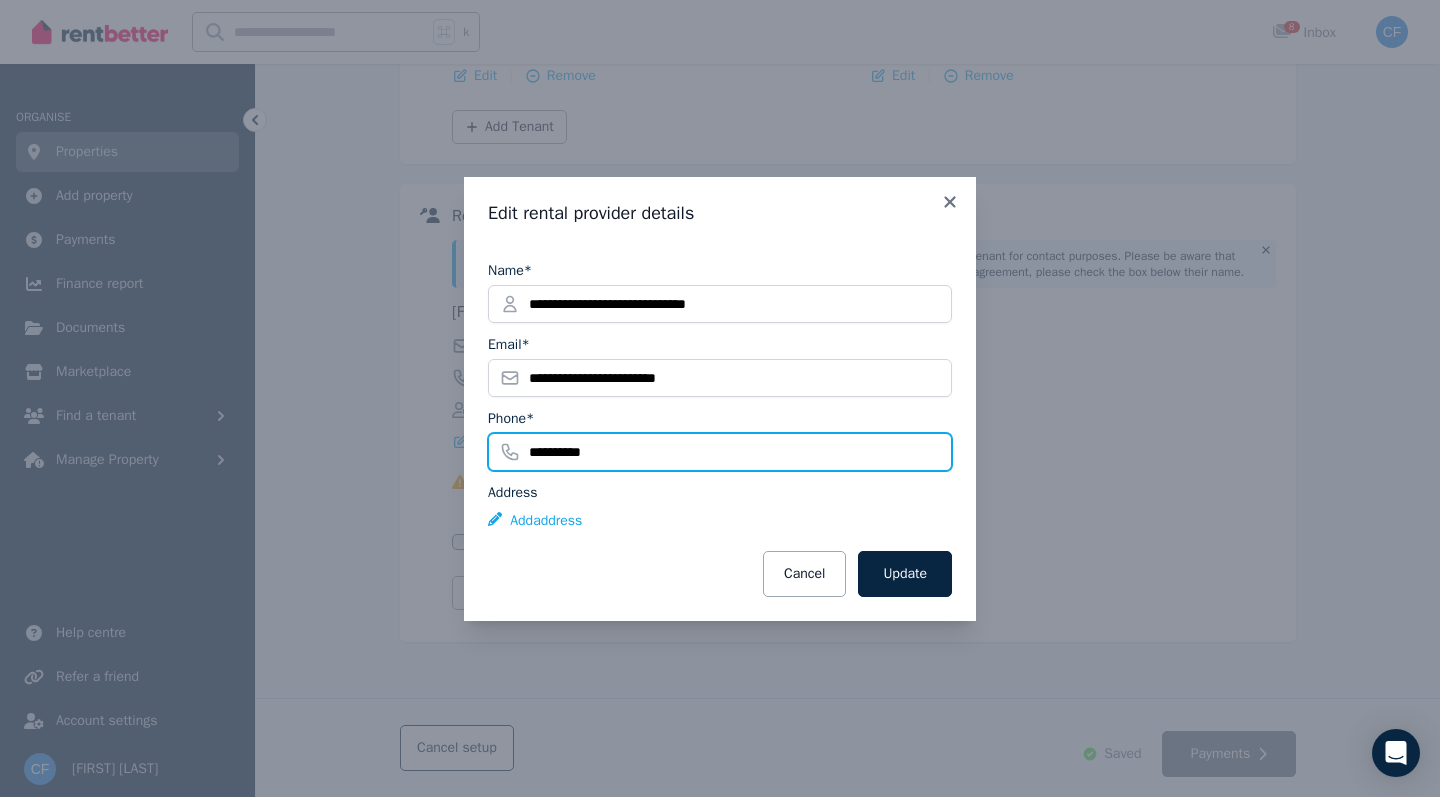 type on "**********" 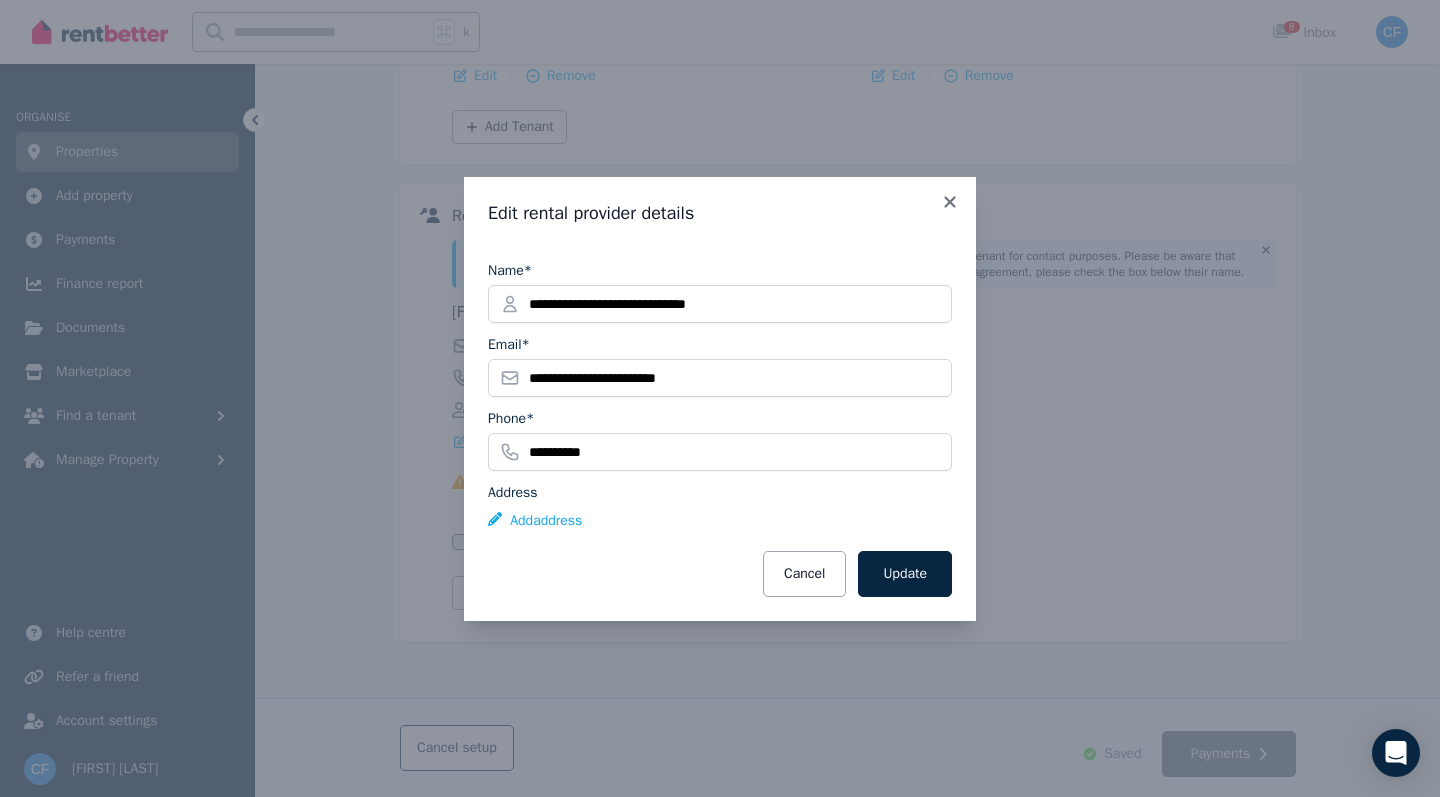 click on "**********" at bounding box center (720, 423) 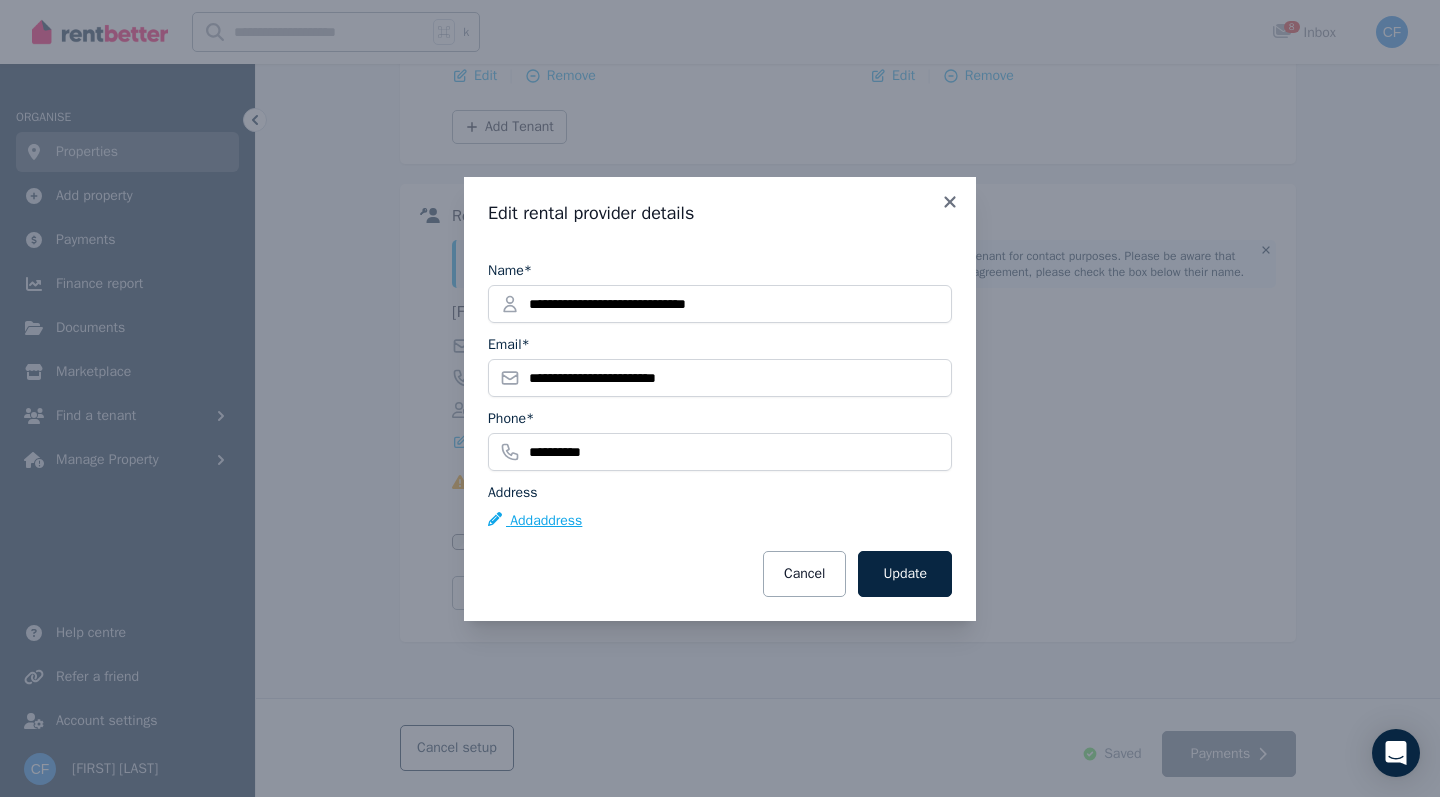 click on "Add  address" at bounding box center [535, 521] 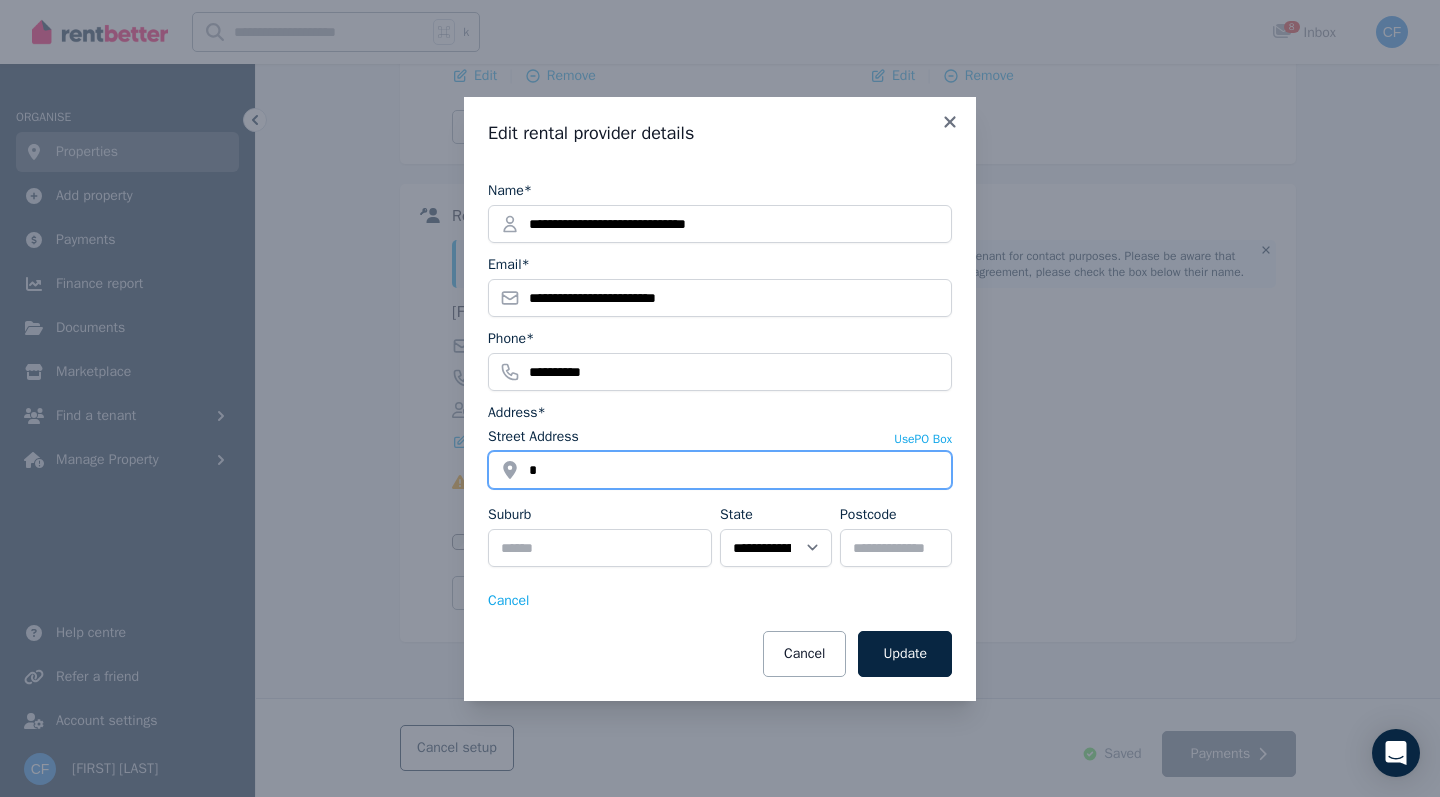 type on "**" 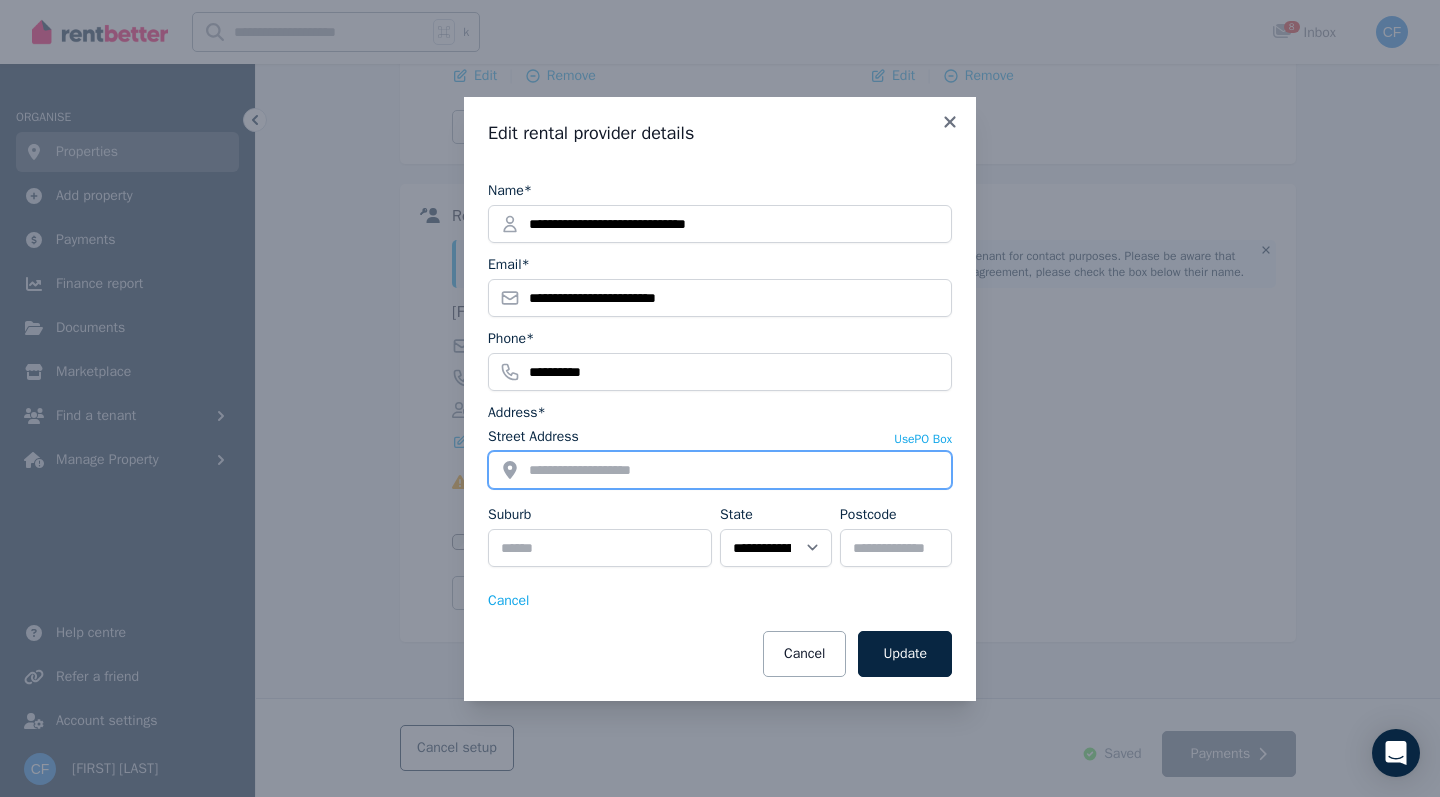 type on "**********" 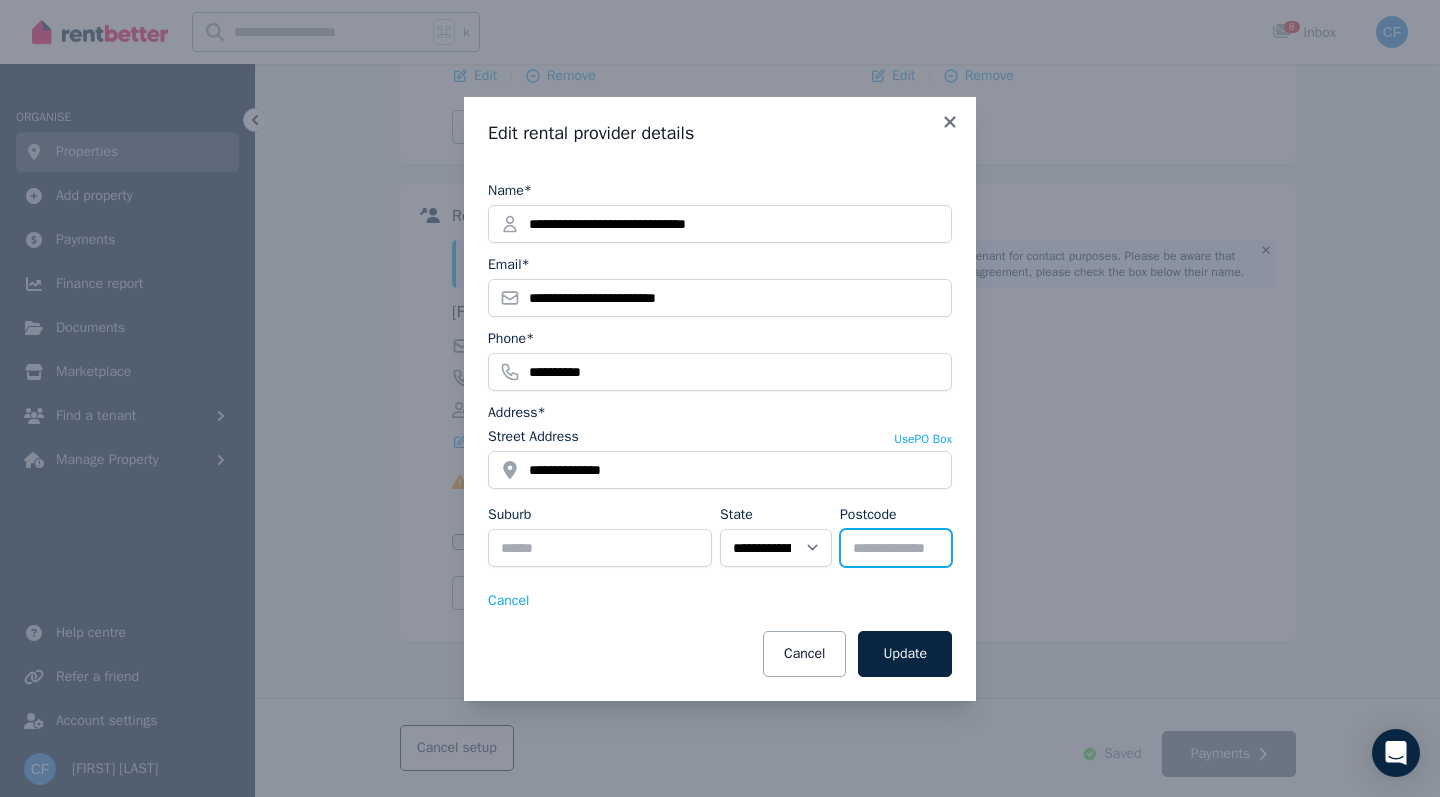 type on "****" 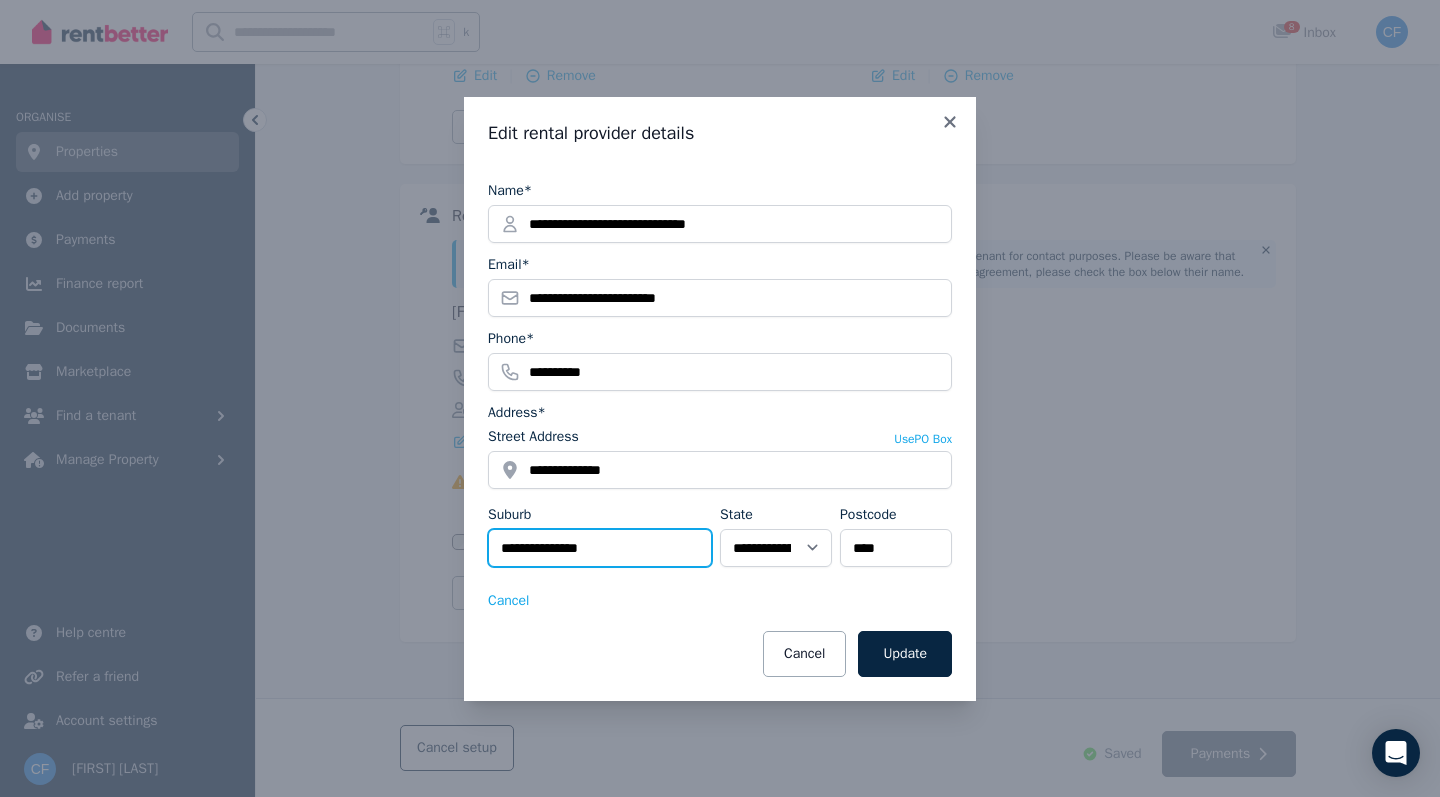 type on "**********" 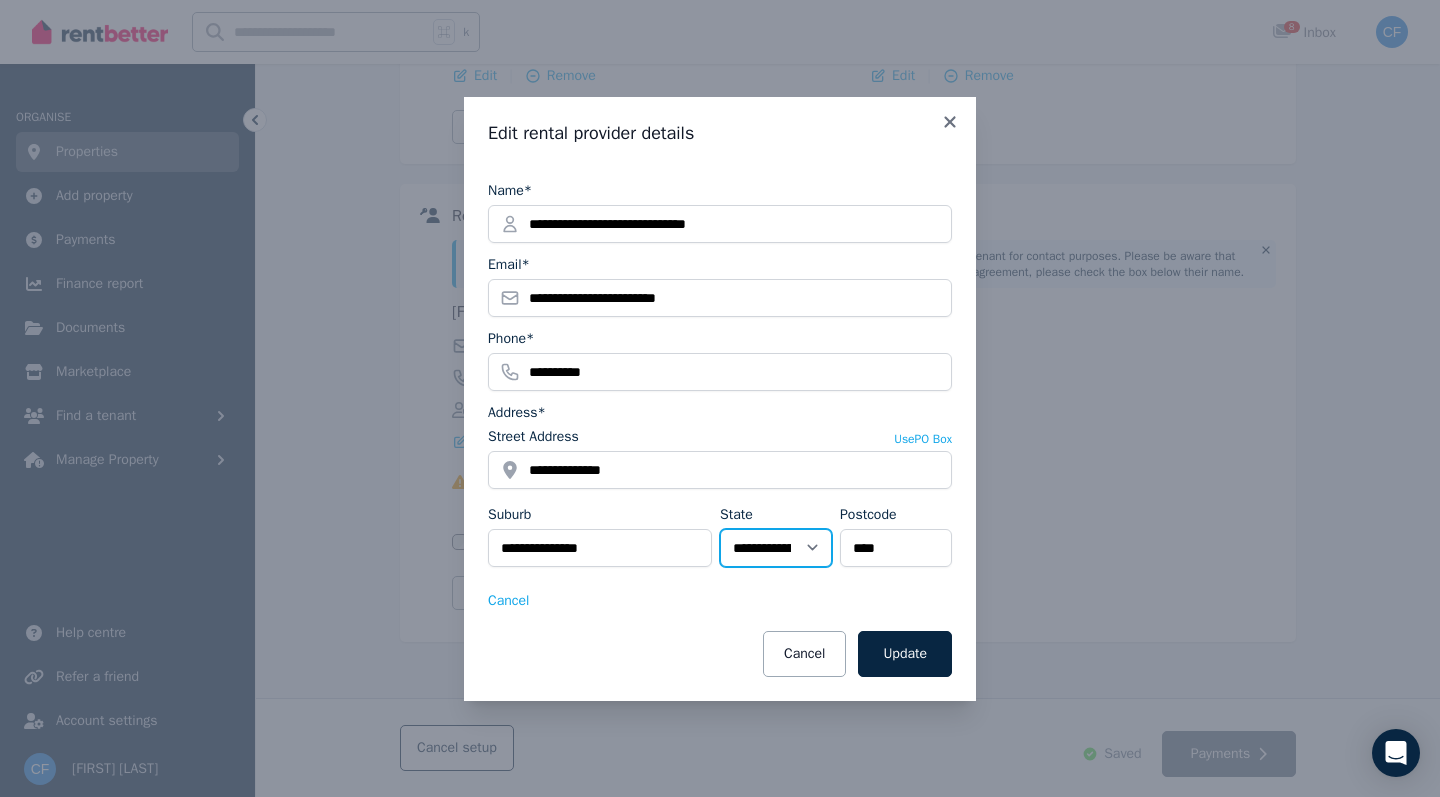 select on "***" 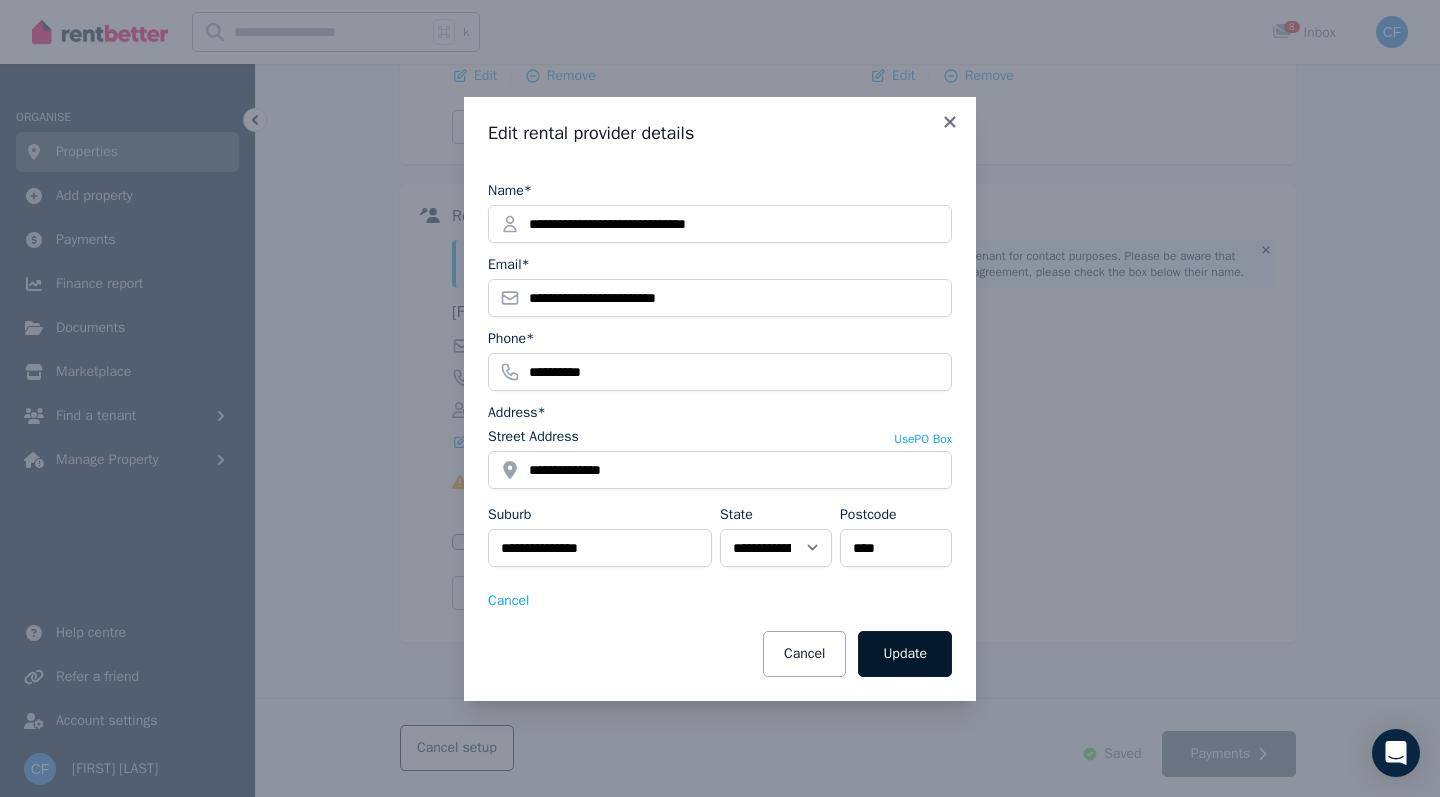 click on "Update" at bounding box center (905, 654) 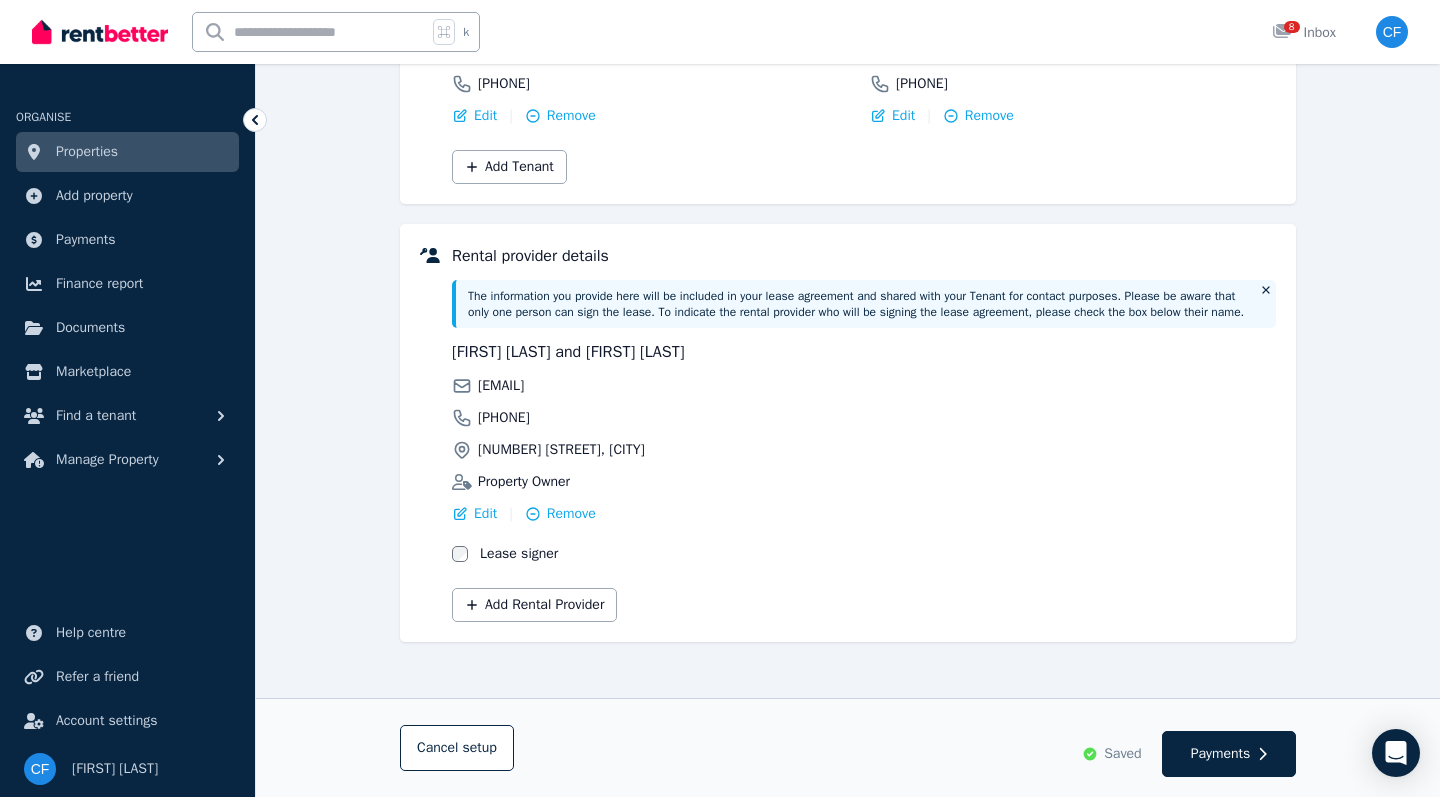 scroll, scrollTop: 382, scrollLeft: 0, axis: vertical 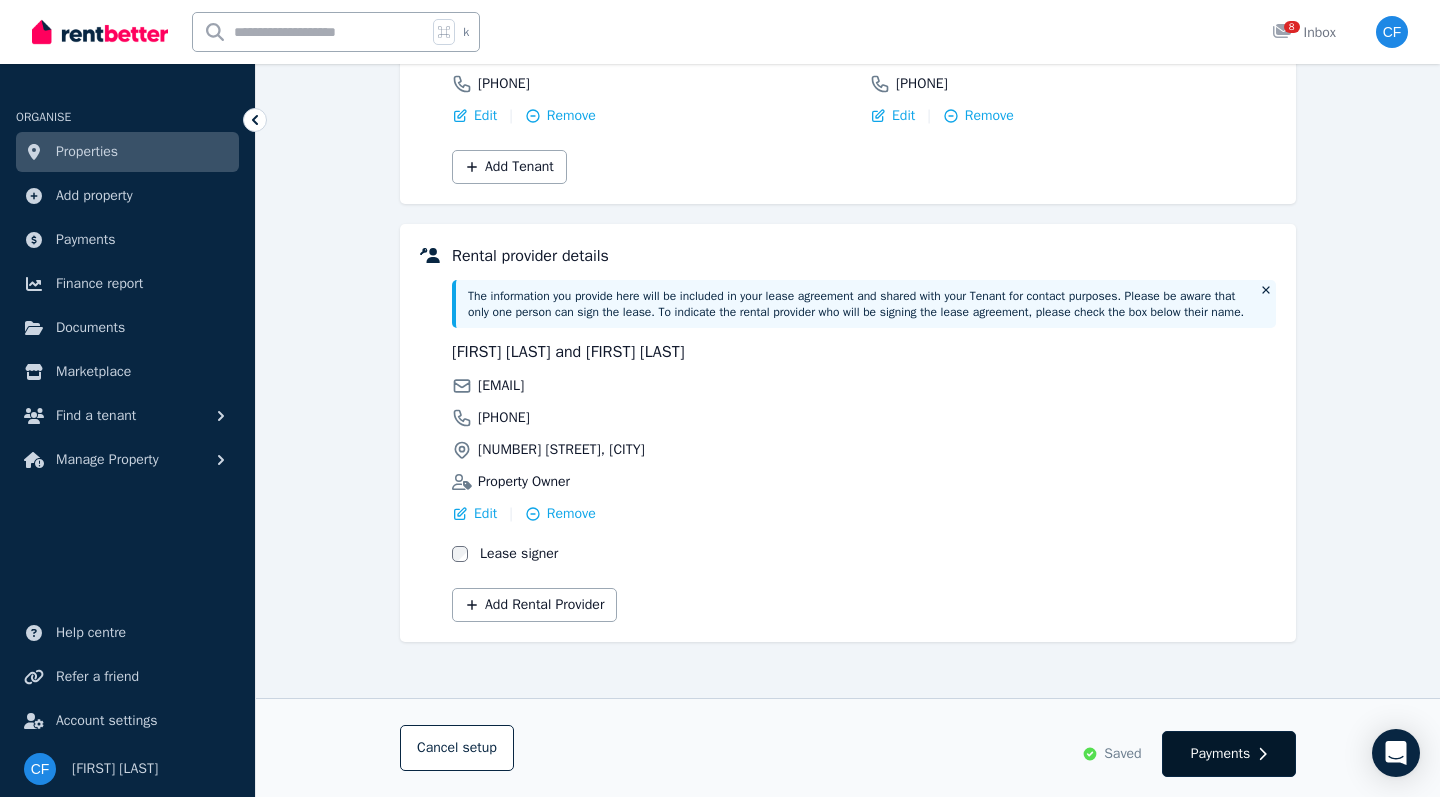 click on "Payments" at bounding box center (1221, 754) 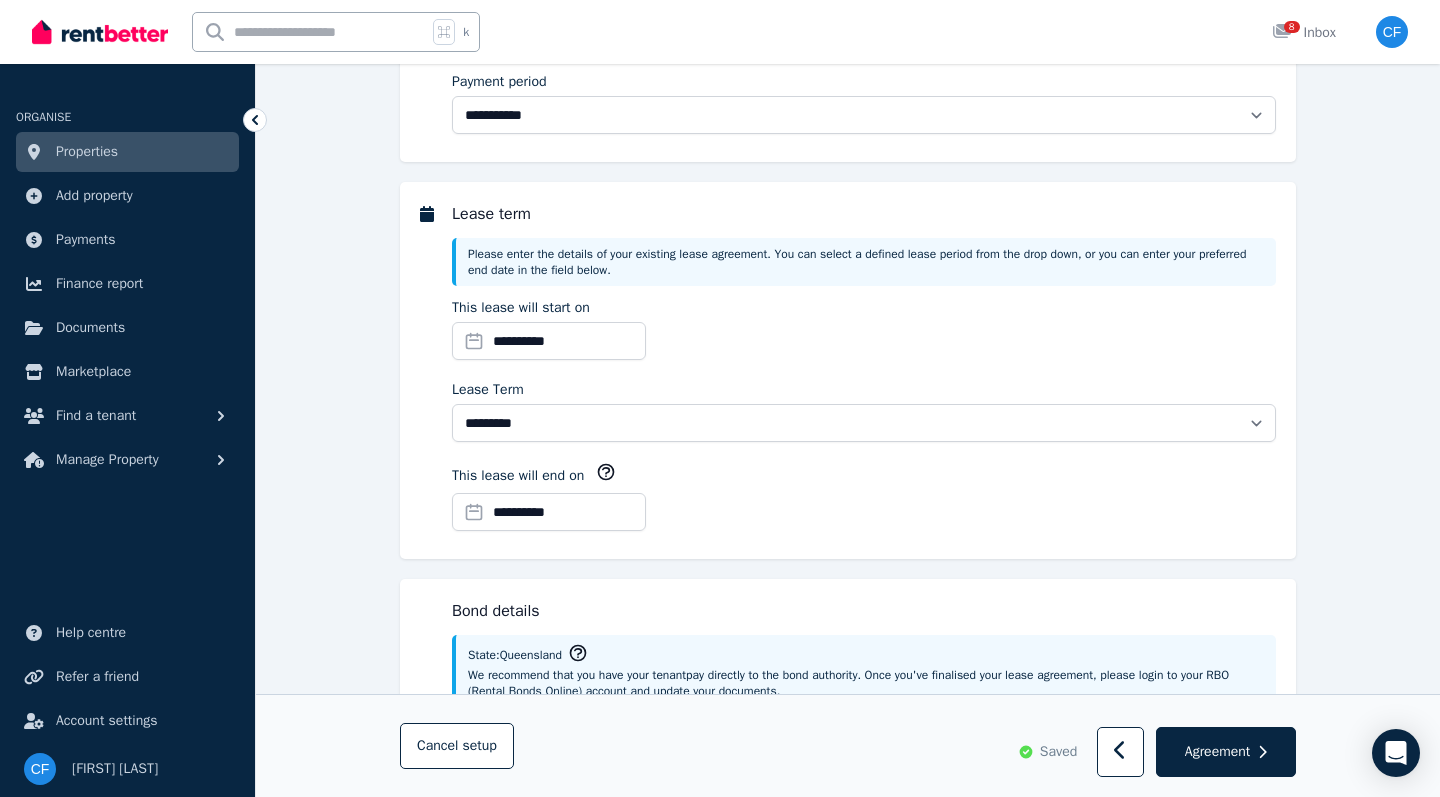 scroll, scrollTop: 0, scrollLeft: 0, axis: both 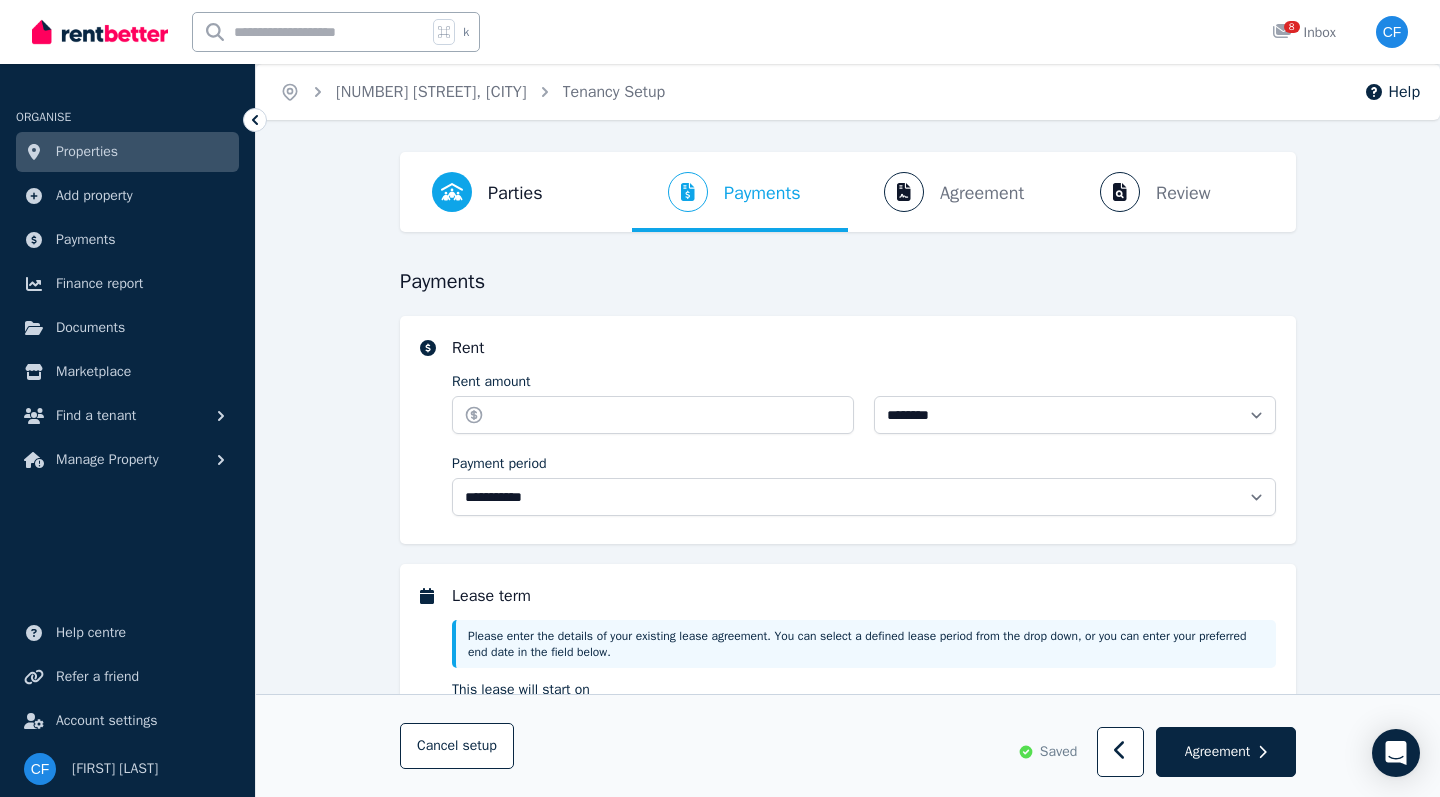 select on "**********" 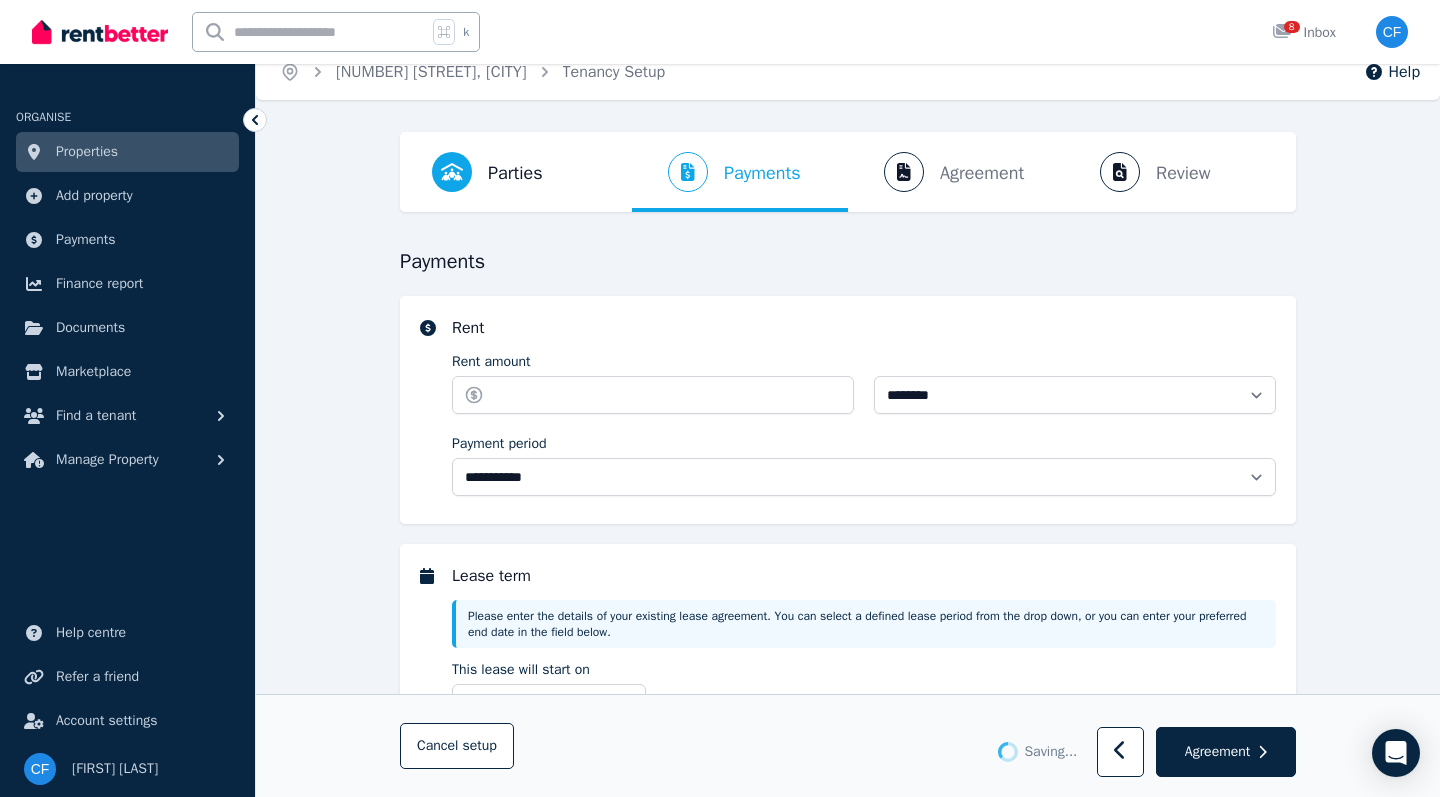 scroll, scrollTop: 32, scrollLeft: 0, axis: vertical 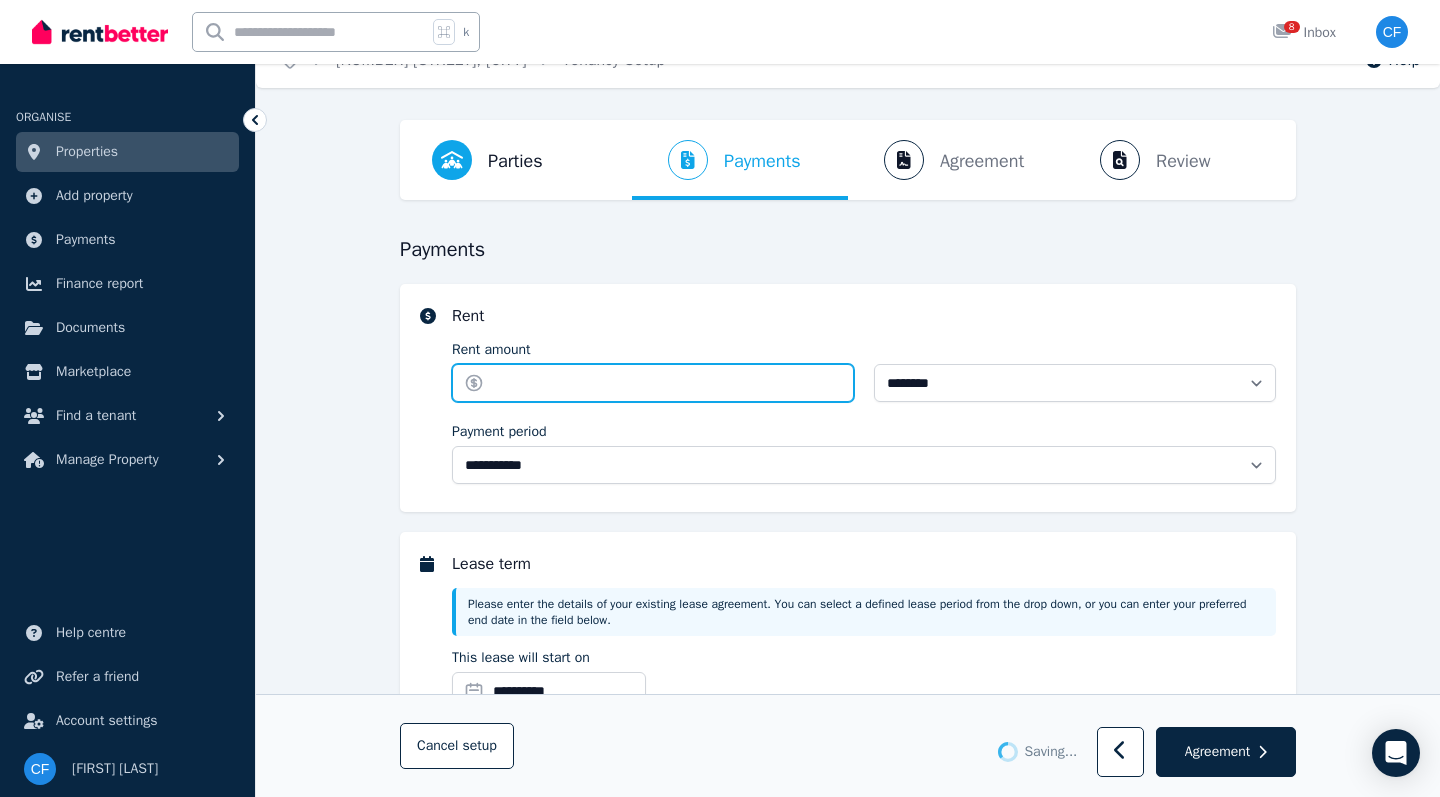 click on "Rent amount" at bounding box center (653, 383) 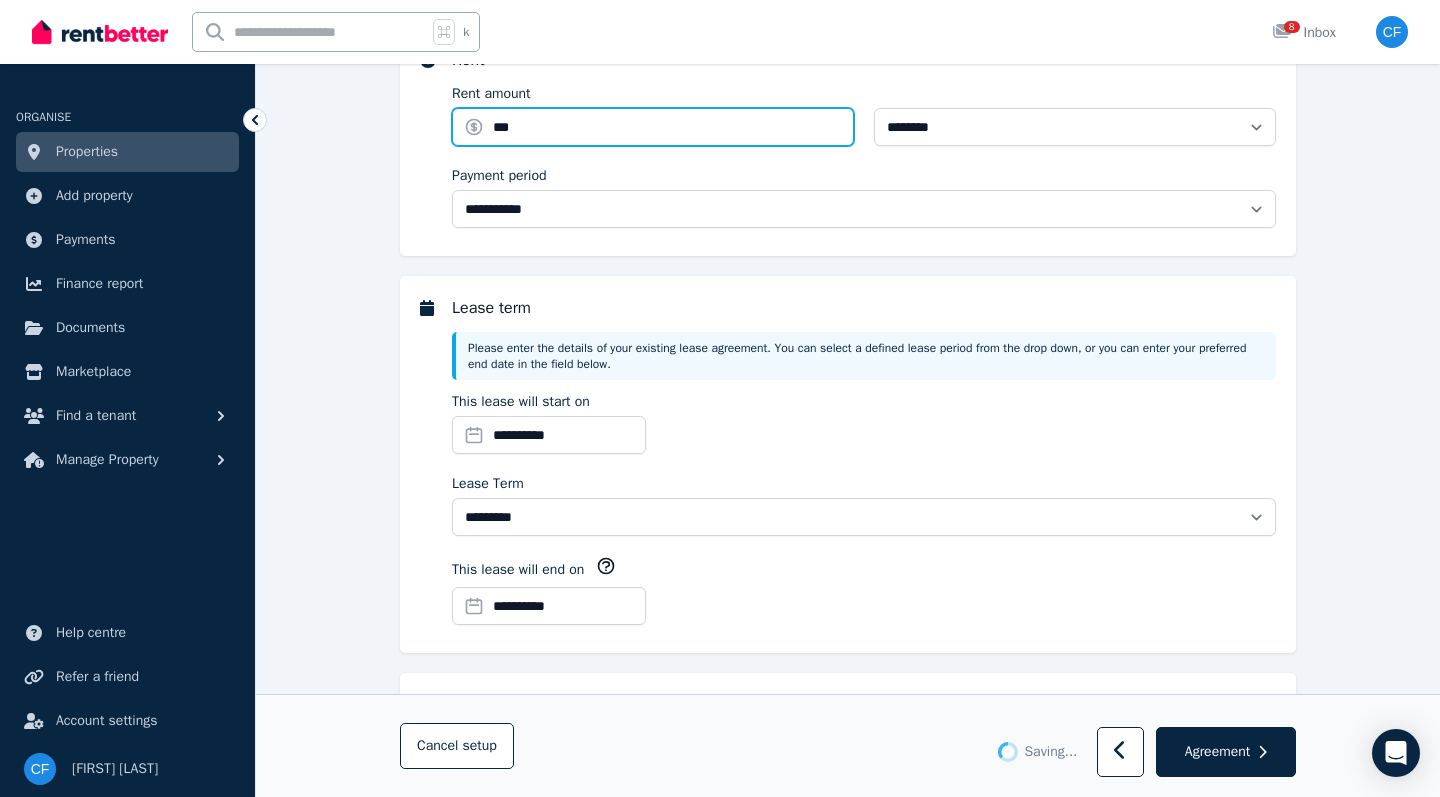 scroll, scrollTop: 294, scrollLeft: 0, axis: vertical 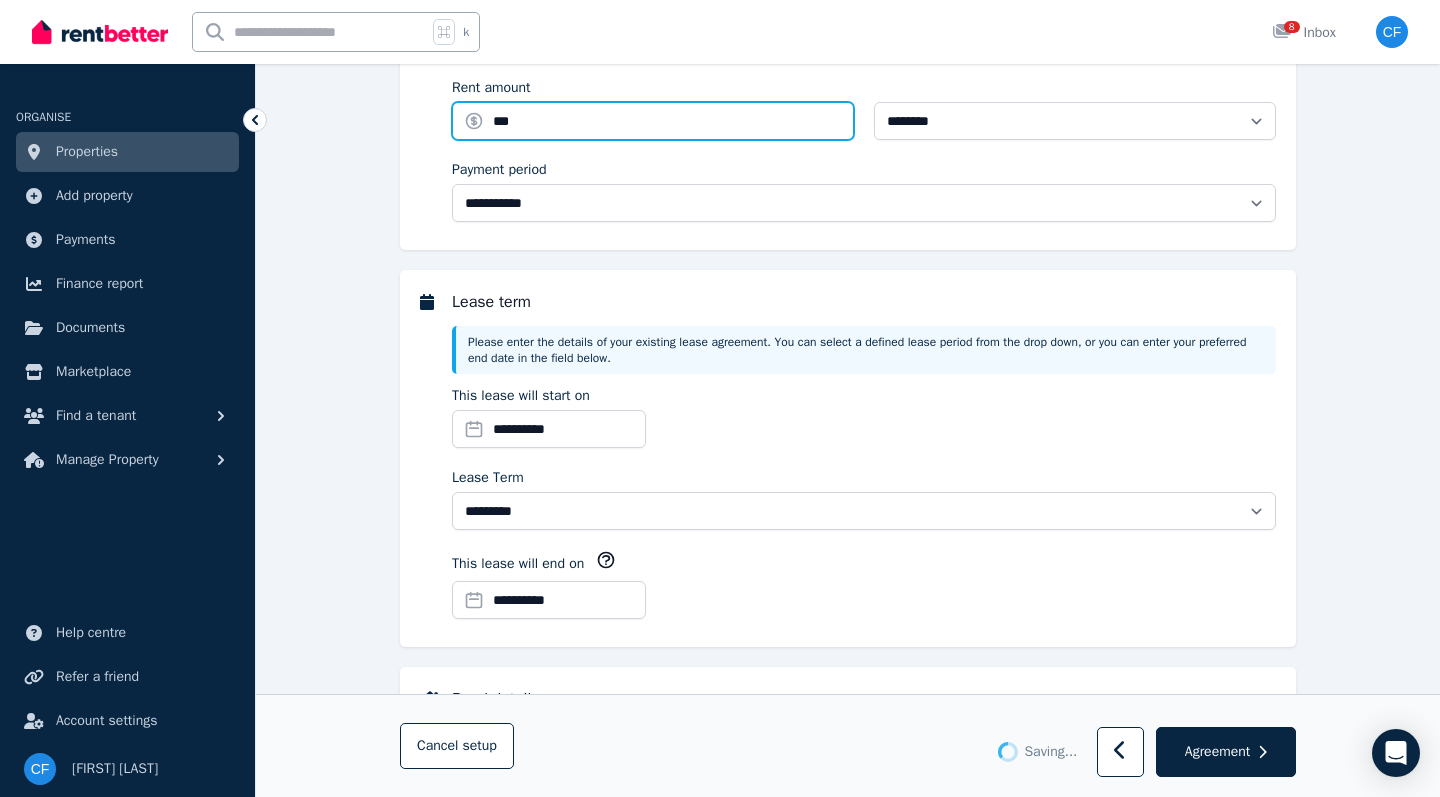 type on "***" 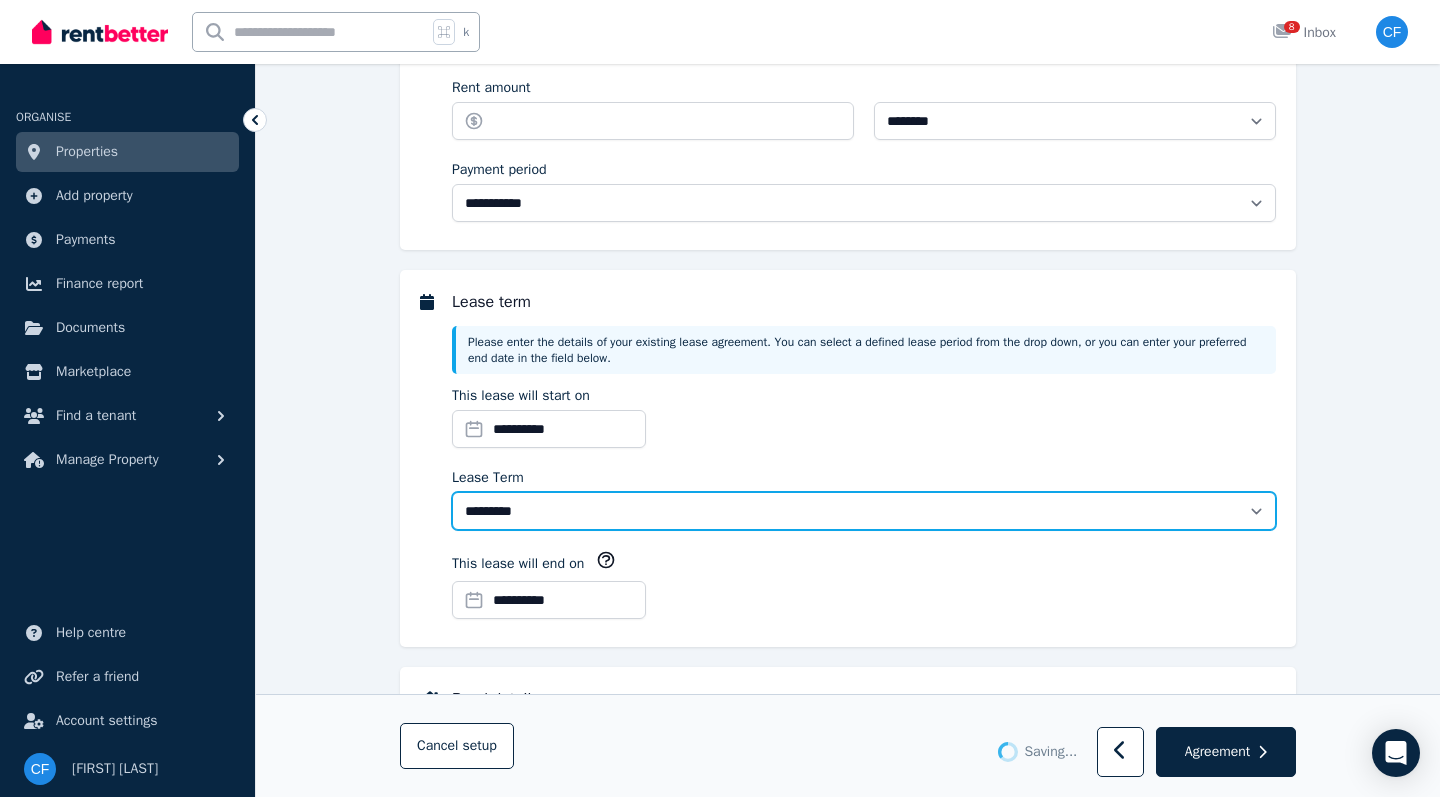 type on "******" 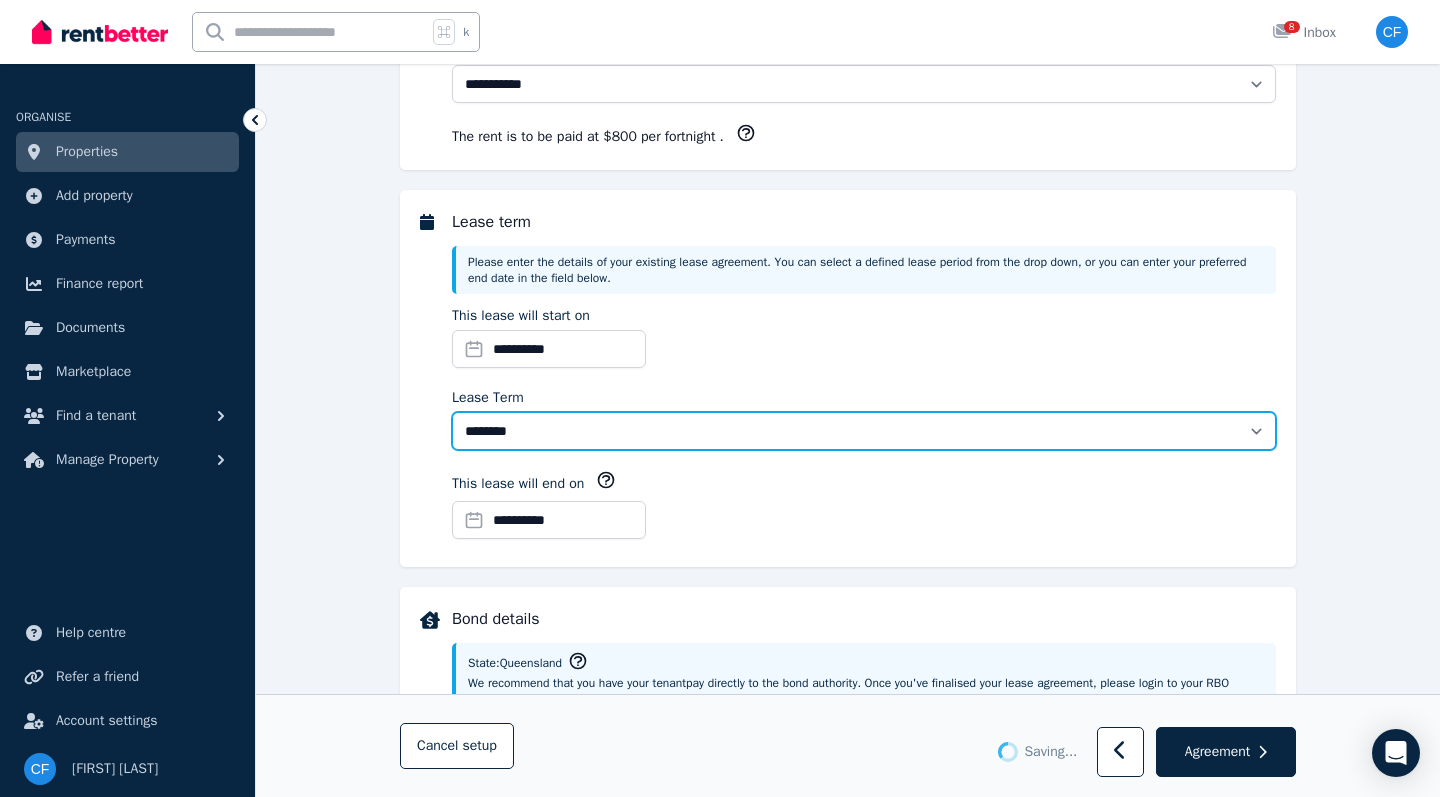 scroll, scrollTop: 419, scrollLeft: 0, axis: vertical 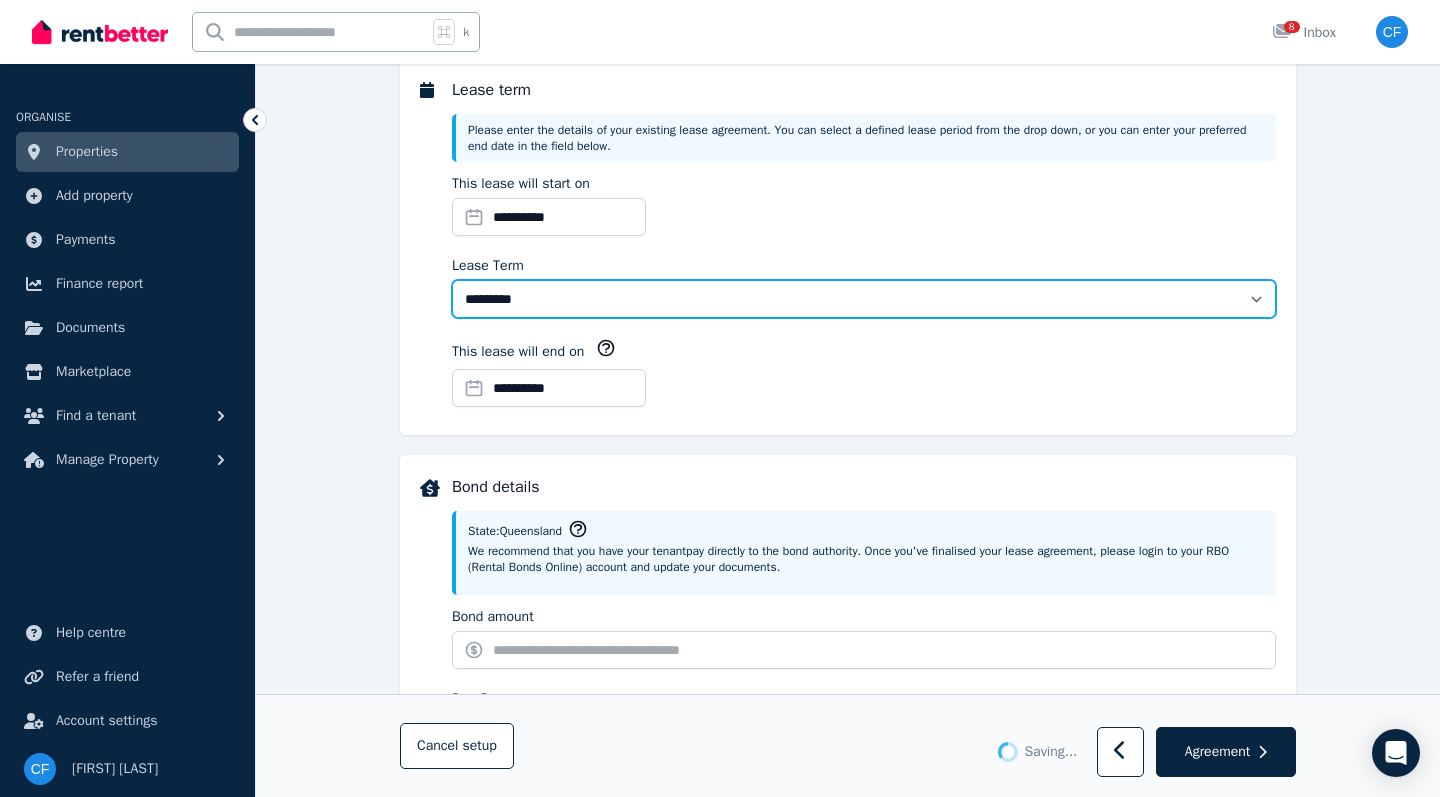 select on "**********" 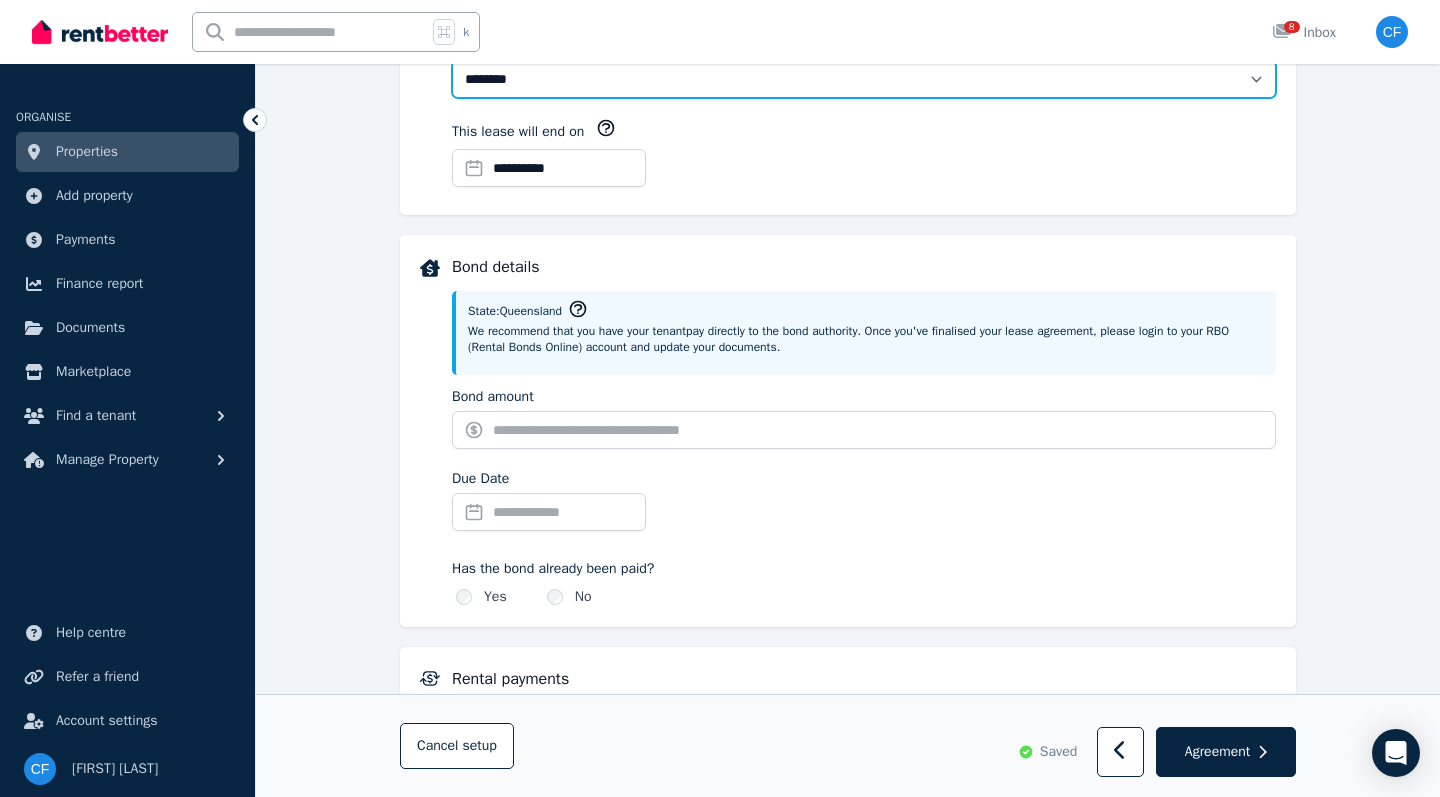 scroll, scrollTop: 767, scrollLeft: 0, axis: vertical 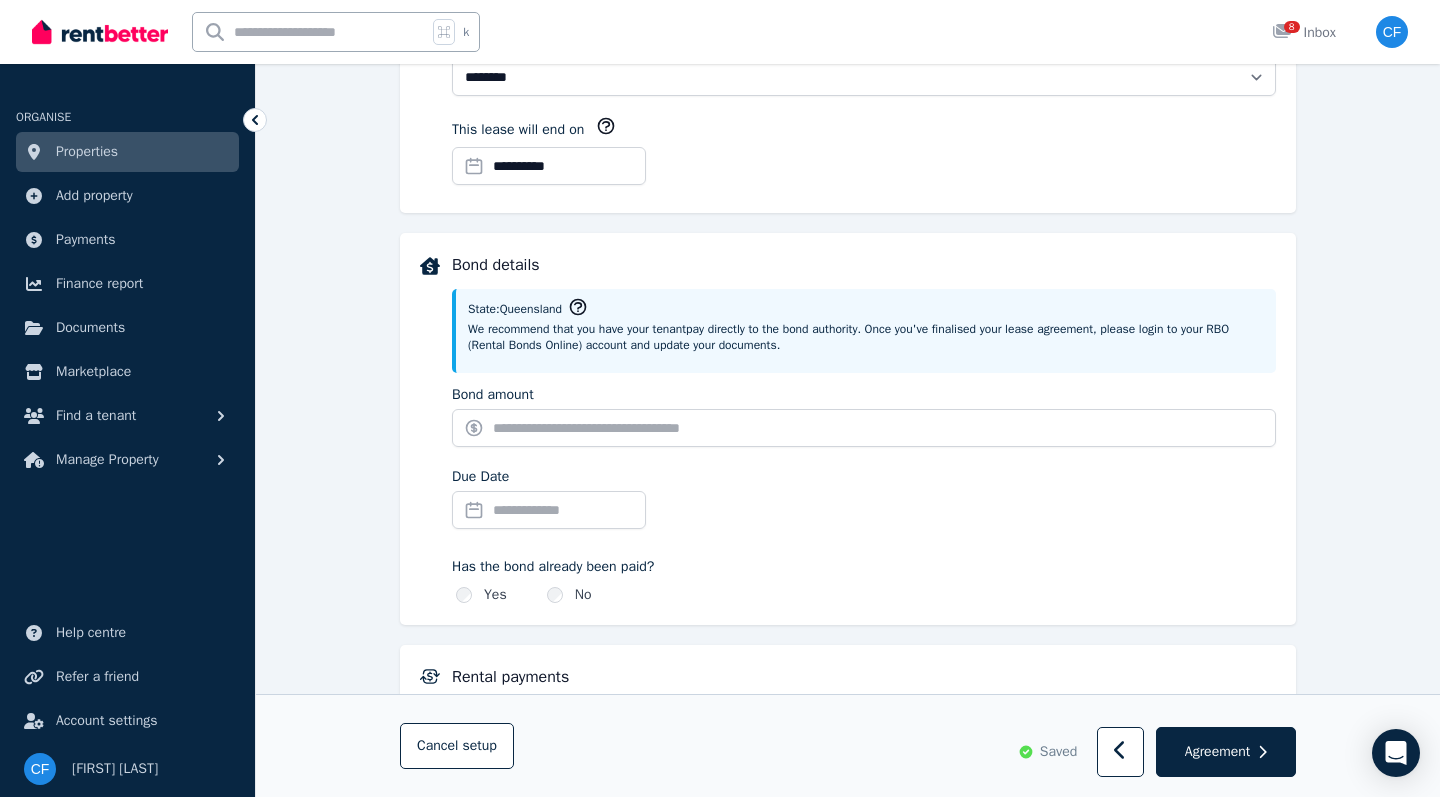 click on "Due Date" at bounding box center [549, 510] 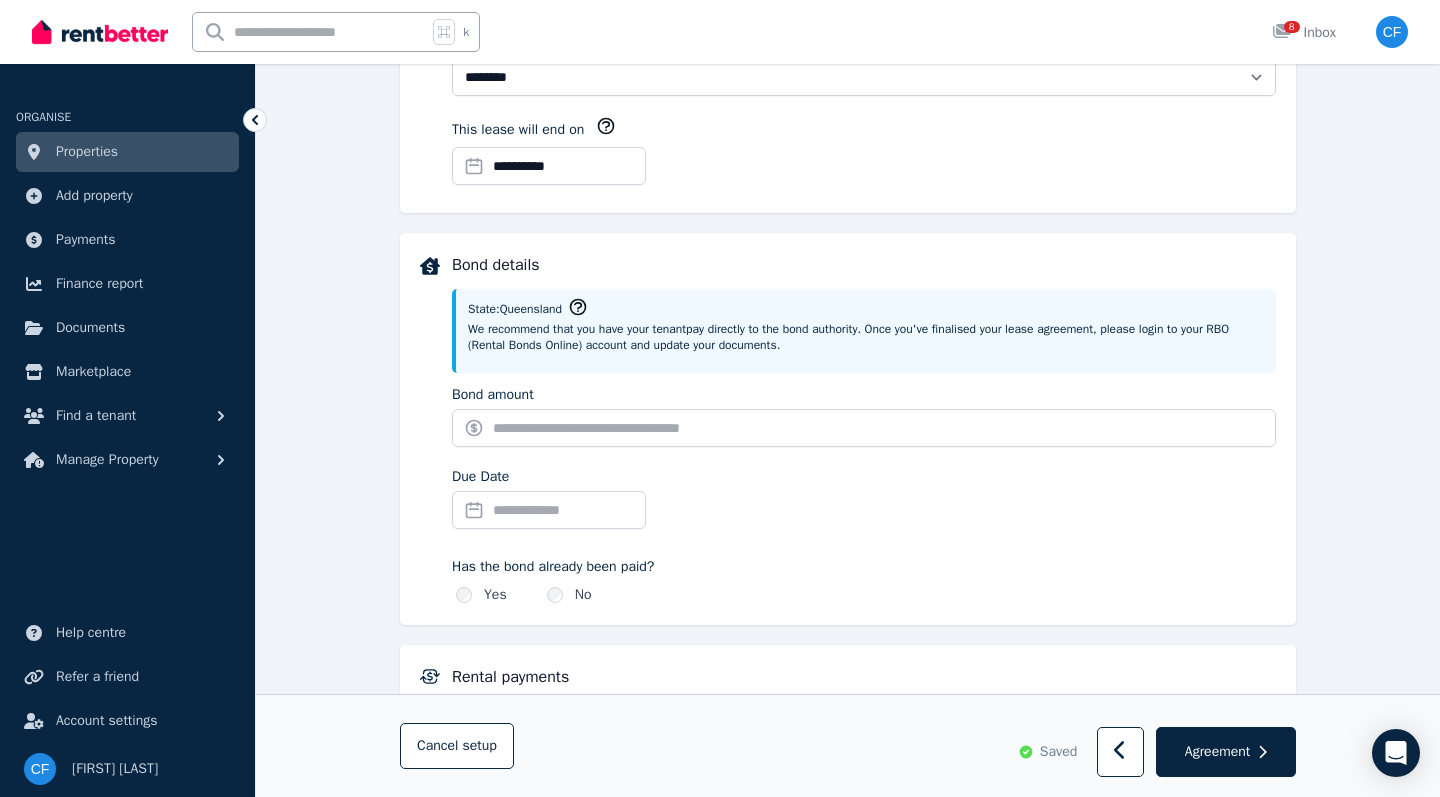 click on "Due Date" at bounding box center (864, 502) 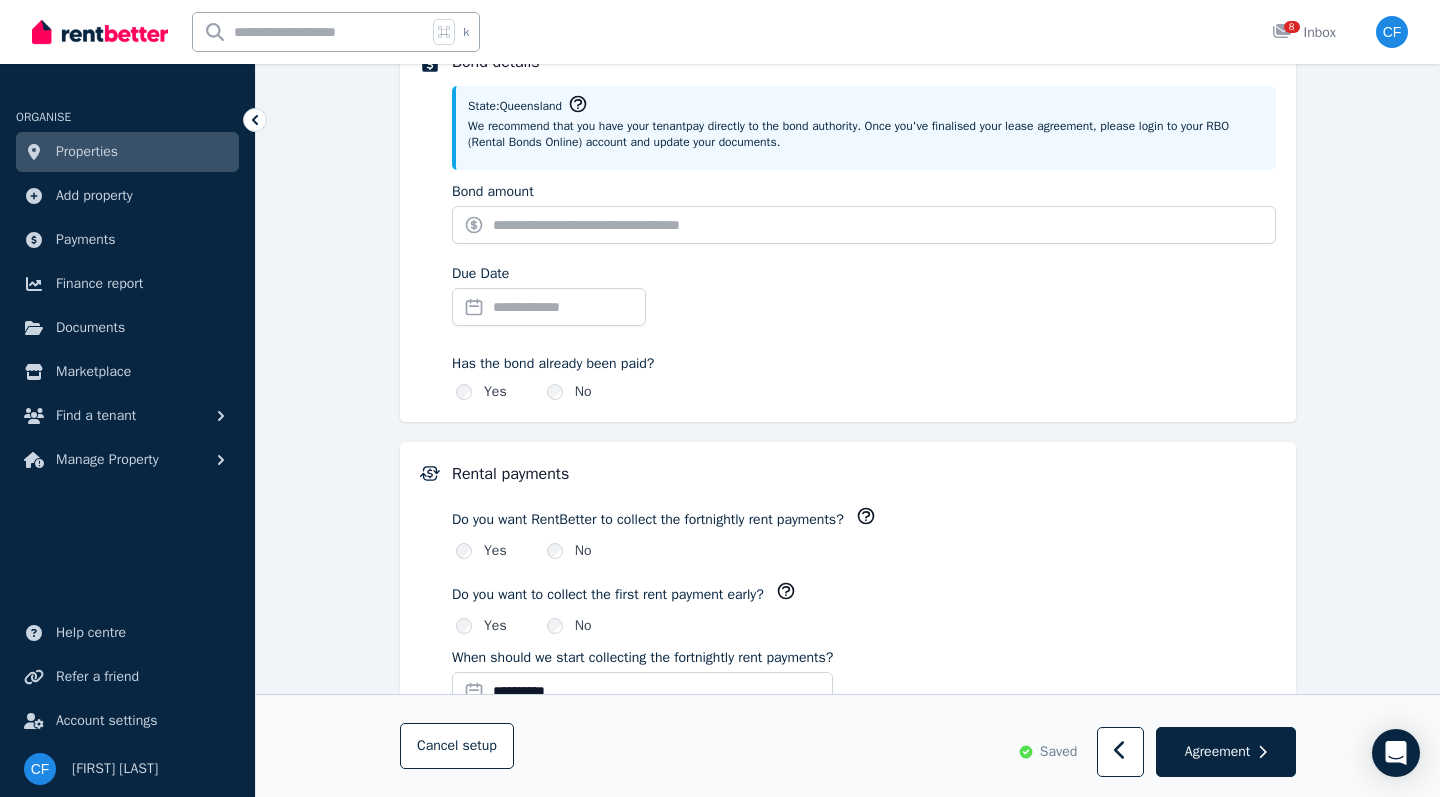 scroll, scrollTop: 973, scrollLeft: 0, axis: vertical 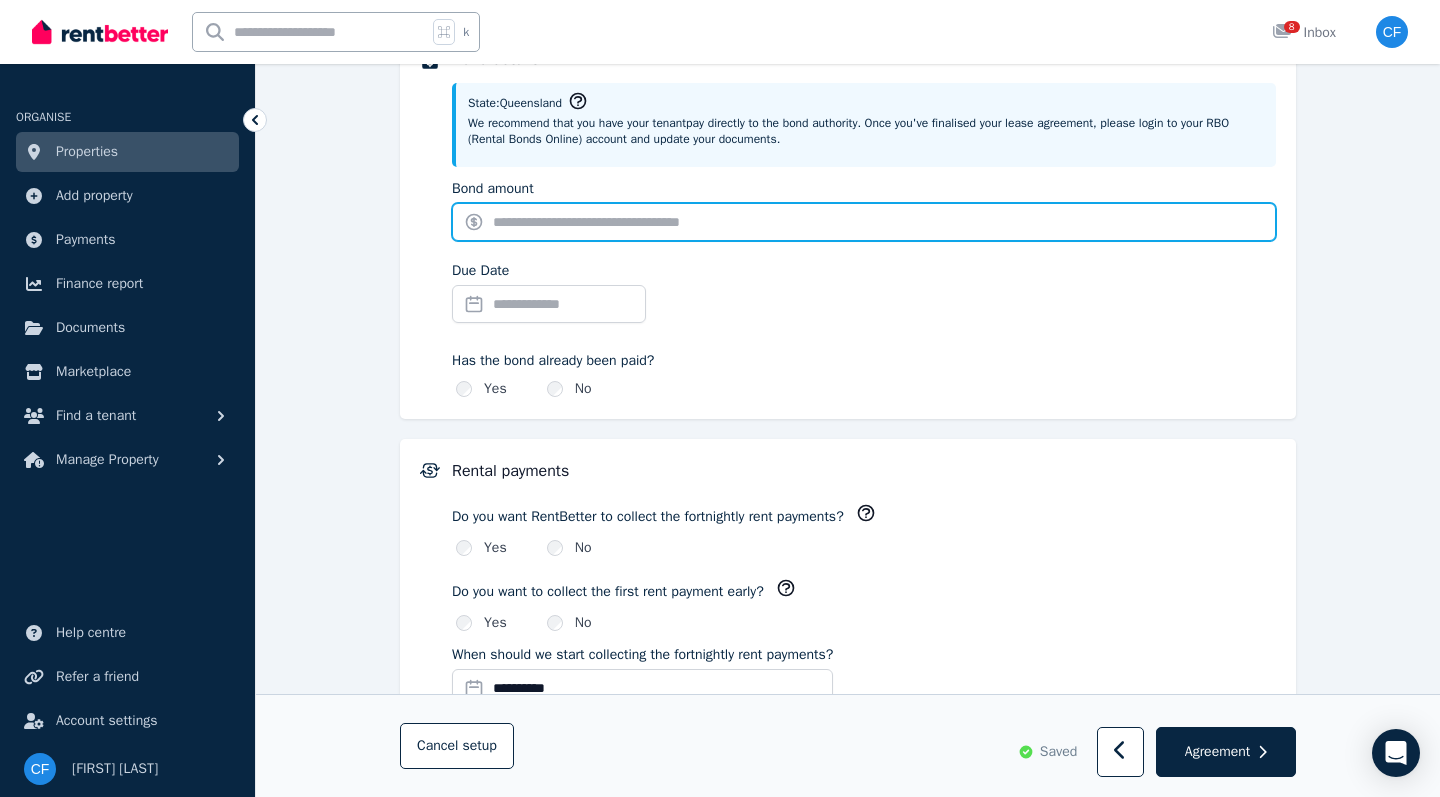 click on "Bond amount" at bounding box center (864, 222) 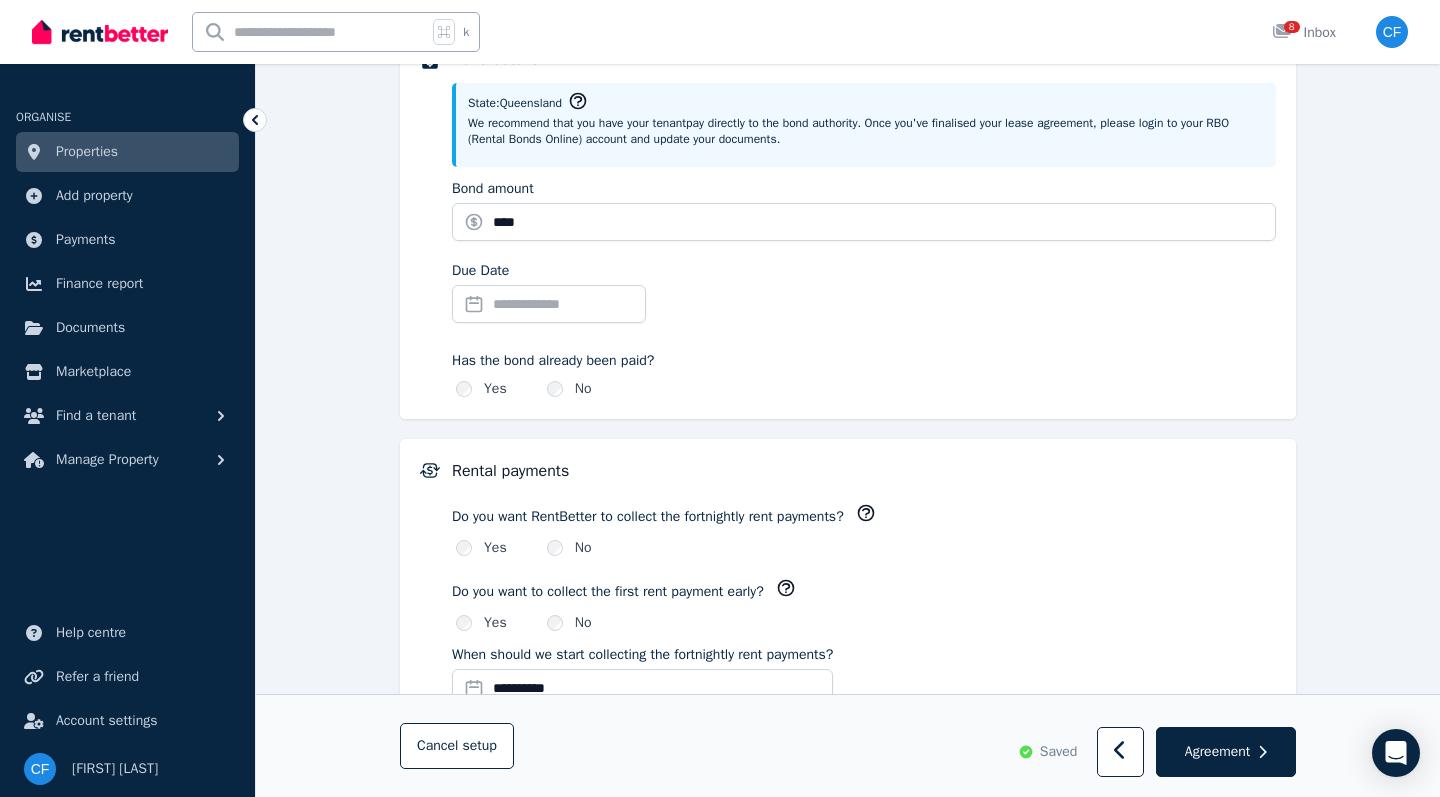 click on "Due Date" at bounding box center [549, 304] 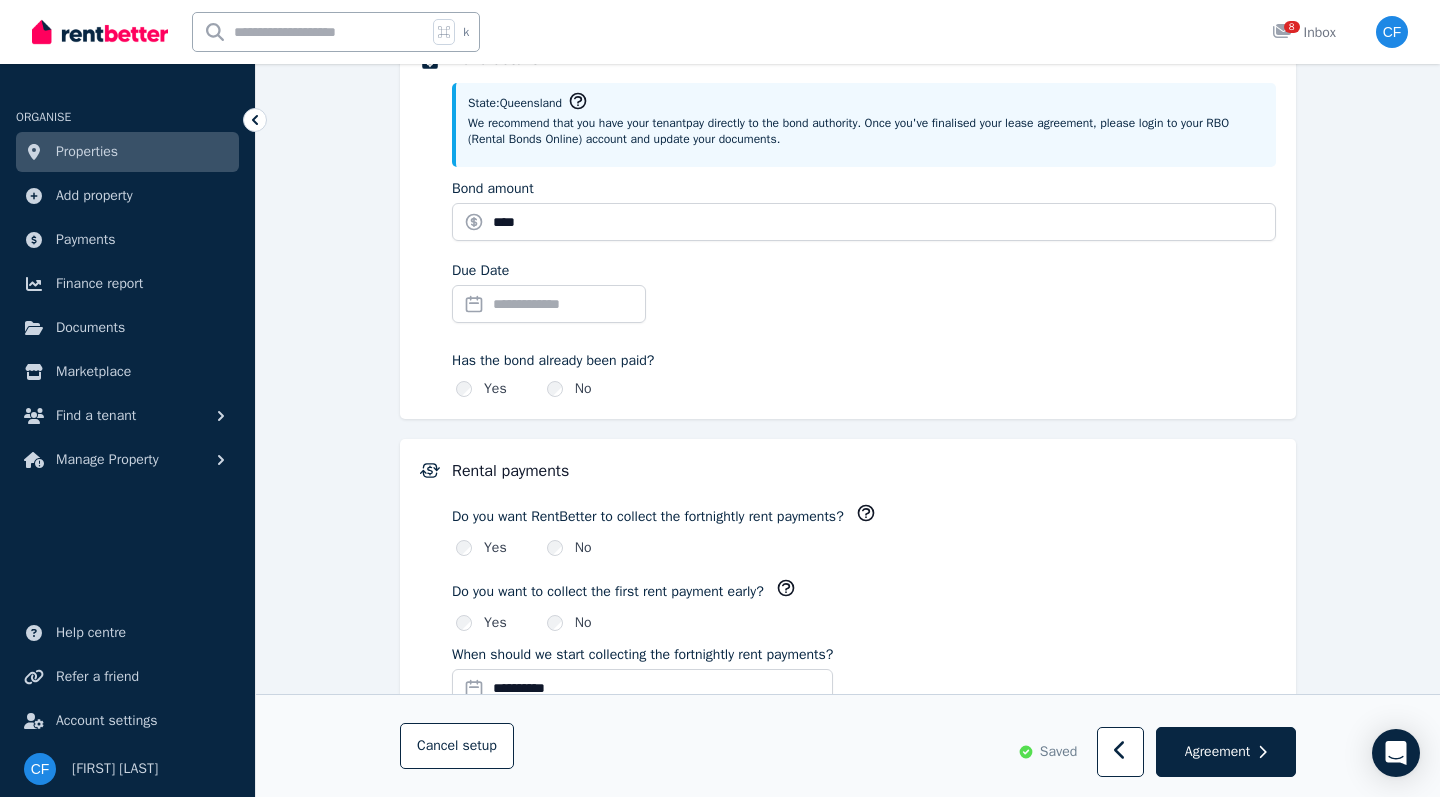 click on "Due Date" at bounding box center (549, 304) 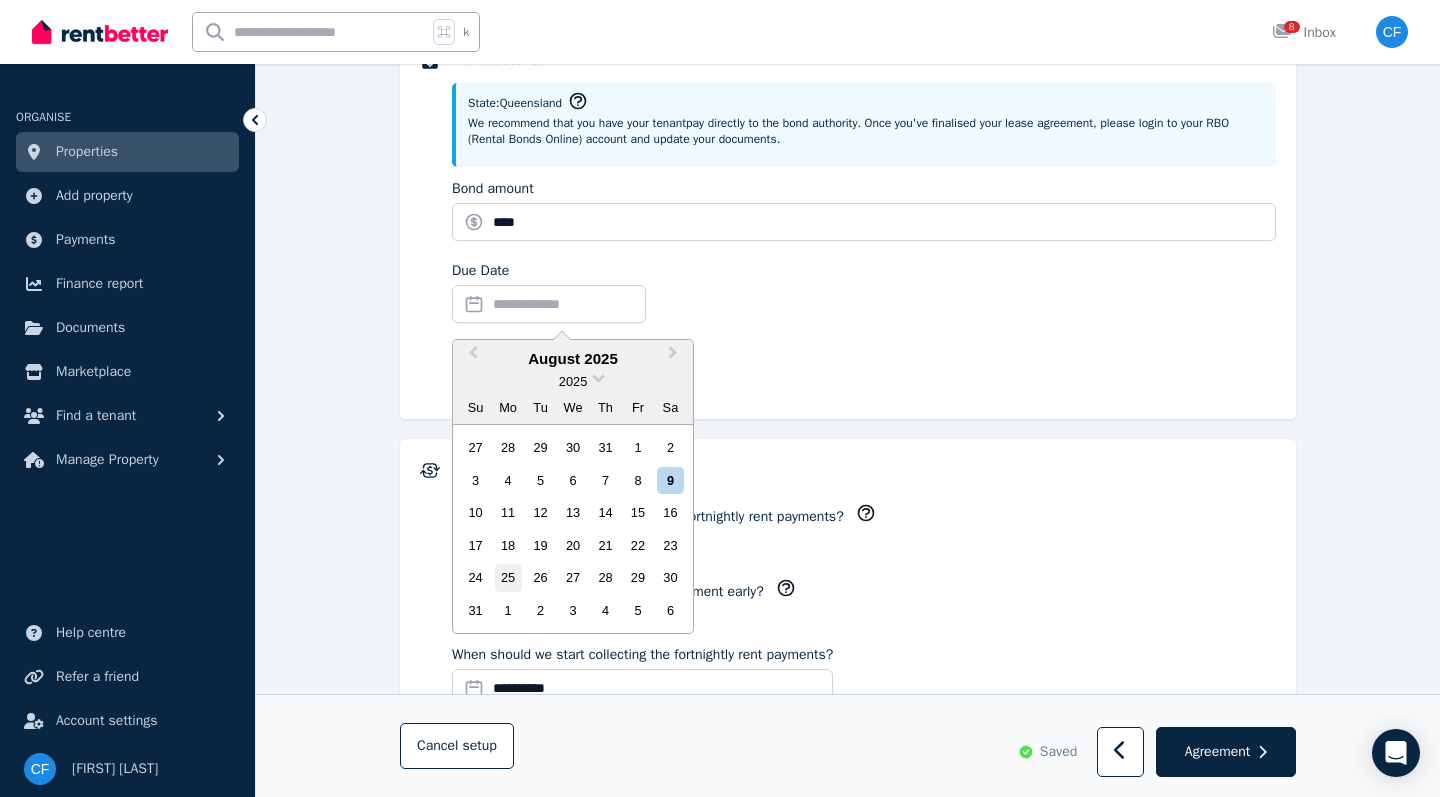 click on "25" at bounding box center (508, 577) 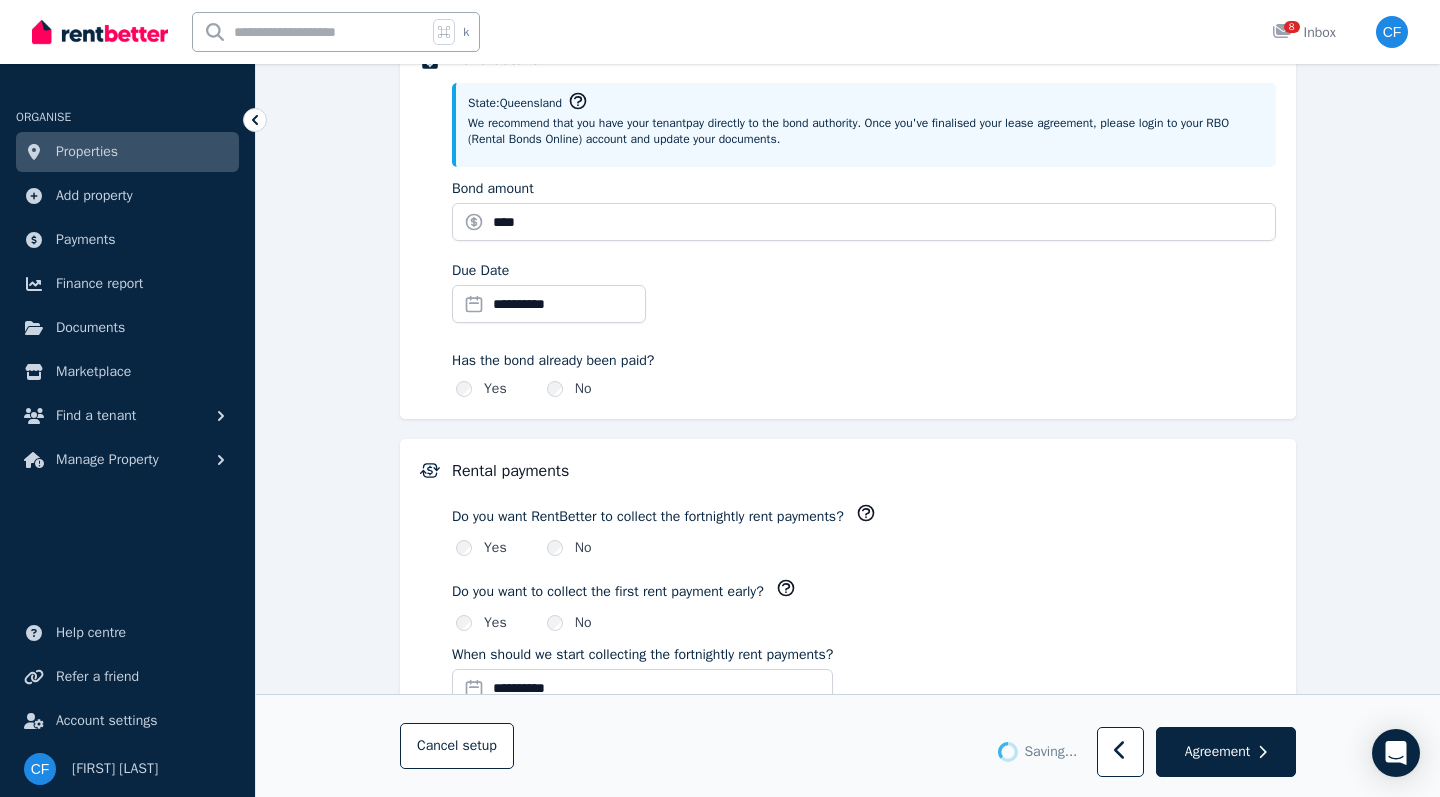 type on "*******" 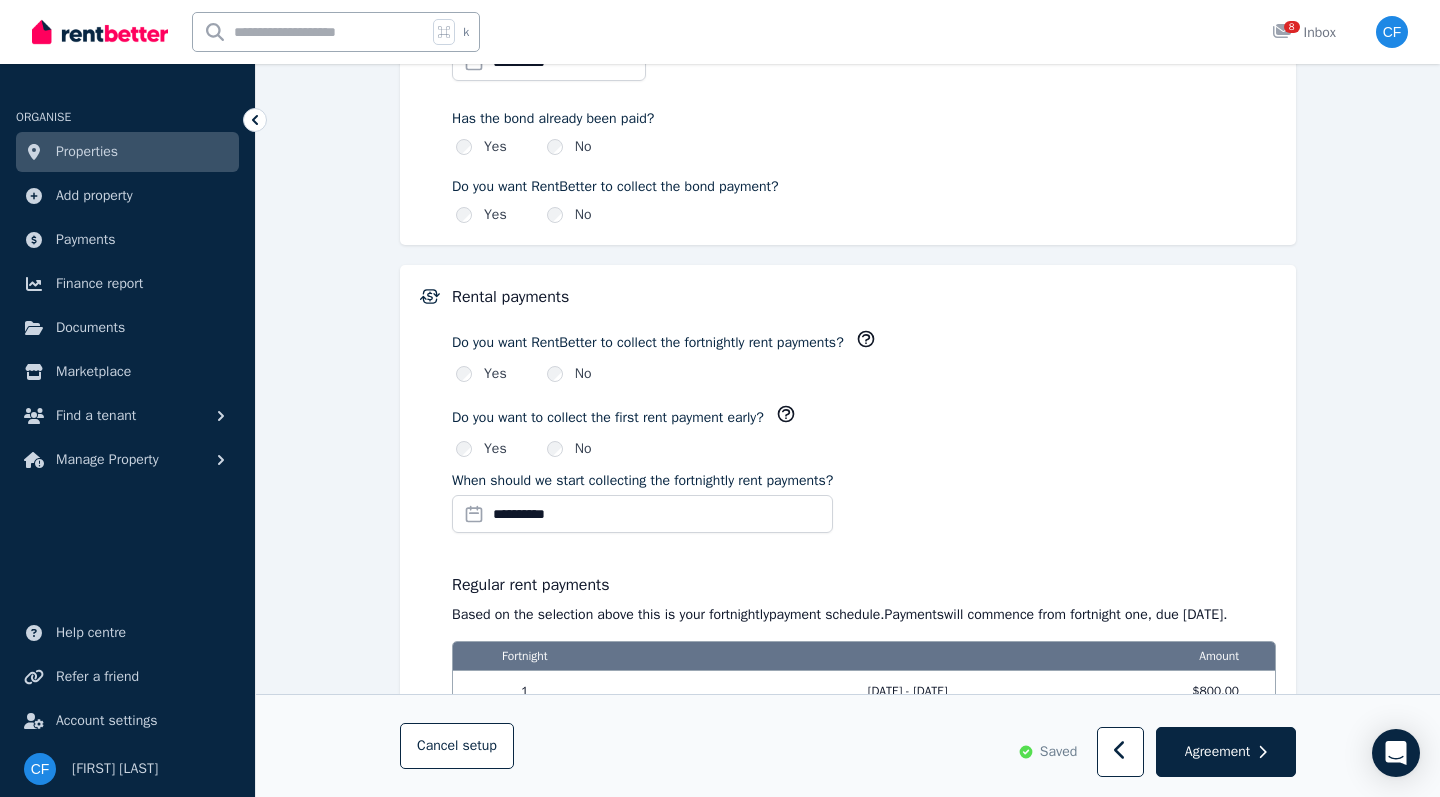 scroll, scrollTop: 1217, scrollLeft: 0, axis: vertical 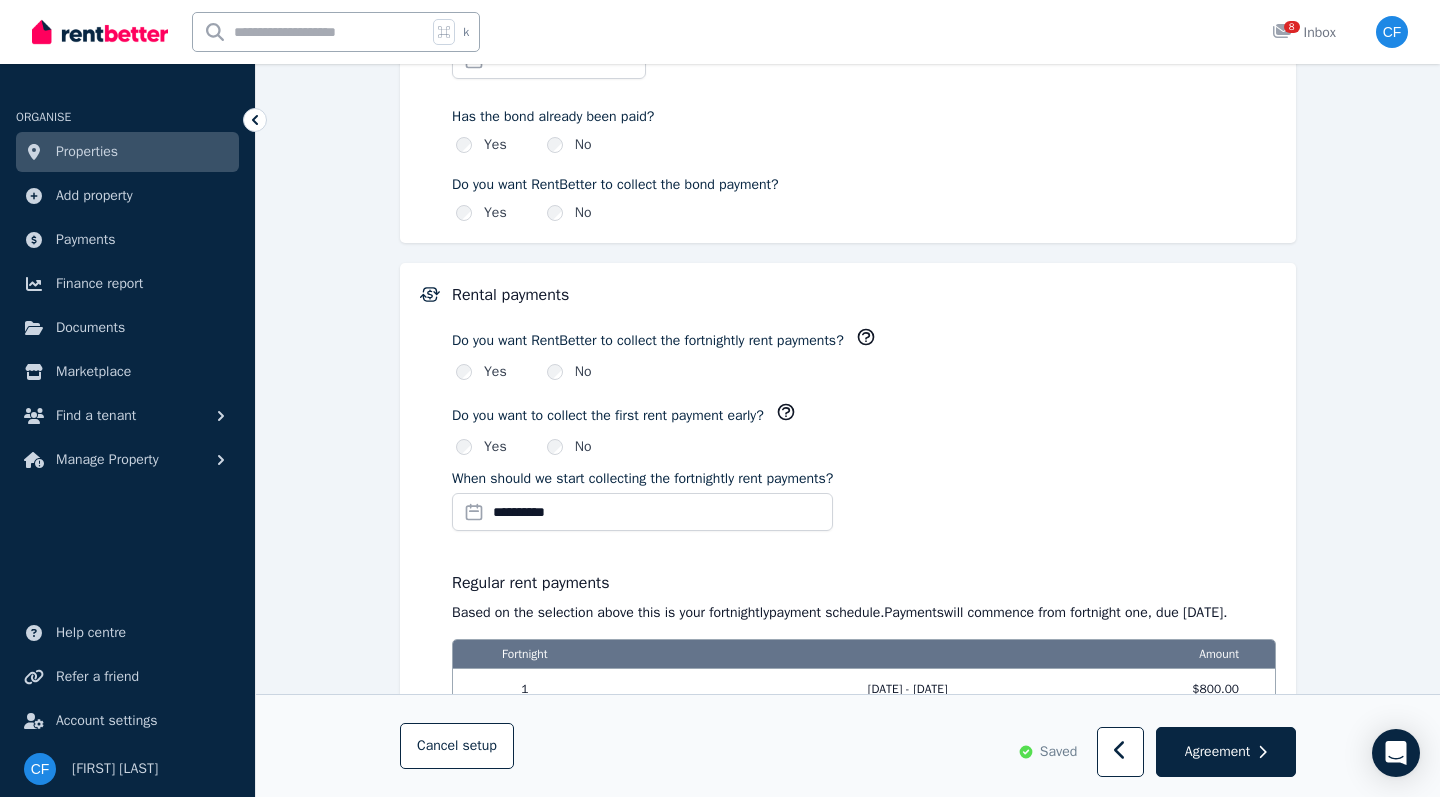click on "**********" at bounding box center [642, 512] 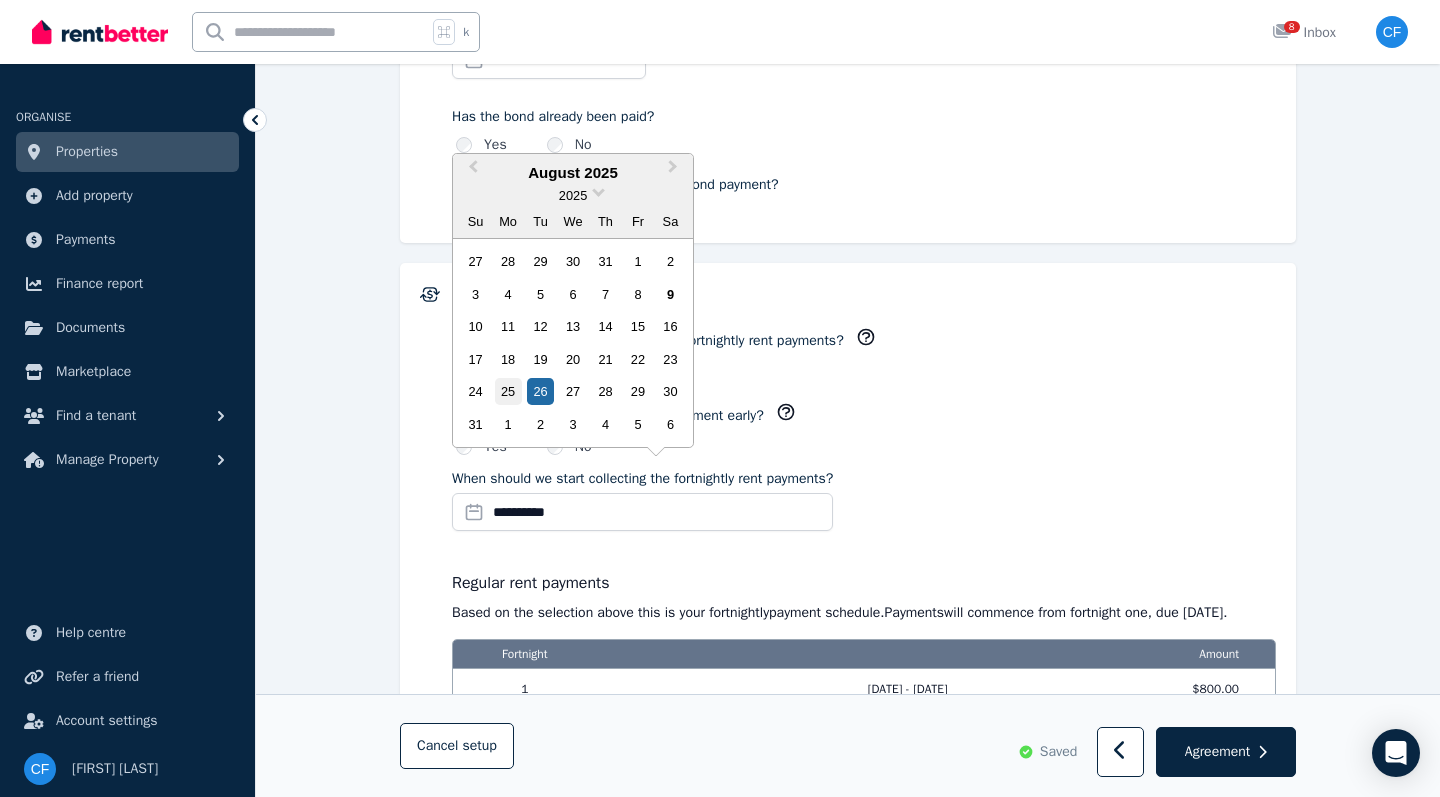 click on "25" at bounding box center (508, 391) 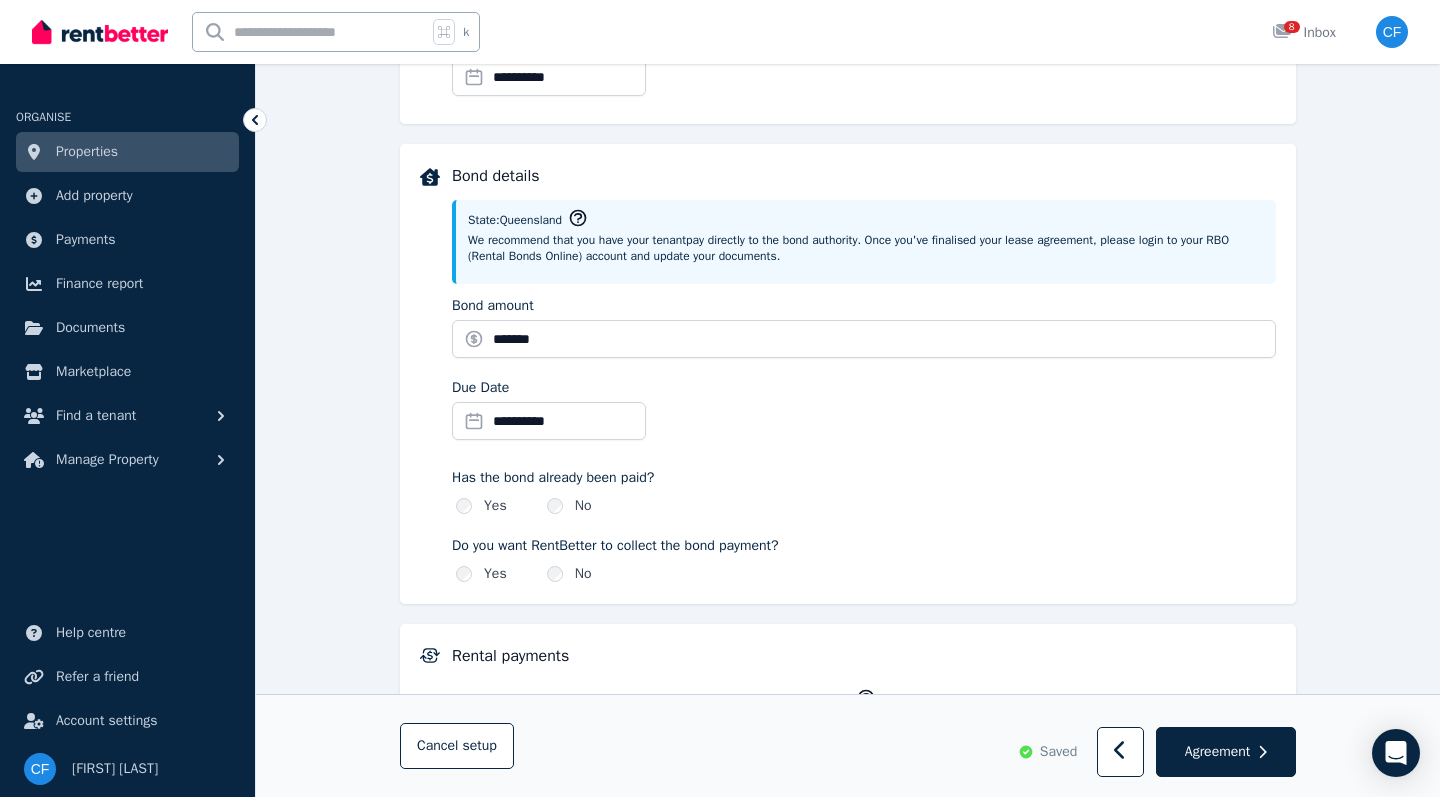scroll, scrollTop: 931, scrollLeft: 0, axis: vertical 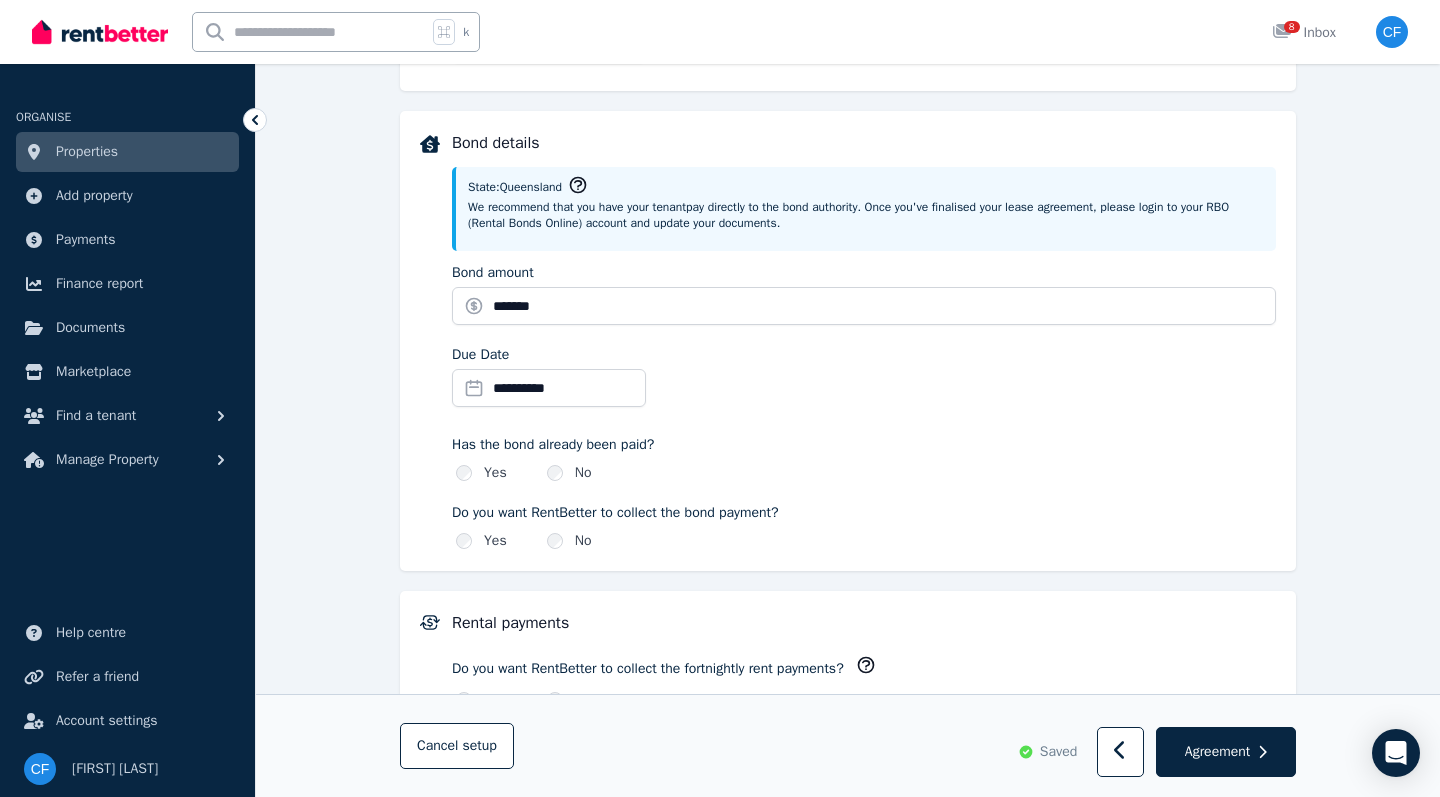 click on "**********" at bounding box center [549, 388] 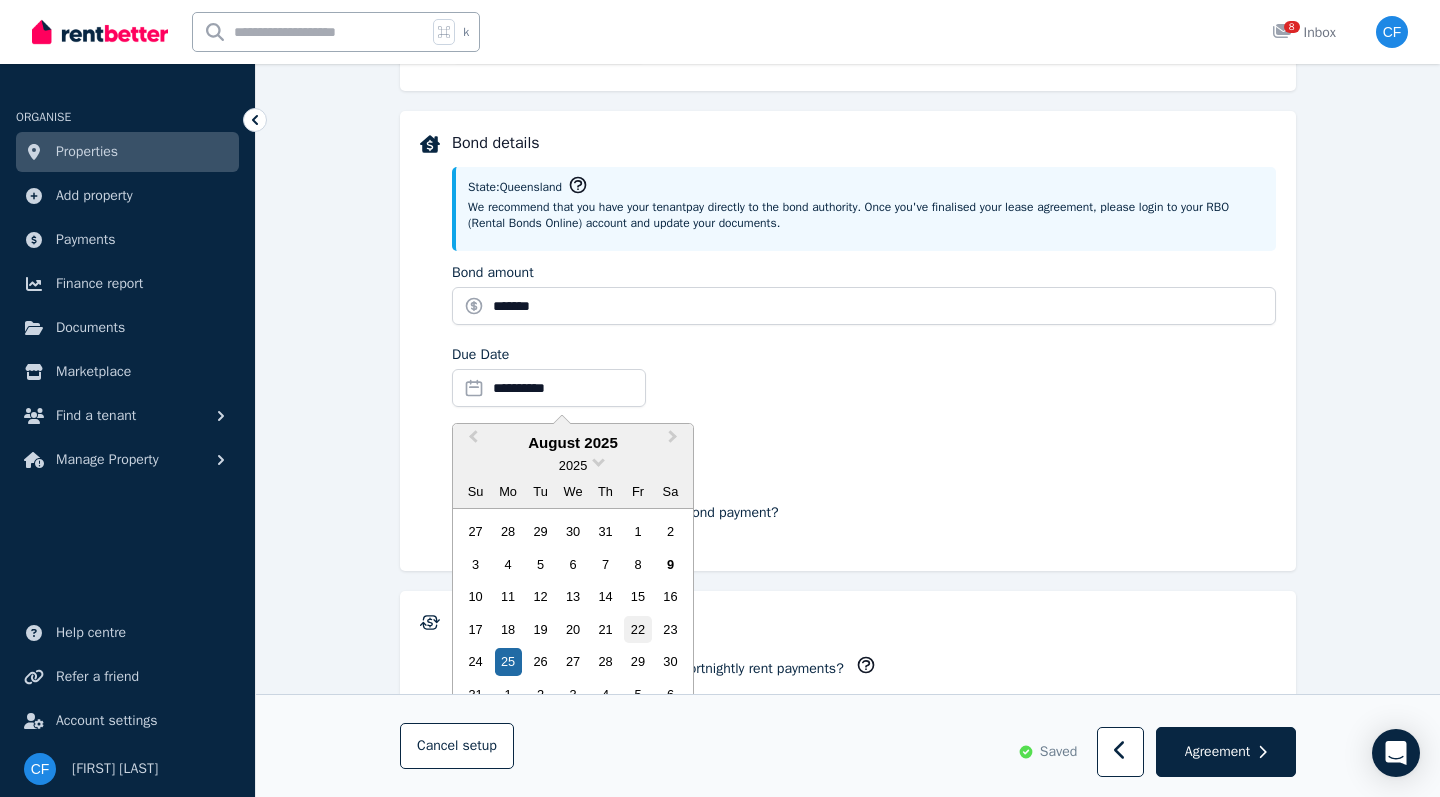 click on "22" at bounding box center [637, 629] 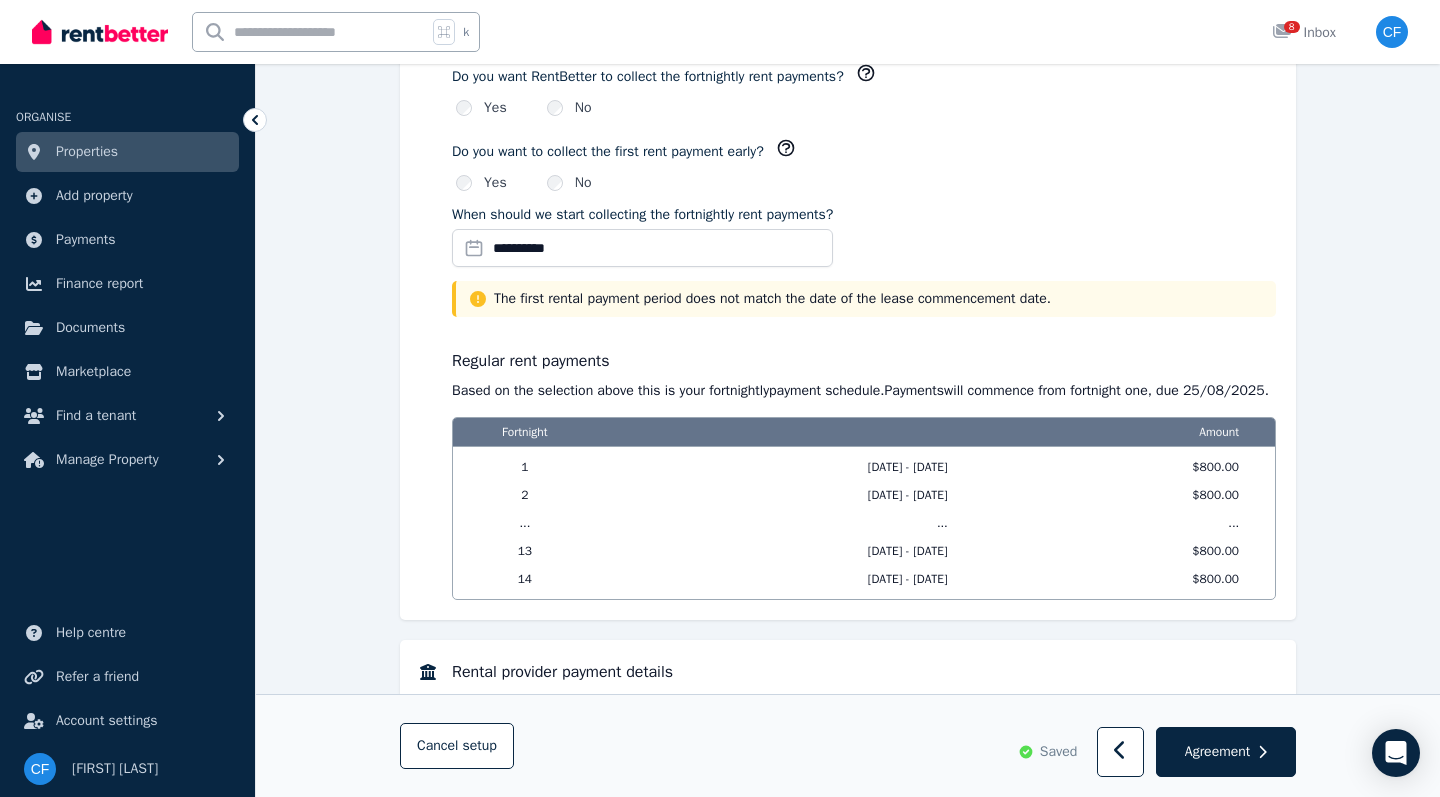 scroll, scrollTop: 1569, scrollLeft: 0, axis: vertical 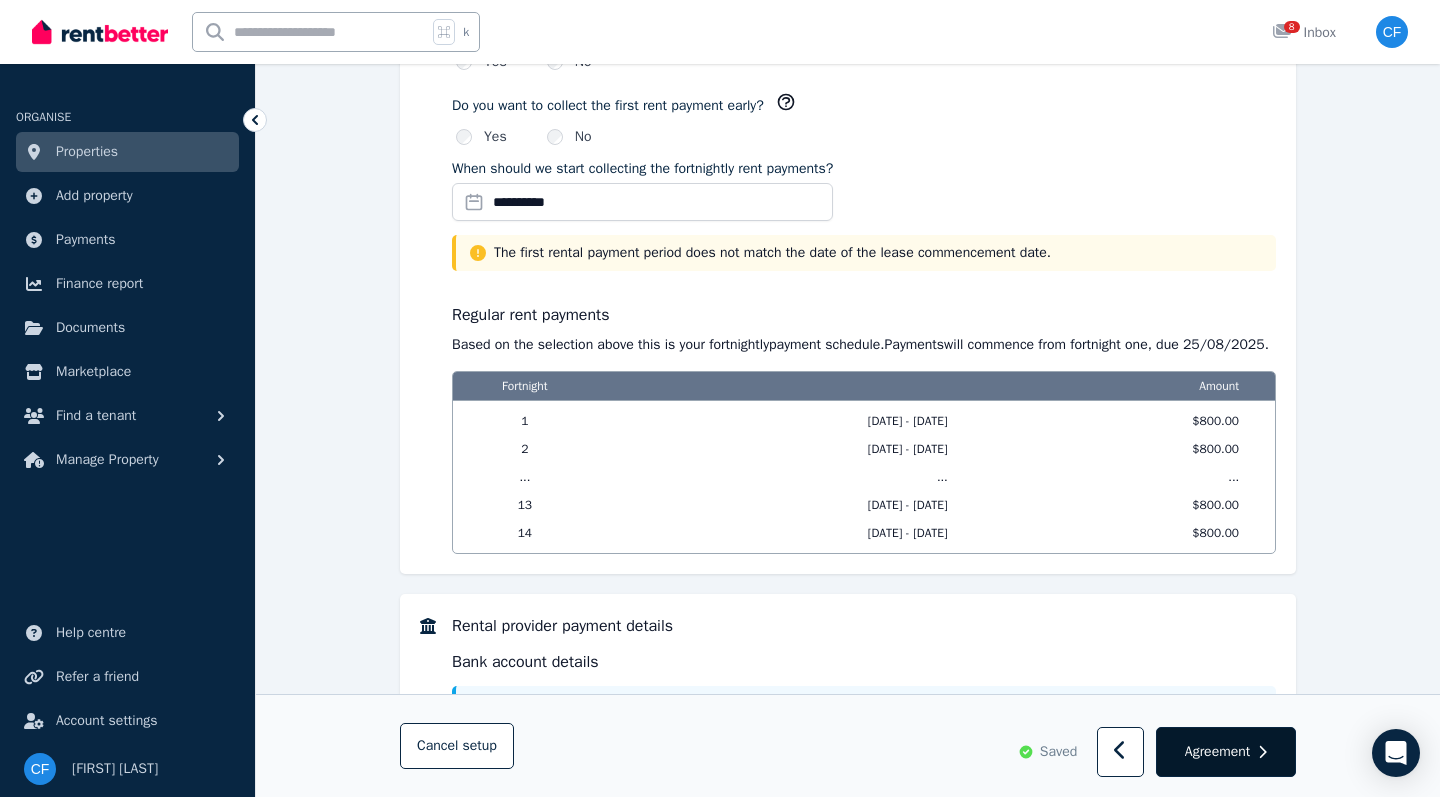 click on "Agreement" at bounding box center [1217, 752] 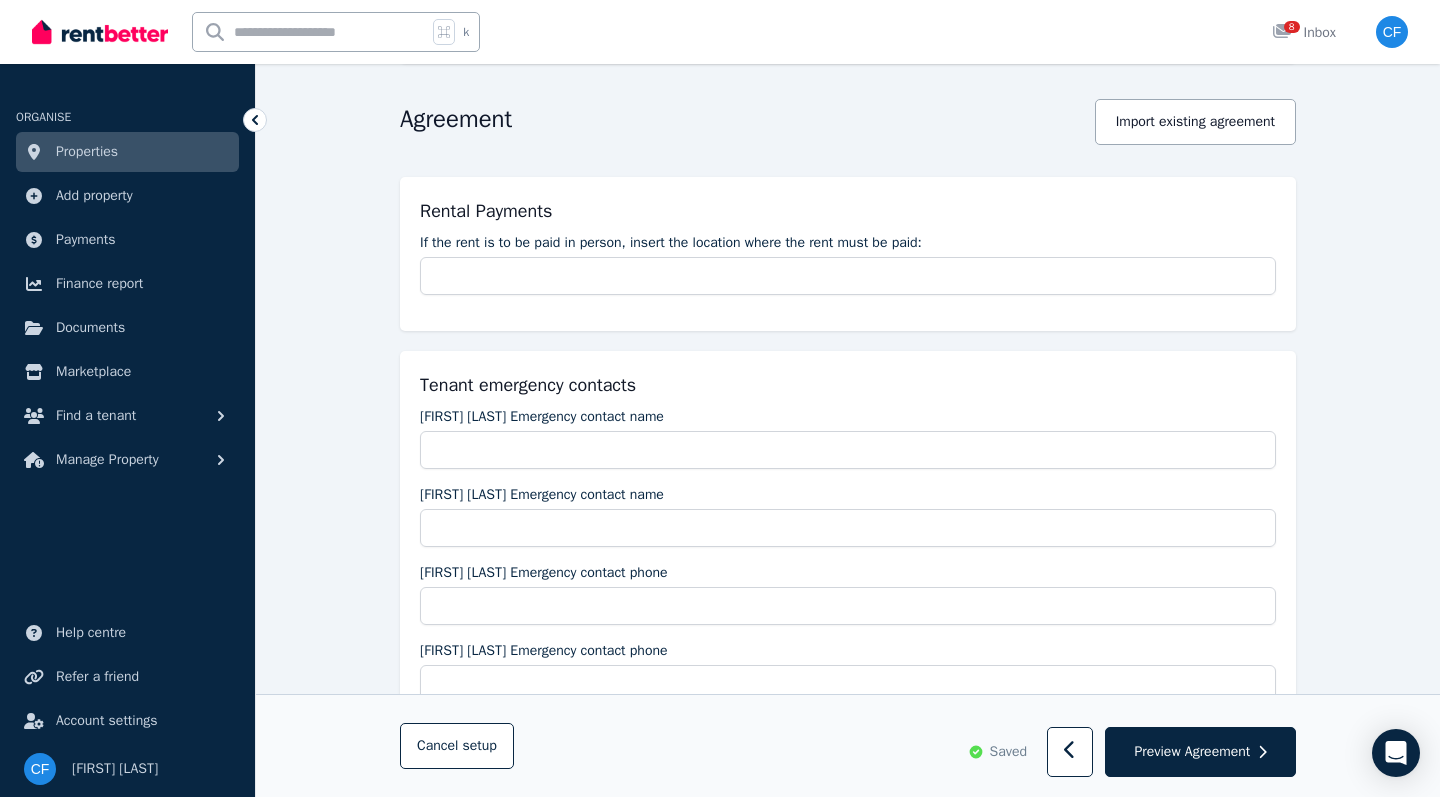 scroll, scrollTop: 176, scrollLeft: 0, axis: vertical 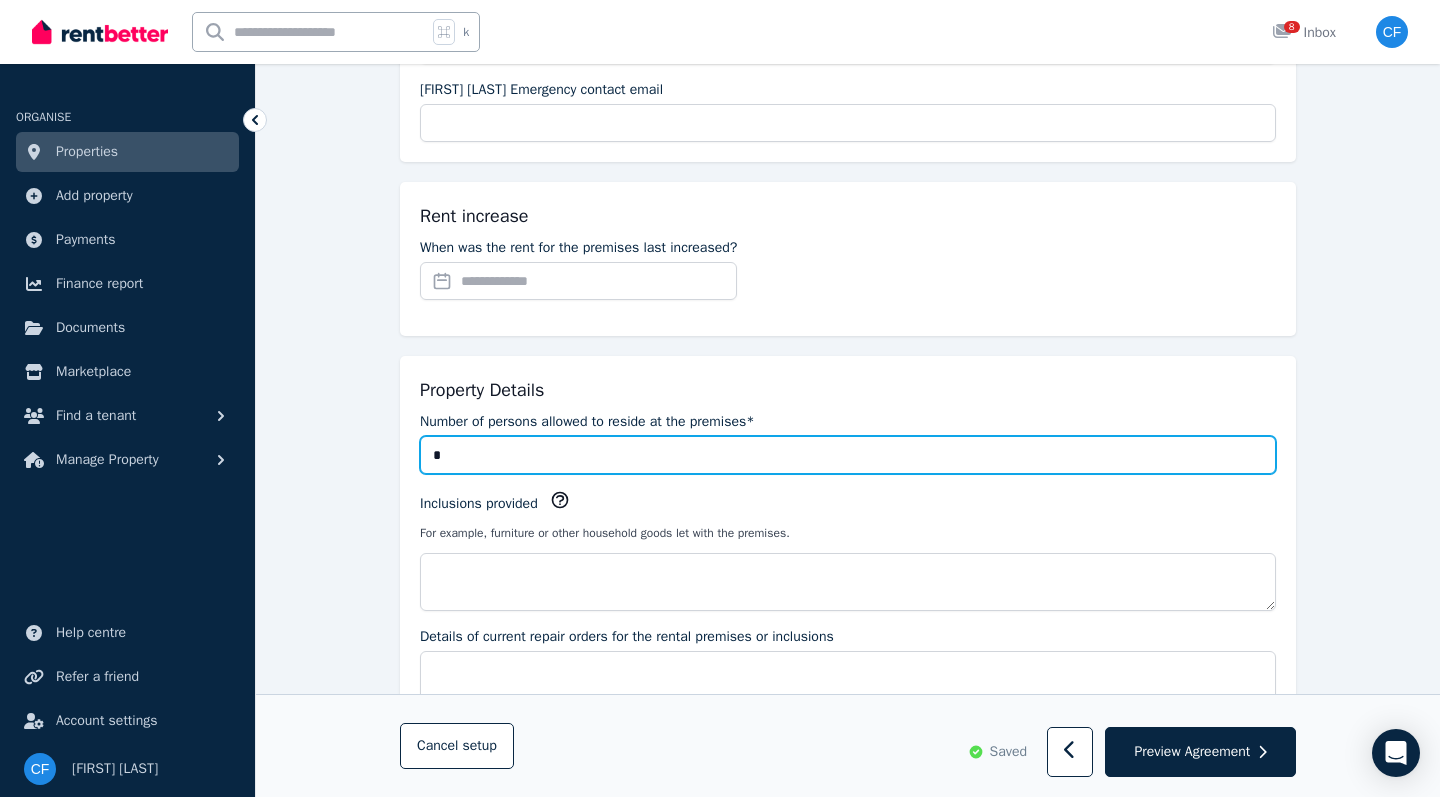 click on "*" at bounding box center [848, 455] 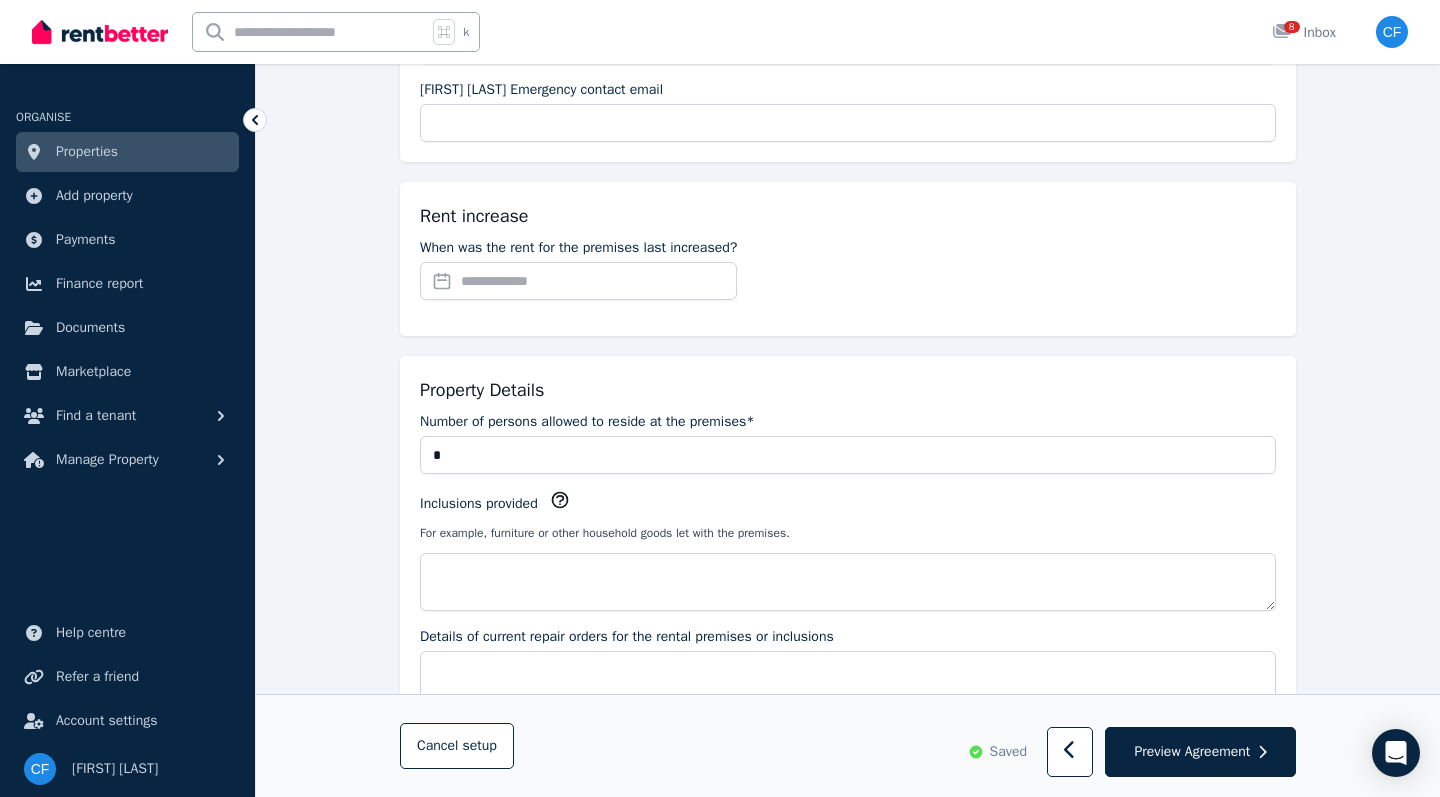 click on "Property Details Number of persons allowed to reside at the premises* * Inclusions provided For example, furniture or other household goods let with the premises. Details of current repair orders for the rental premises or inclusions" at bounding box center [848, 542] 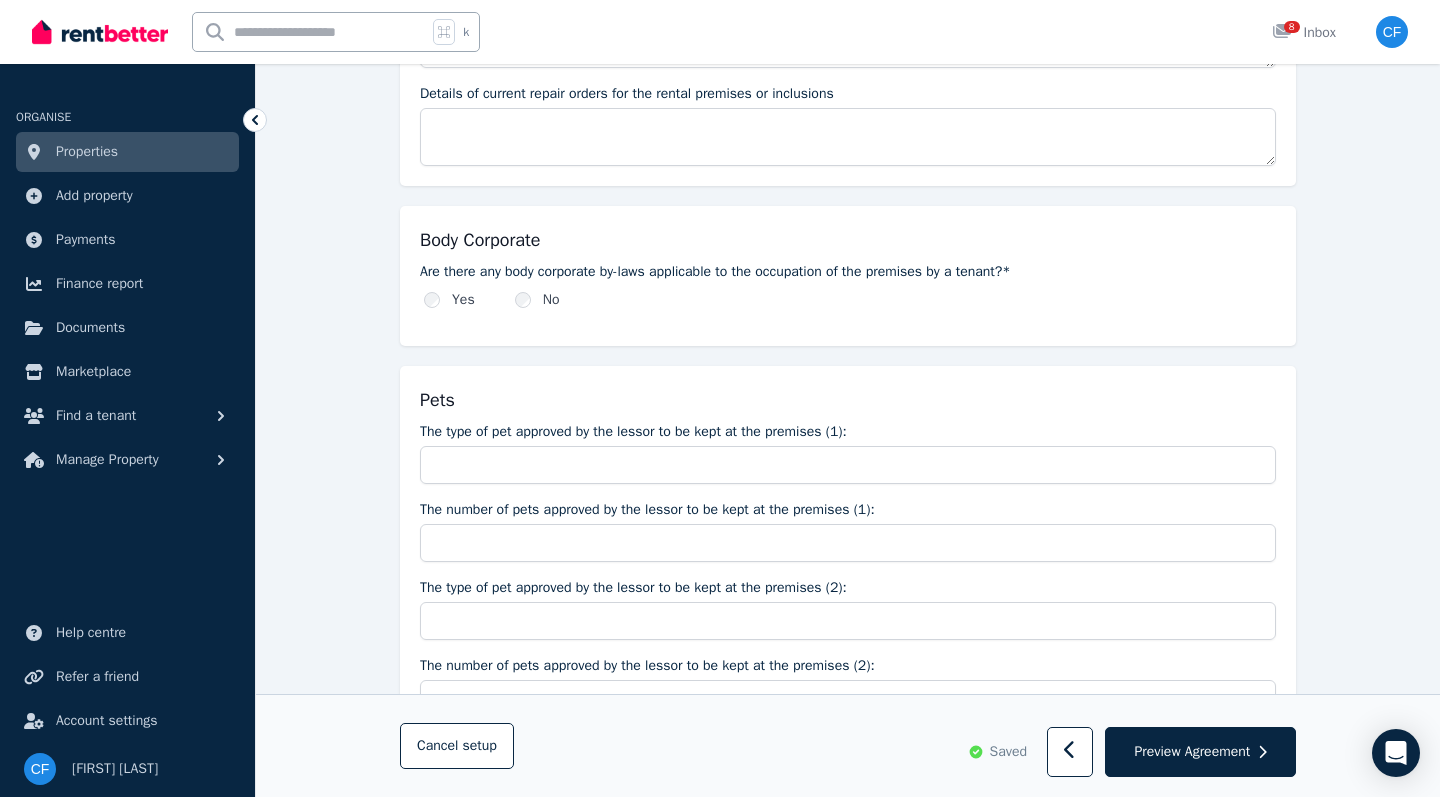scroll, scrollTop: 1453, scrollLeft: 0, axis: vertical 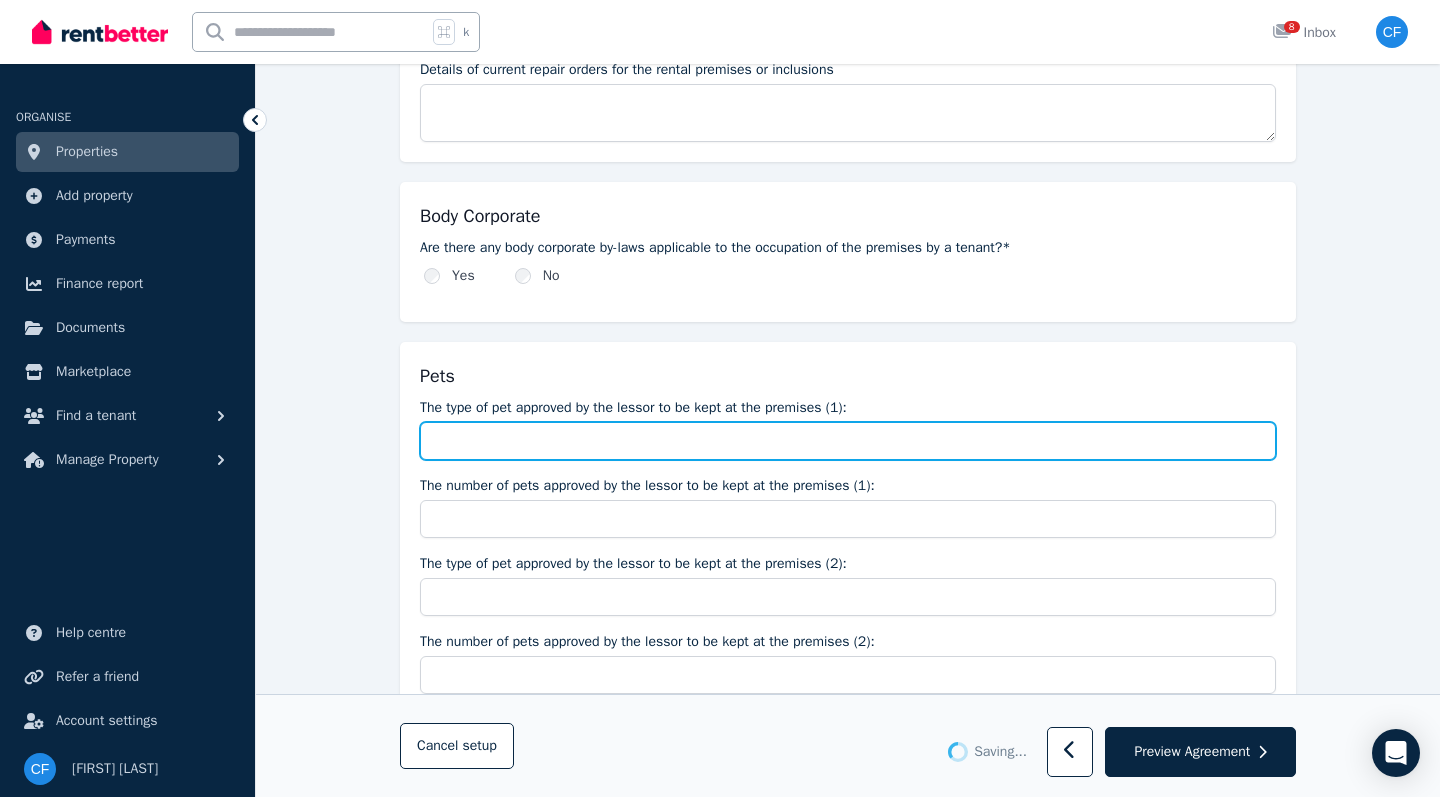 click on "The type of pet approved by the lessor to be kept at the premises (1):" at bounding box center [848, 441] 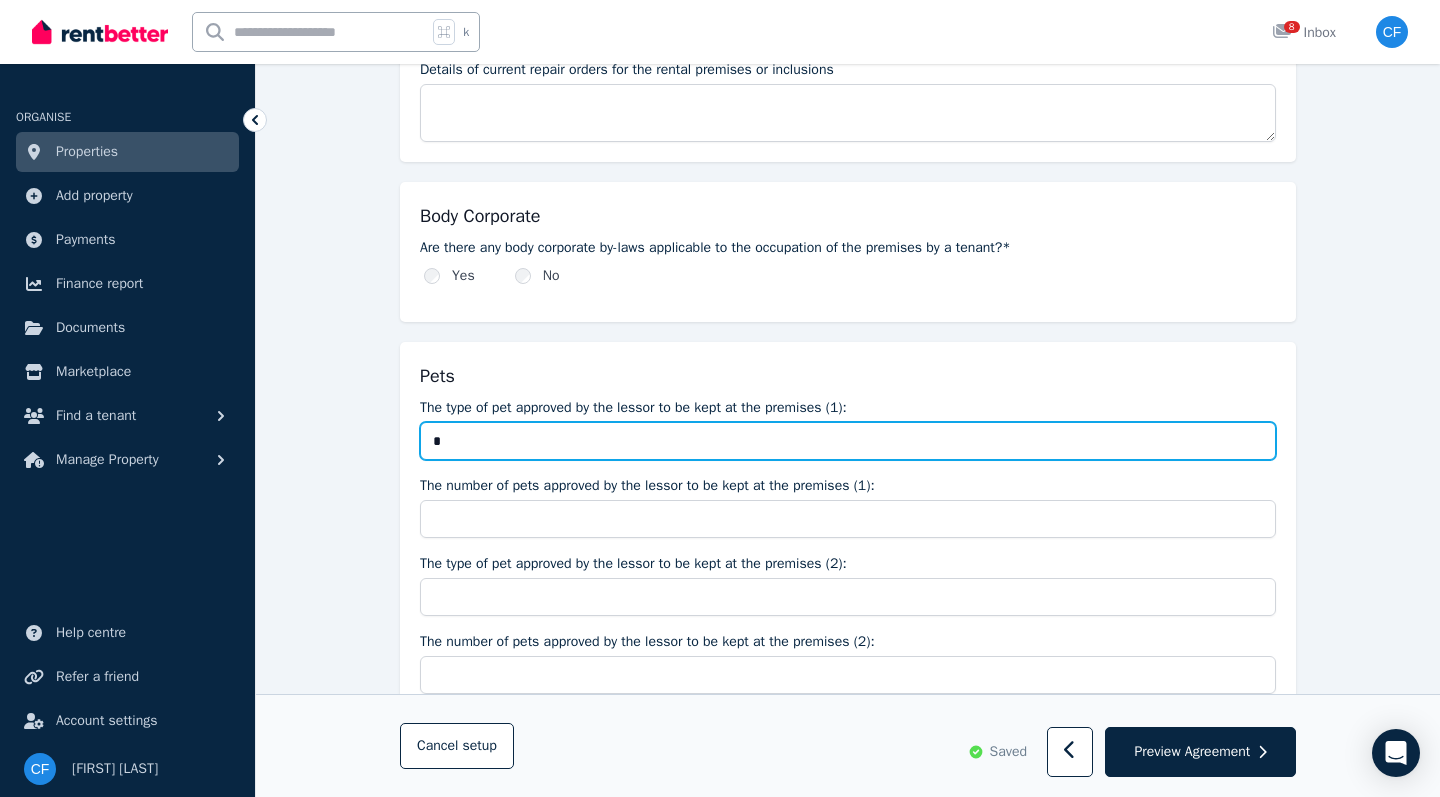 type on "*" 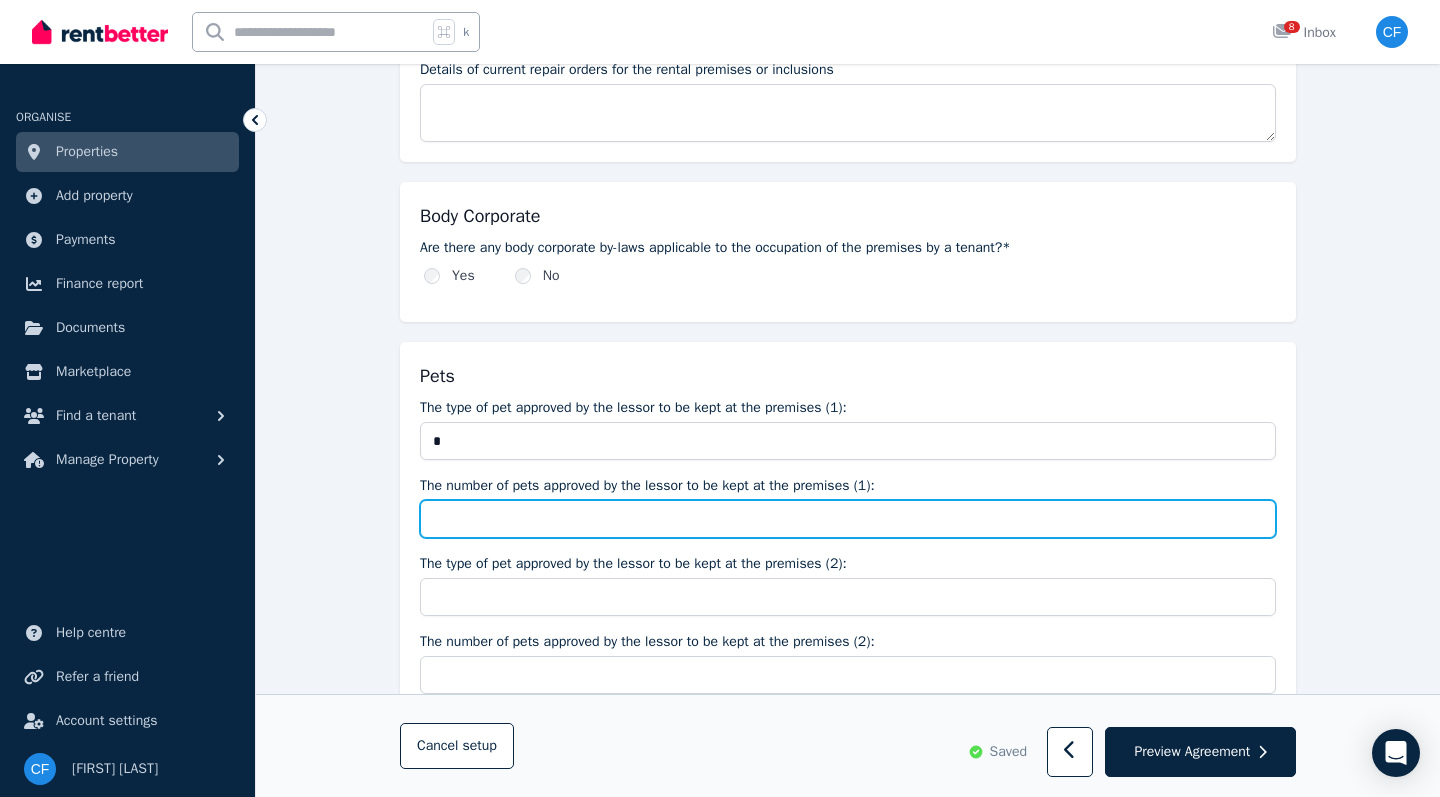 click on "The number of pets approved by the lessor to be kept at the premises (1):" at bounding box center [848, 519] 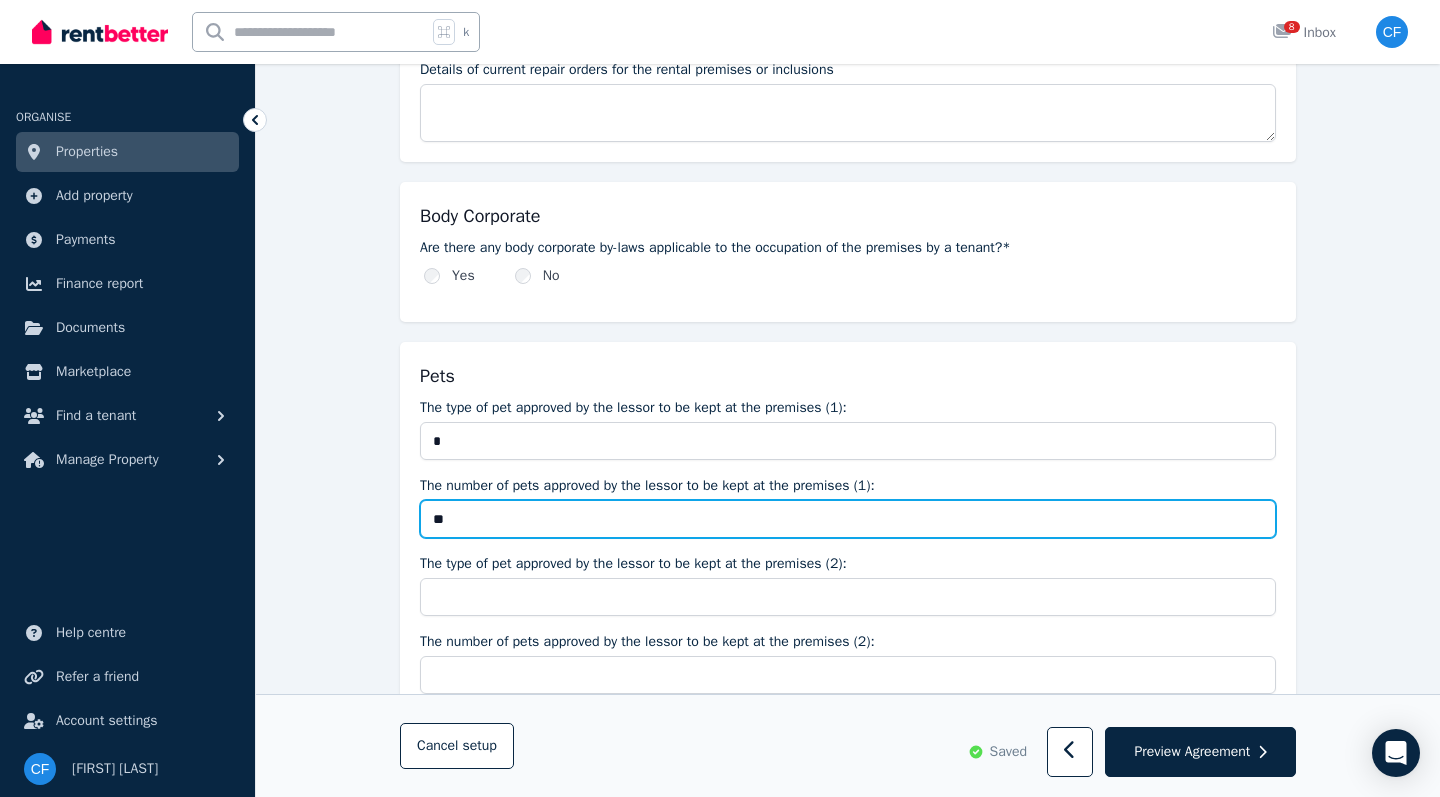 type on "*" 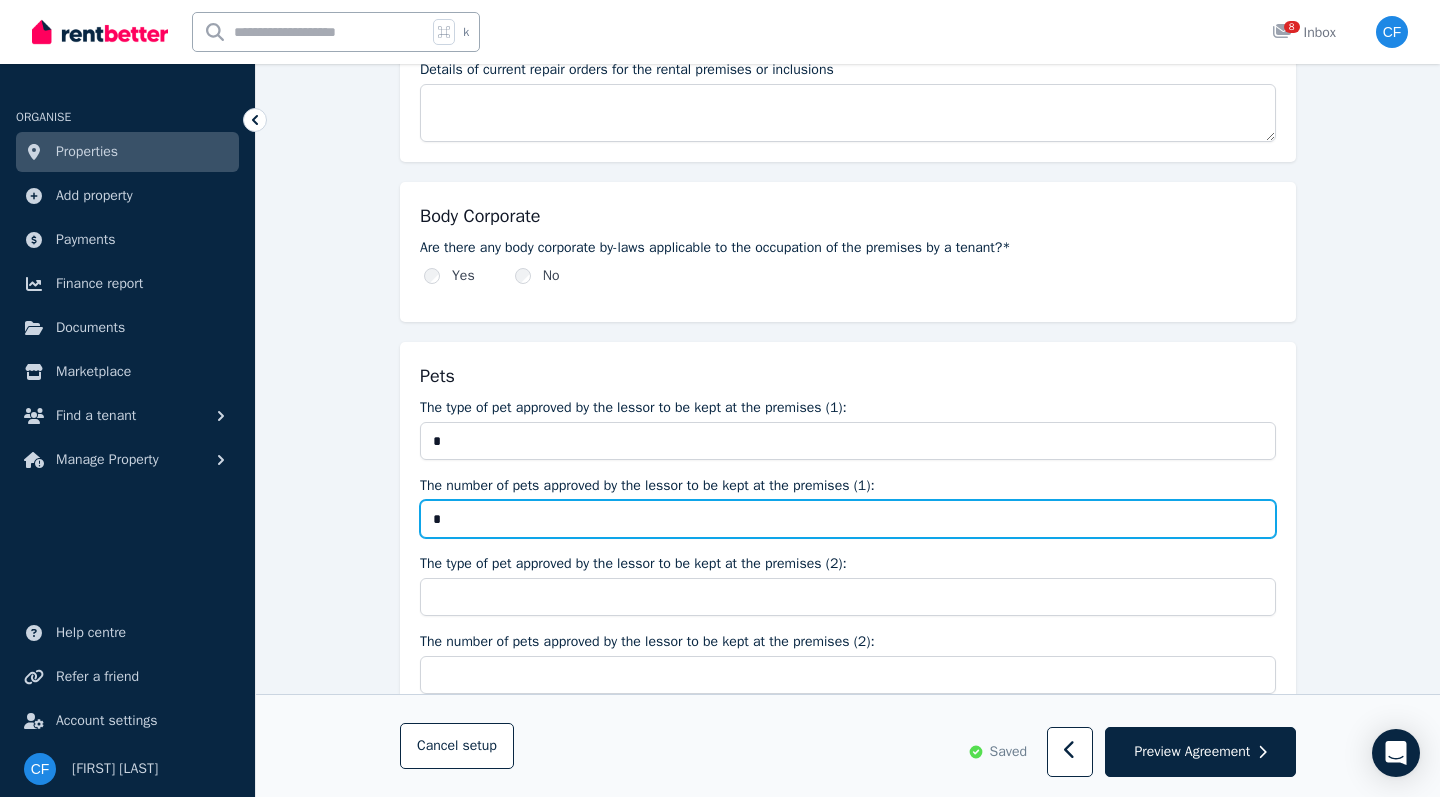 type on "*" 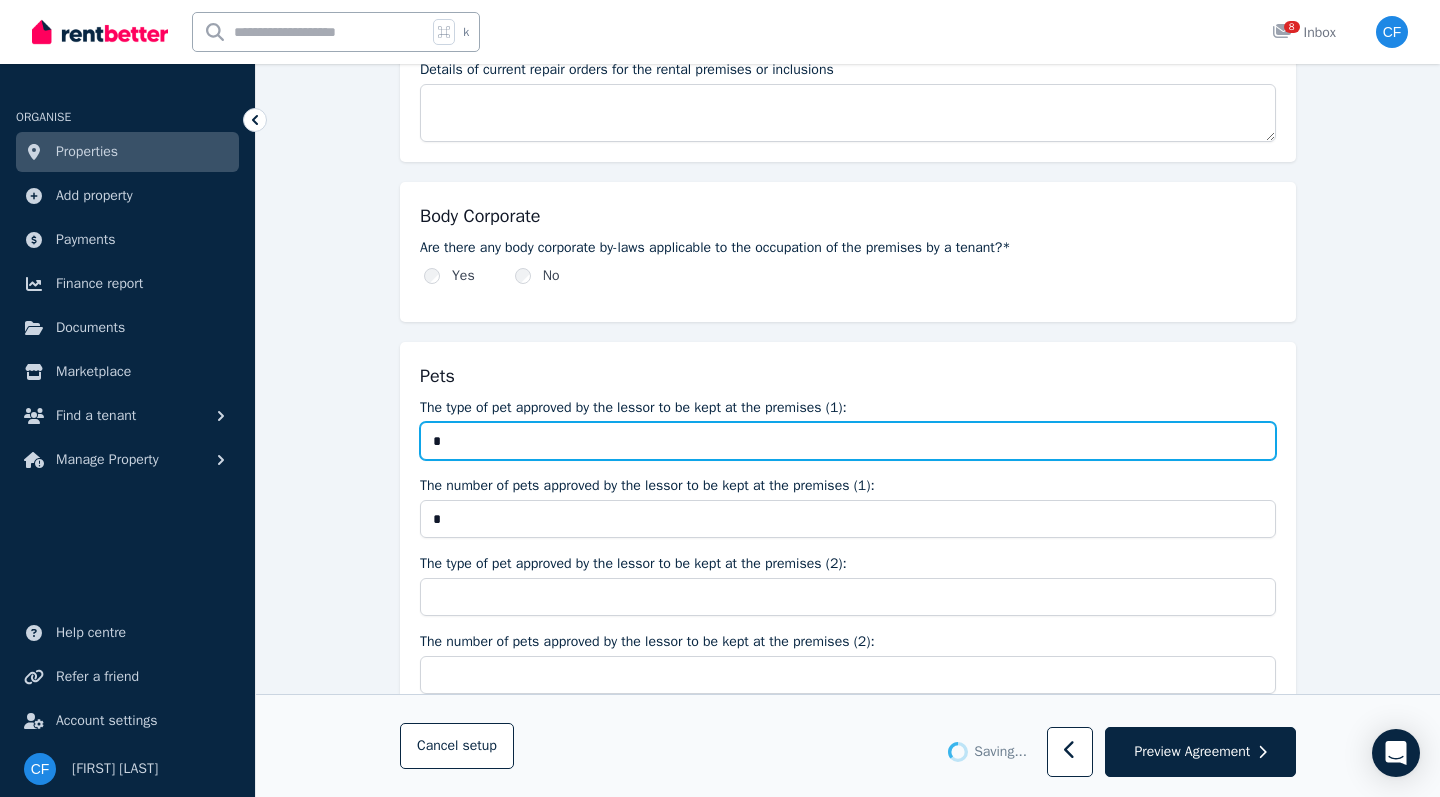 click on "*" at bounding box center (848, 441) 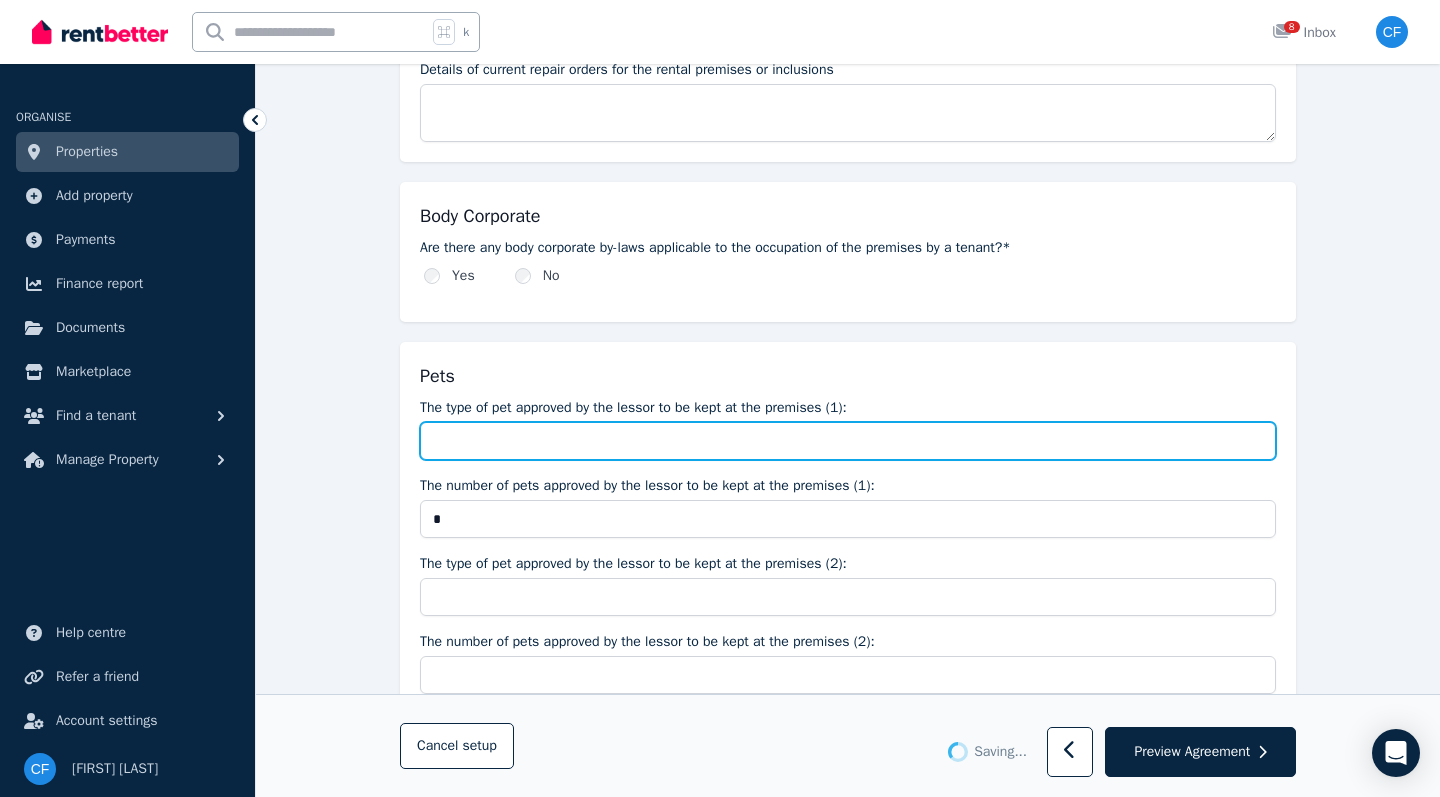 type 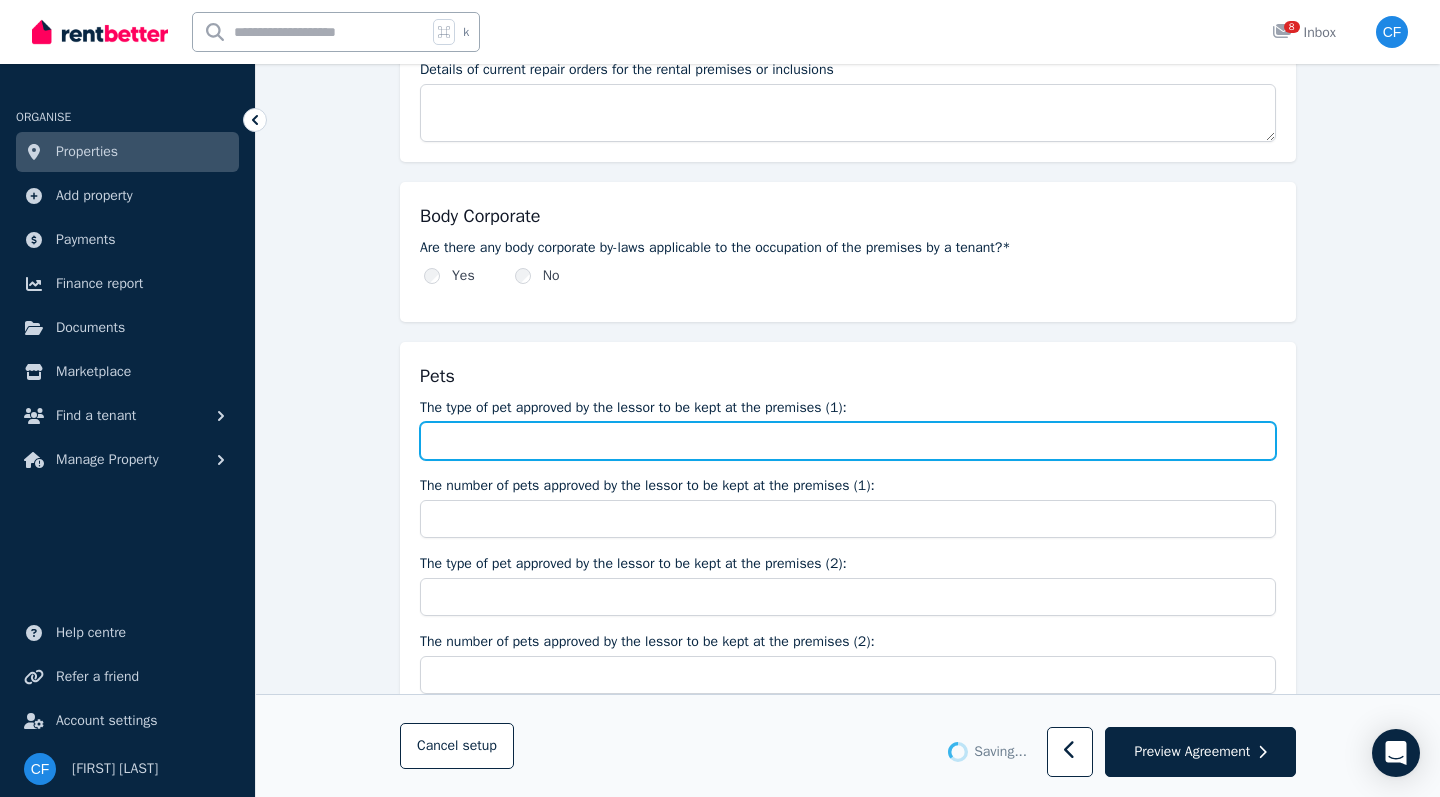 type on "*" 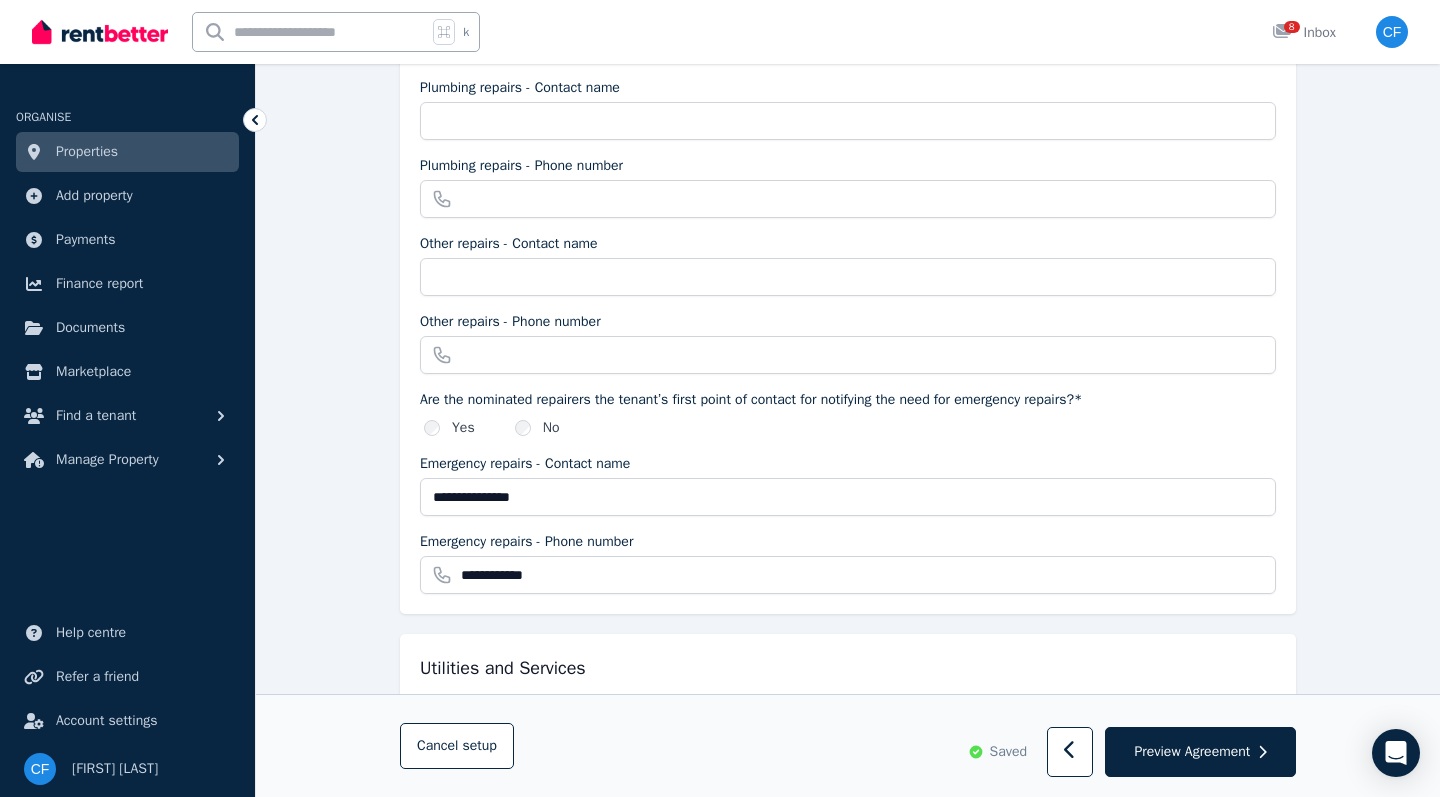 scroll, scrollTop: 2323, scrollLeft: 0, axis: vertical 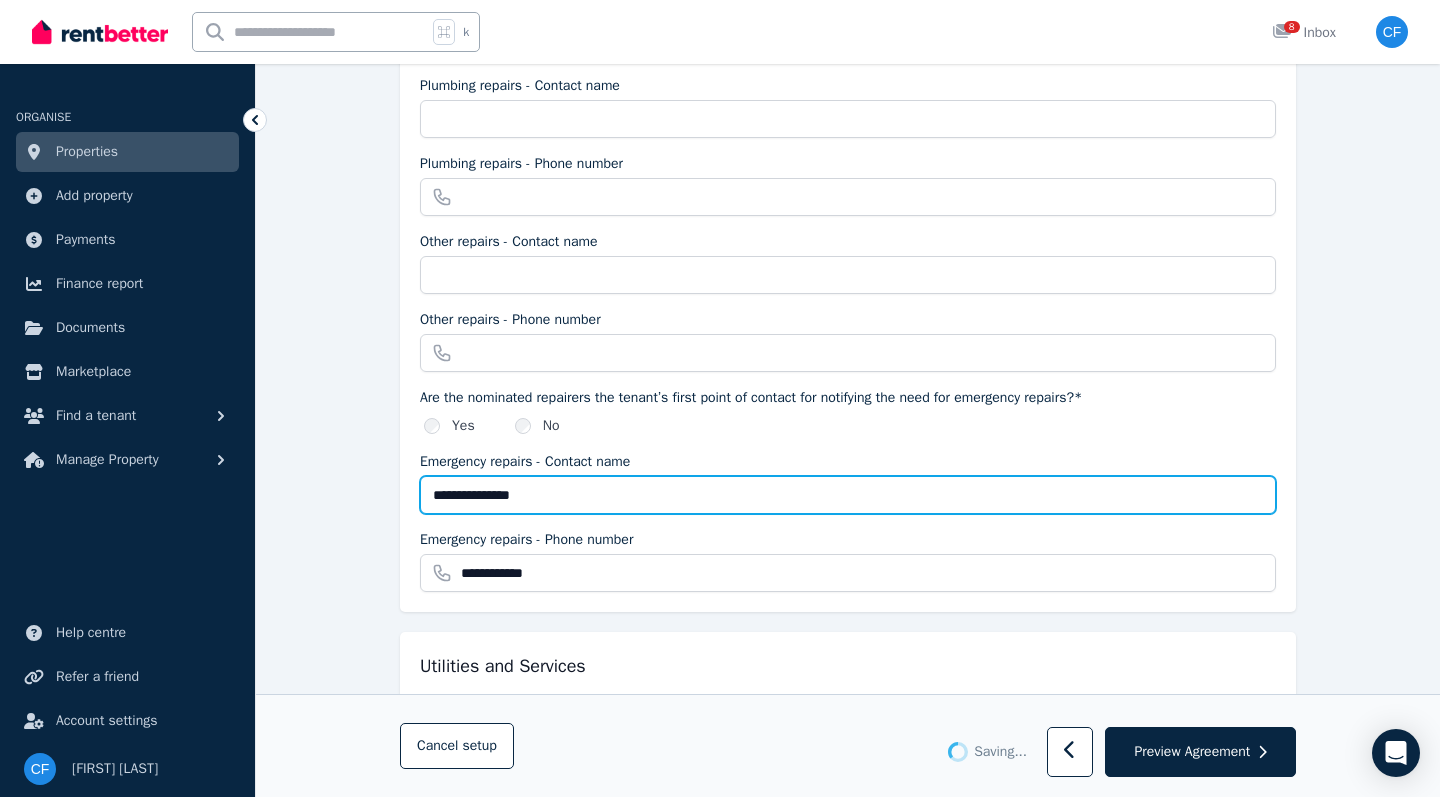 drag, startPoint x: 559, startPoint y: 497, endPoint x: 288, endPoint y: 490, distance: 271.0904 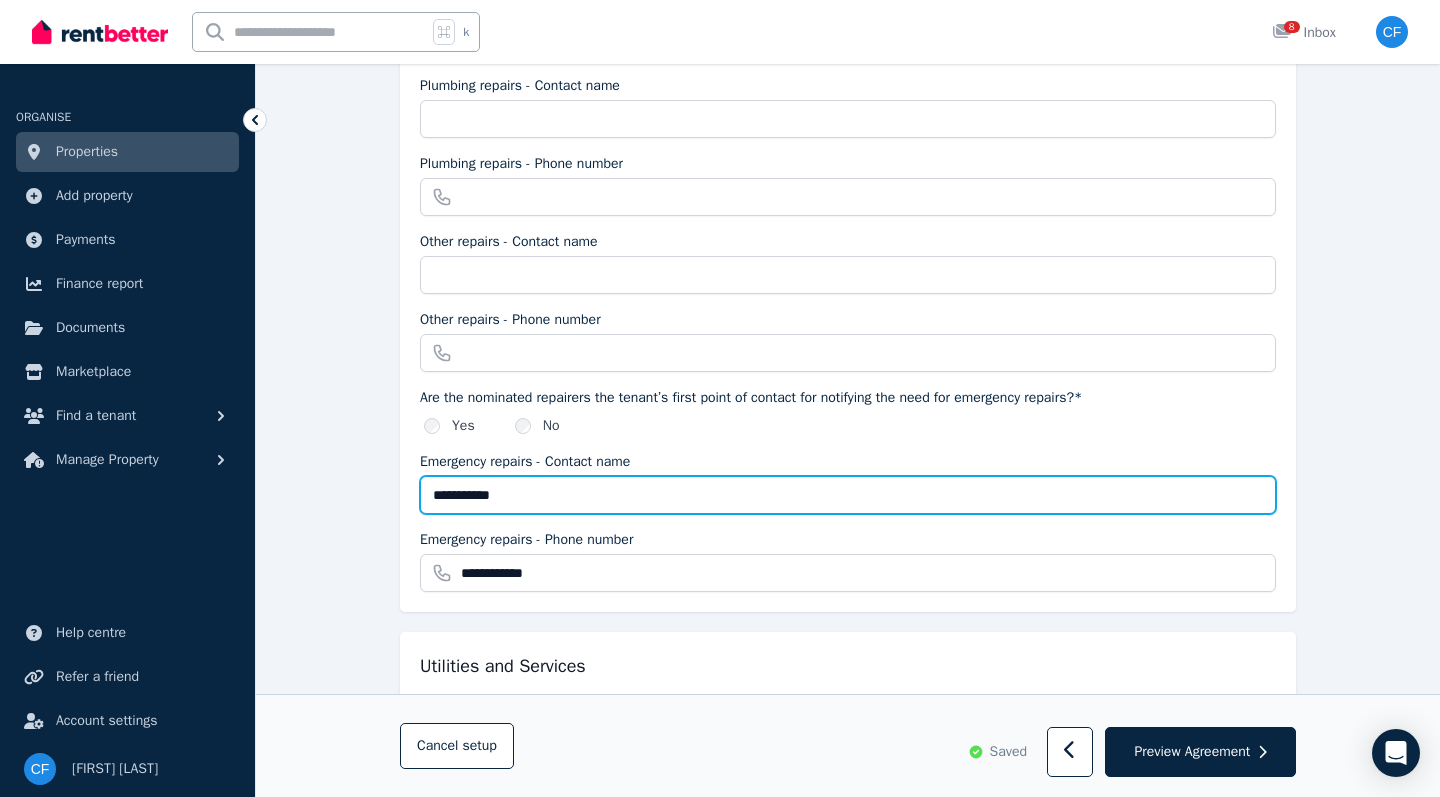 type on "**********" 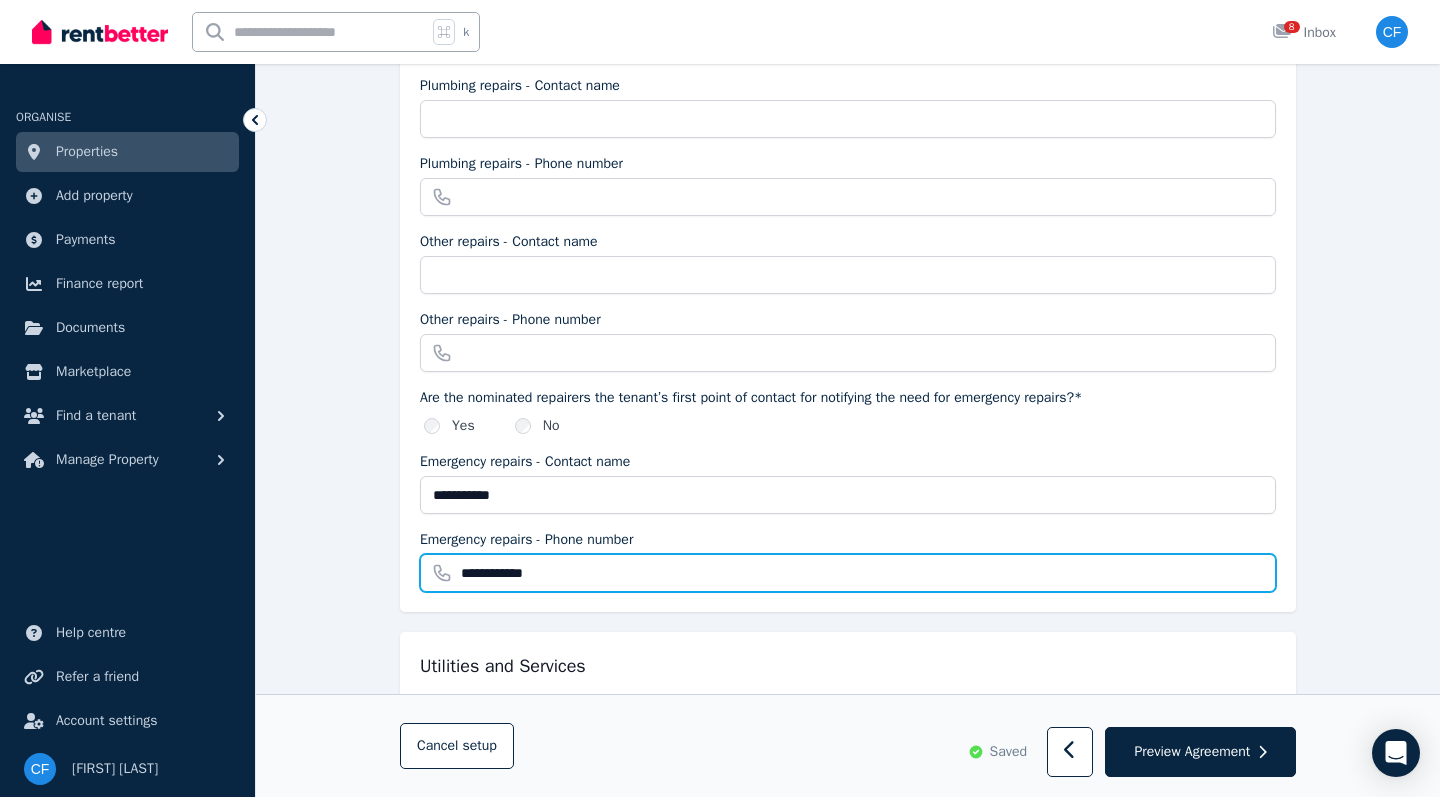 drag, startPoint x: 580, startPoint y: 584, endPoint x: 267, endPoint y: 548, distance: 315.06348 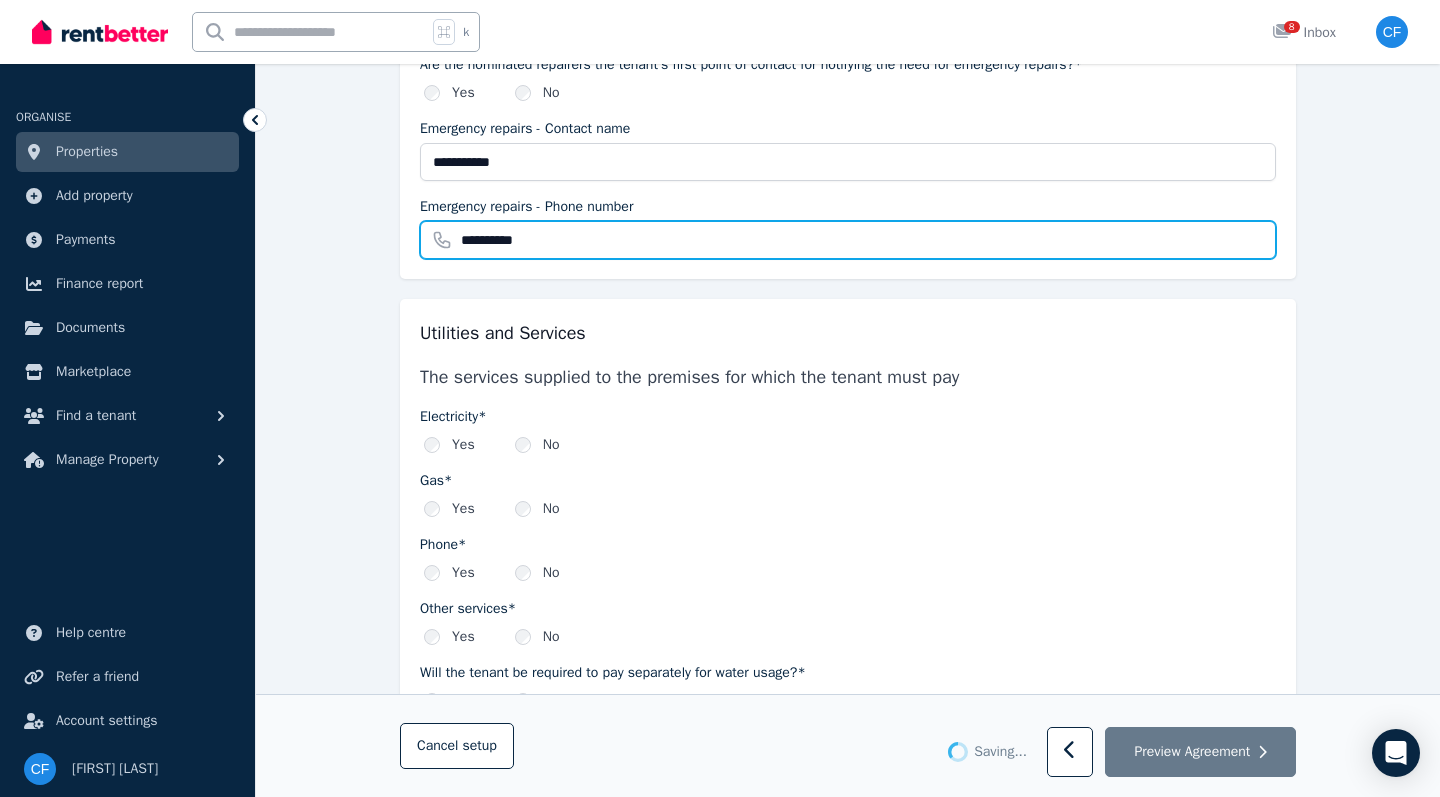 scroll, scrollTop: 2657, scrollLeft: 0, axis: vertical 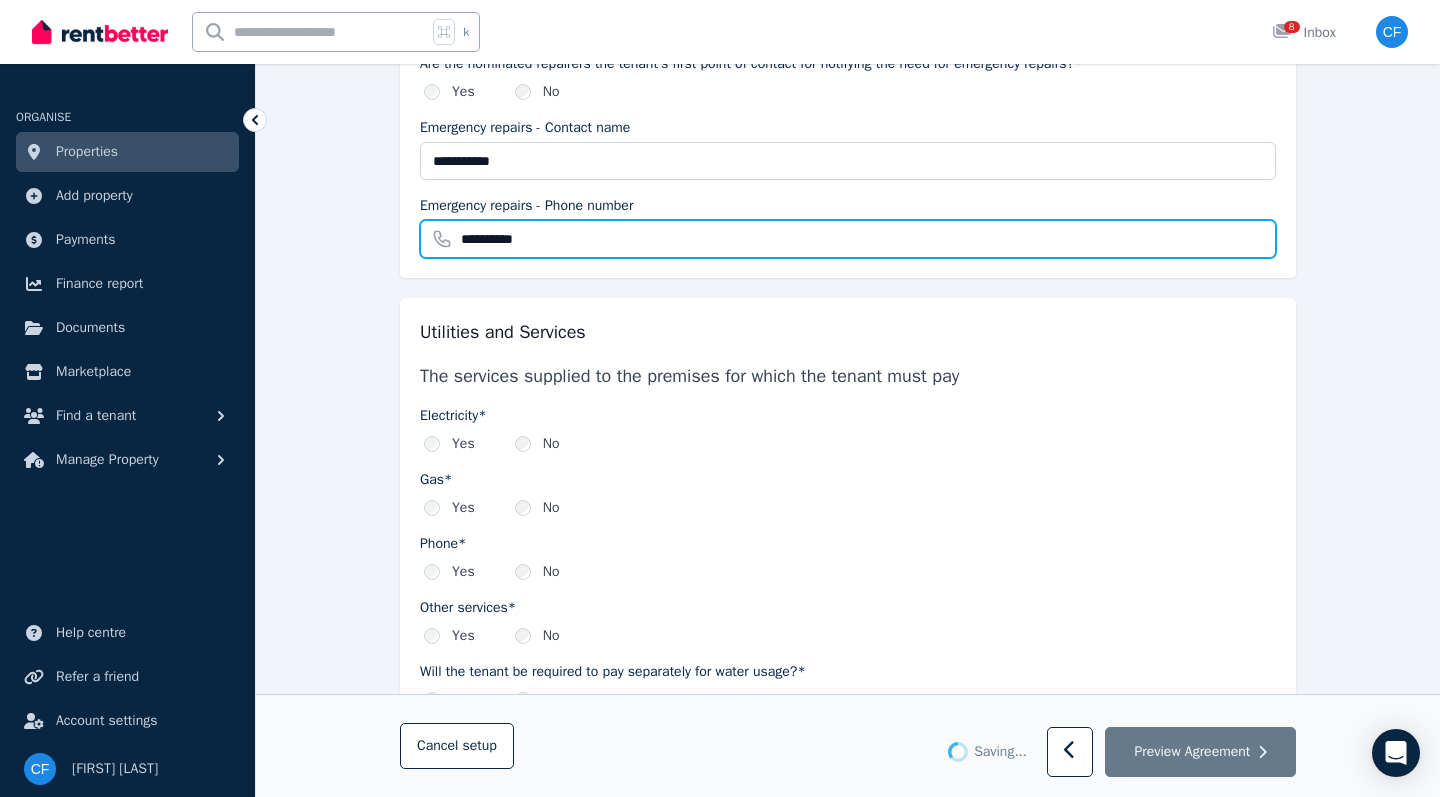 type on "**********" 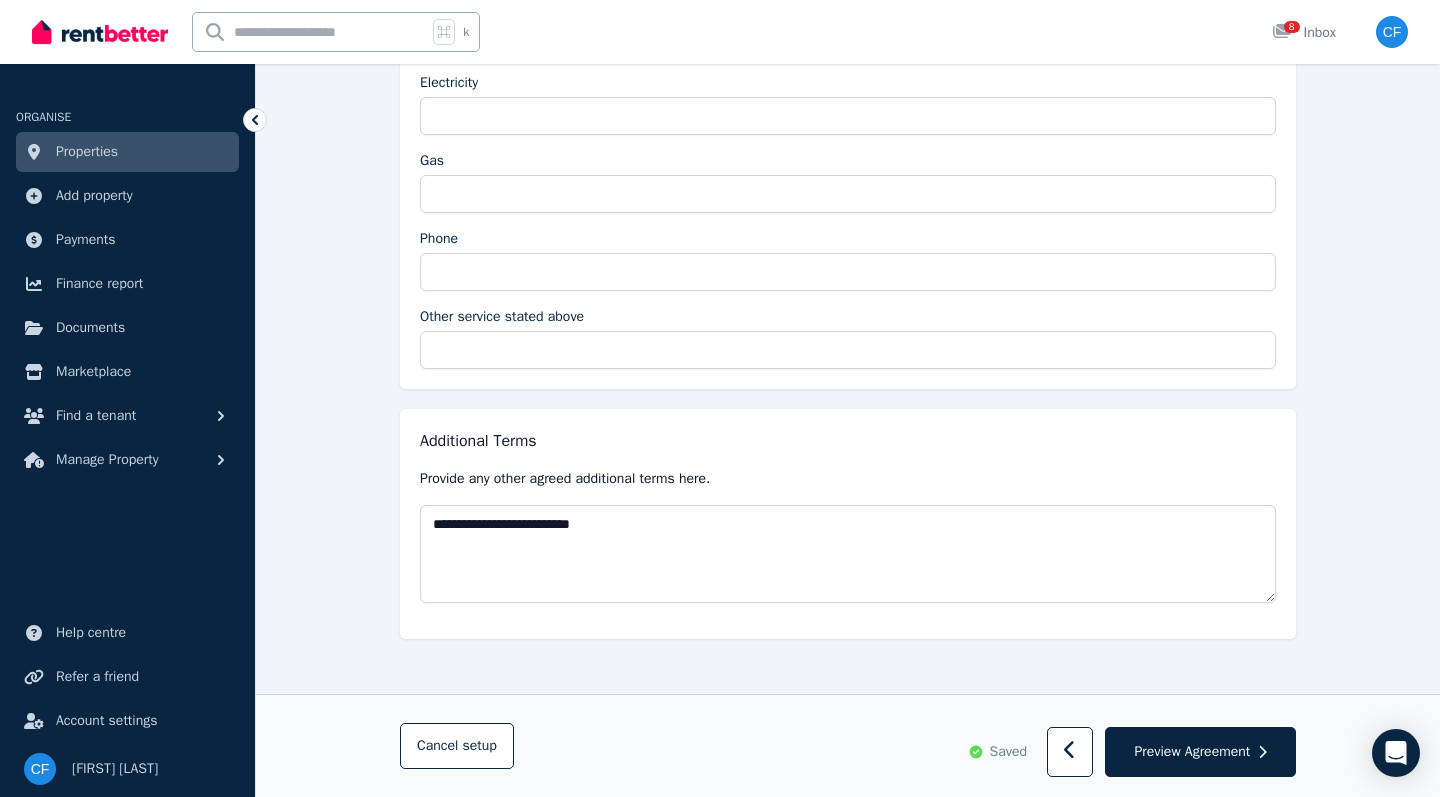 scroll, scrollTop: 3875, scrollLeft: 0, axis: vertical 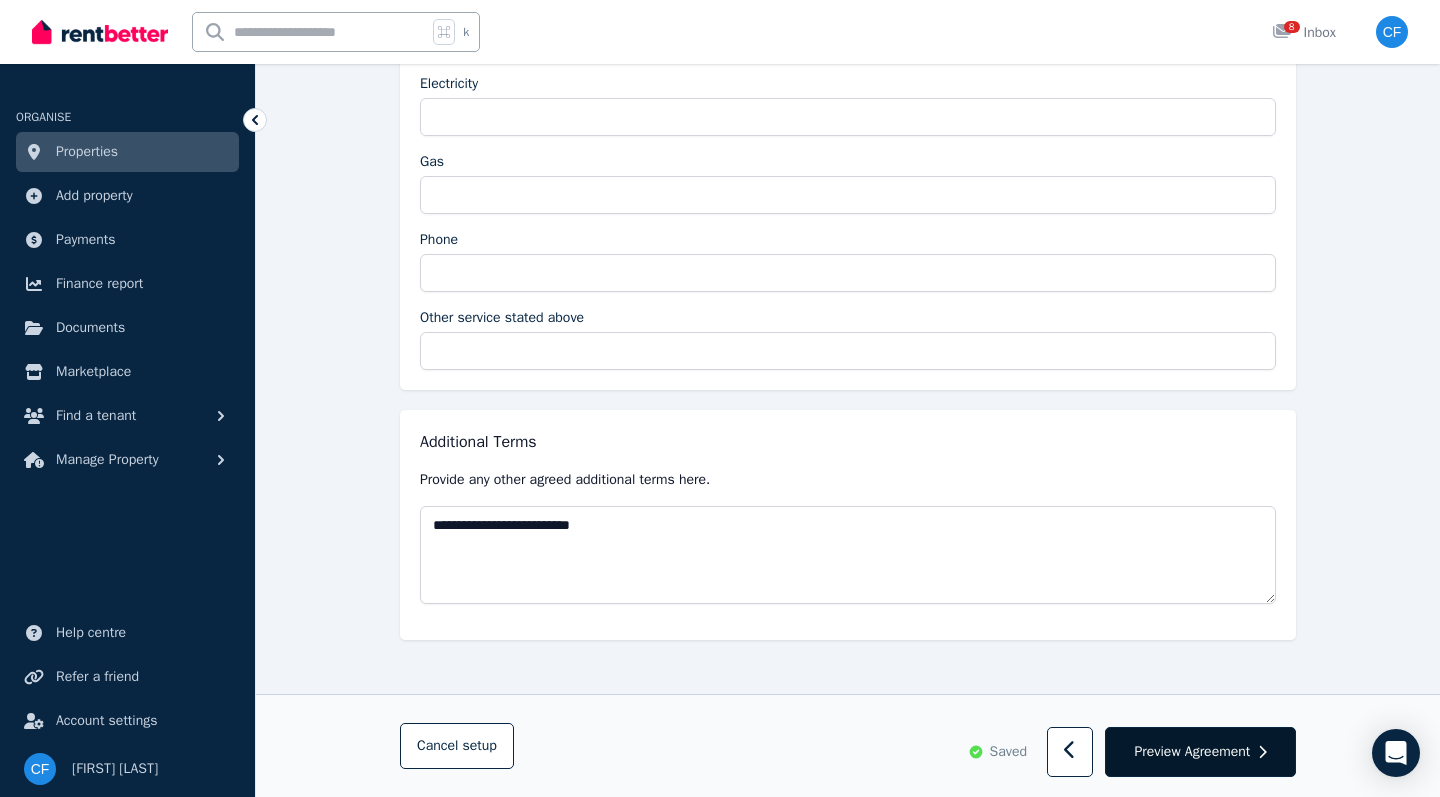 click on "Preview Agreement" at bounding box center (1192, 752) 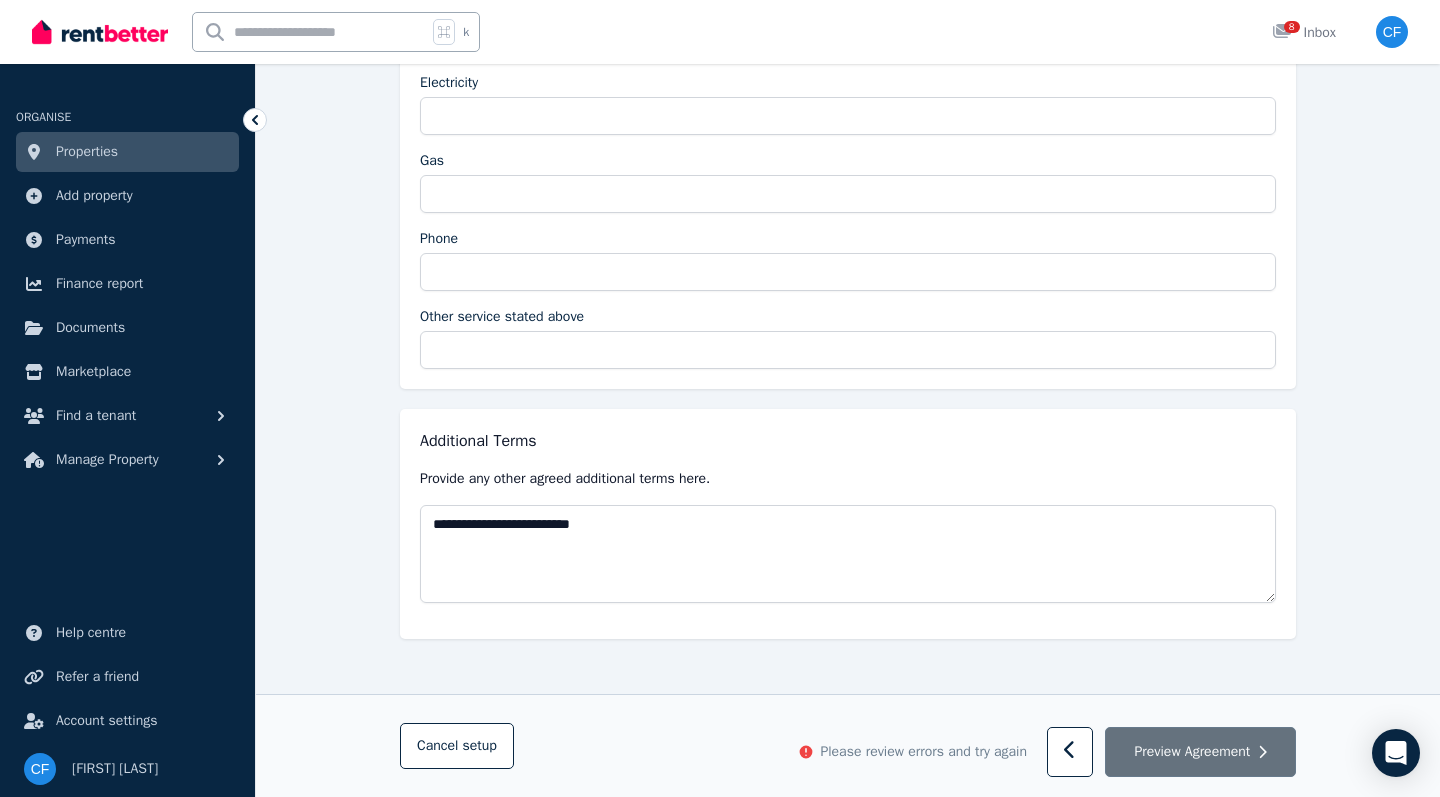 scroll, scrollTop: 3875, scrollLeft: 0, axis: vertical 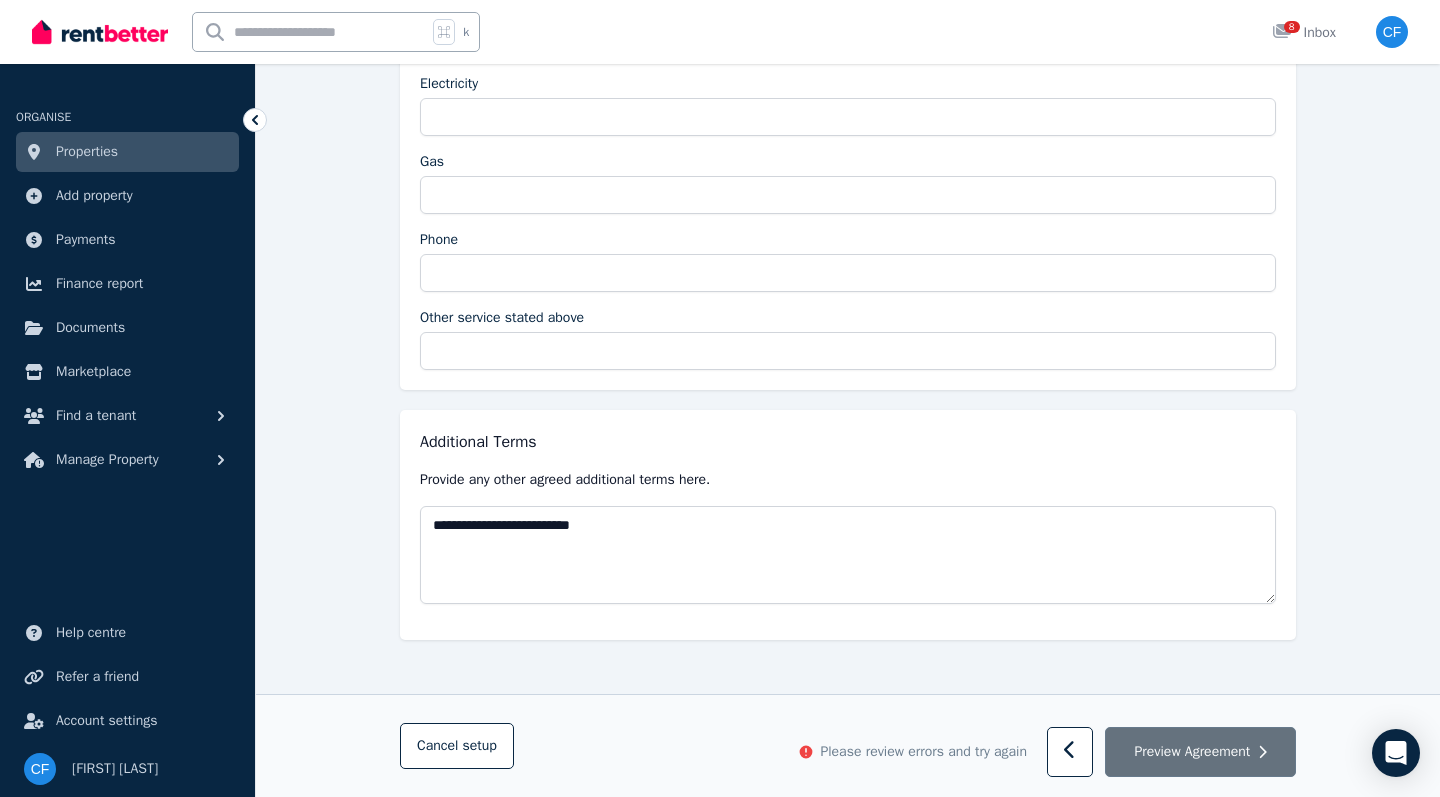 click on "Preview Agreement" at bounding box center (1192, 752) 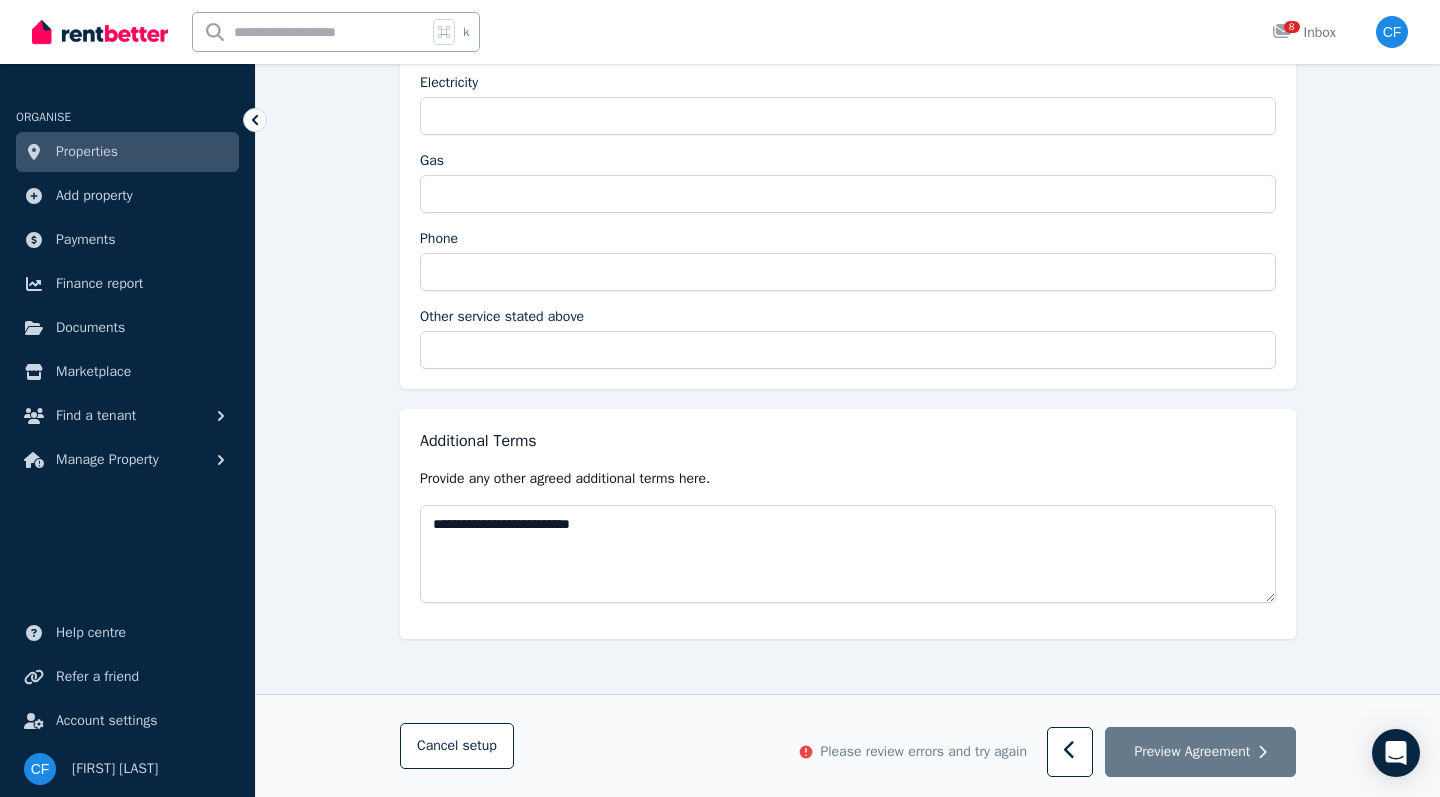 scroll, scrollTop: 3875, scrollLeft: 0, axis: vertical 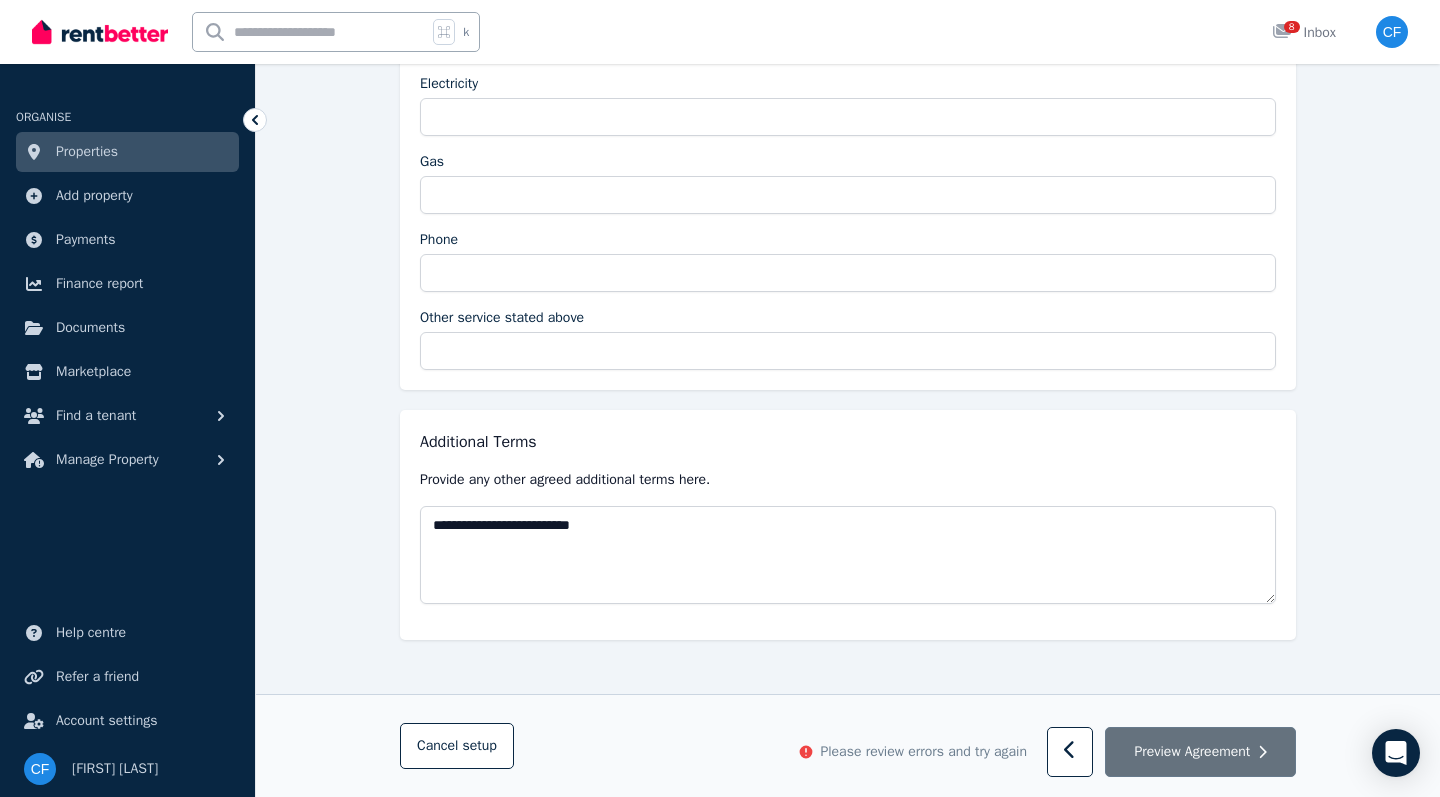 click on "Preview Agreement" at bounding box center (1200, 753) 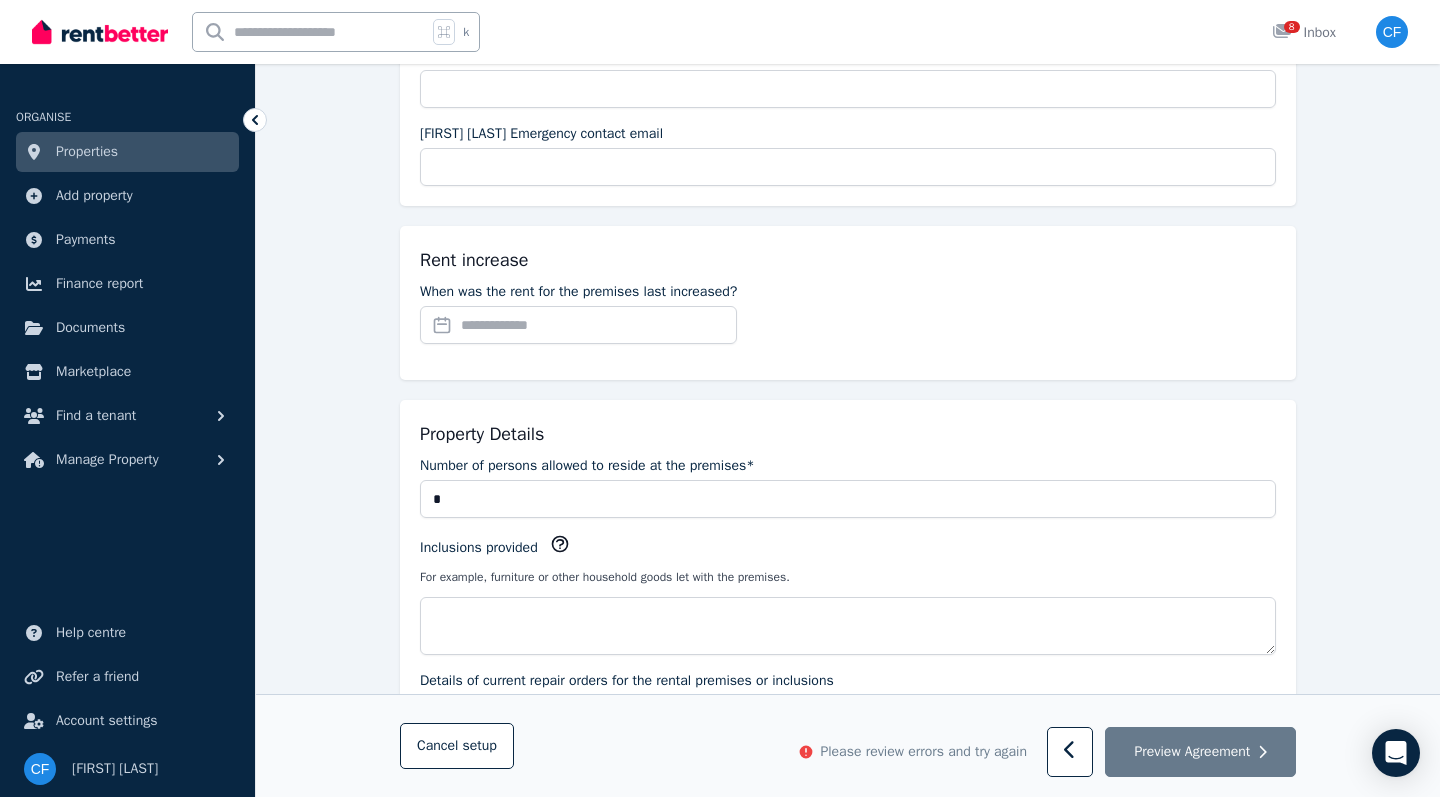 scroll, scrollTop: 821, scrollLeft: 0, axis: vertical 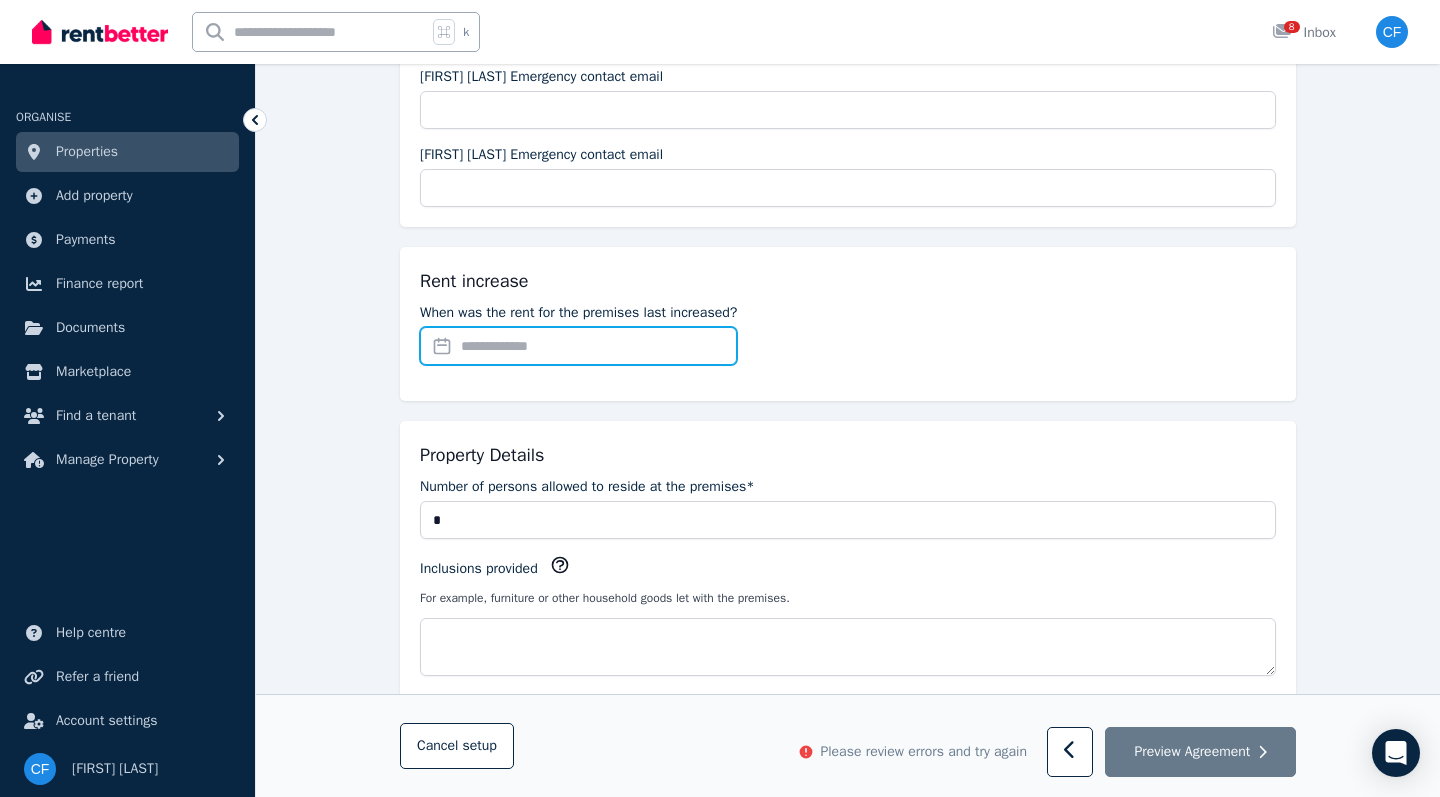 click on "When was the rent for the premises last increased?" at bounding box center (578, 346) 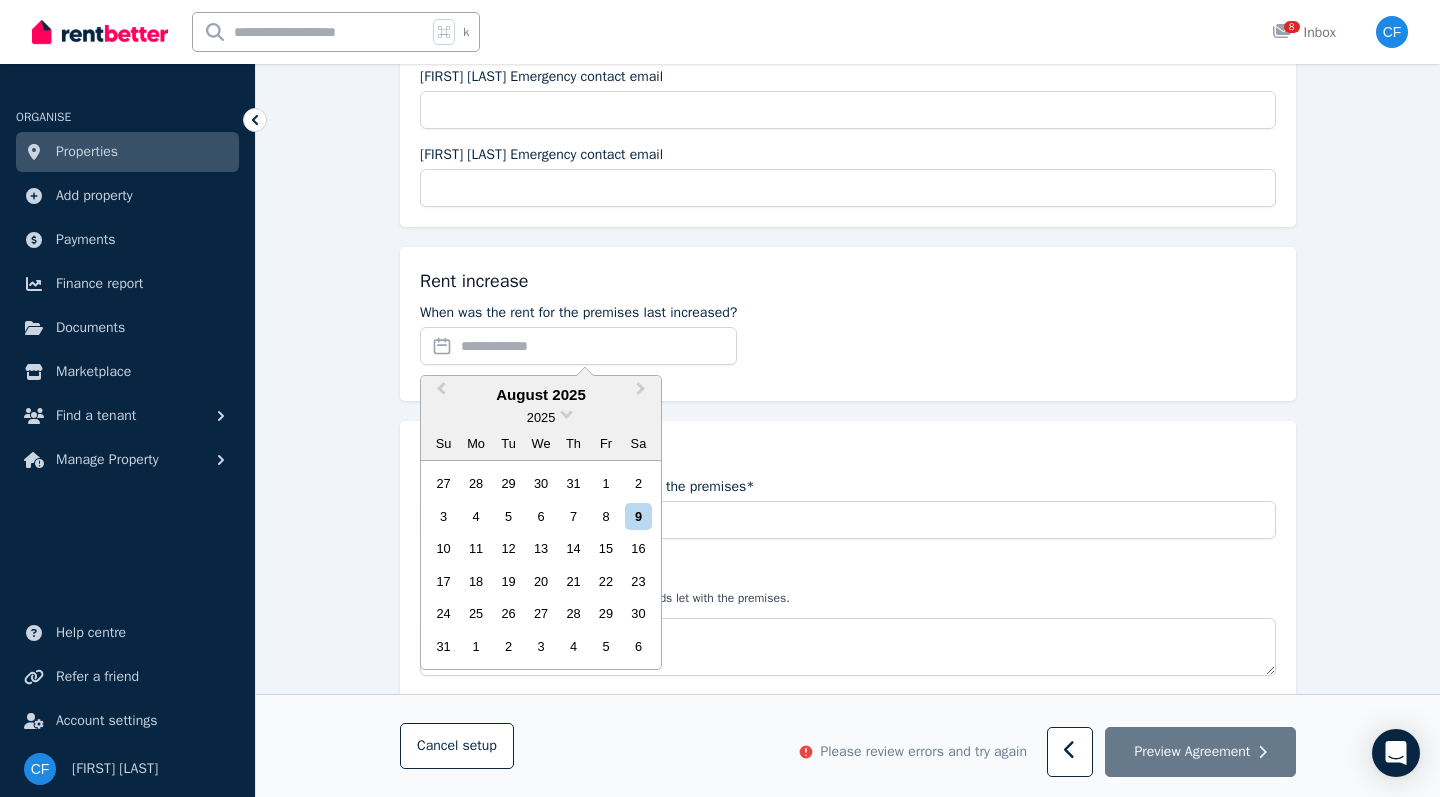 click on "Rental Payments If the rent is to be paid in person, insert the location where the rent must be paid: Tenant emergency contacts [FIRST] [LAST] Emergency contact name [FIRST] [LAST] Emergency contact name [FIRST] [LAST] Emergency contact phone [FIRST] [LAST] Emergency contact phone [FIRST] [LAST] Emergency contact email [FIRST] [LAST] Emergency contact email [FIRST] [LAST] Rent increase When was the rent for the premises last increased? Previous Month Next Month August 2025 2025 Su Mo Tu We Th Fr Sa 27 28 29 30 31 1 2 3 4 5 6 7 8 9 10 11 12 13 14 15 16 17 18 19 20 21 22 23 24 25 26 27 28 29 30 31 1 2 3 4 5 6 Property Details Number of persons allowed to reside at the premises* * Inclusions provided For example, furniture or other household goods let with the premises. Details of current repair orders for the rental premises or inclusions Body Corporate Are there any body corporate by-laws applicable to the occupation of the premises by a tenant?* Yes No Pets The type of pet approved by the lessor to be kept at the premises (1):" at bounding box center (848, 1619) 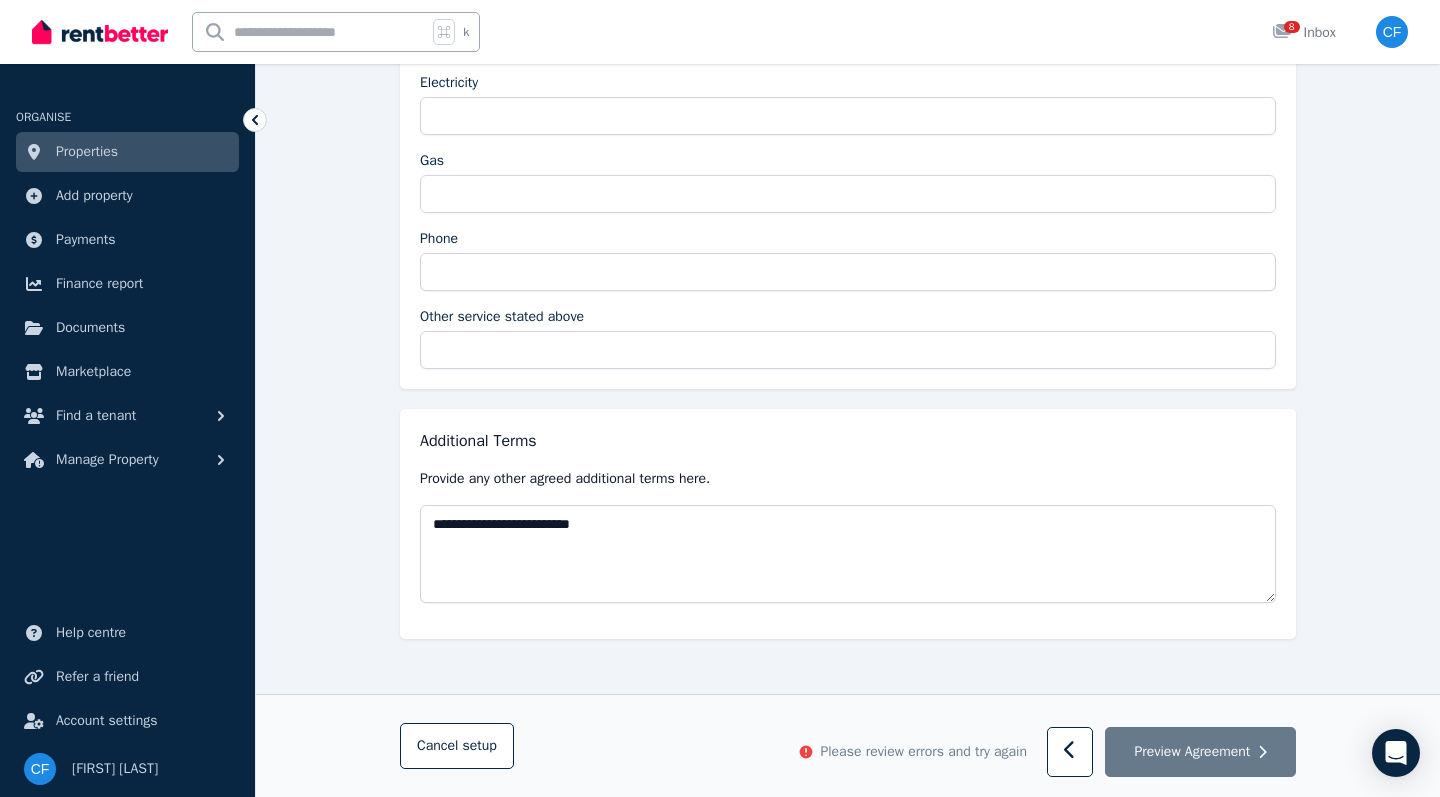 scroll, scrollTop: 3875, scrollLeft: 0, axis: vertical 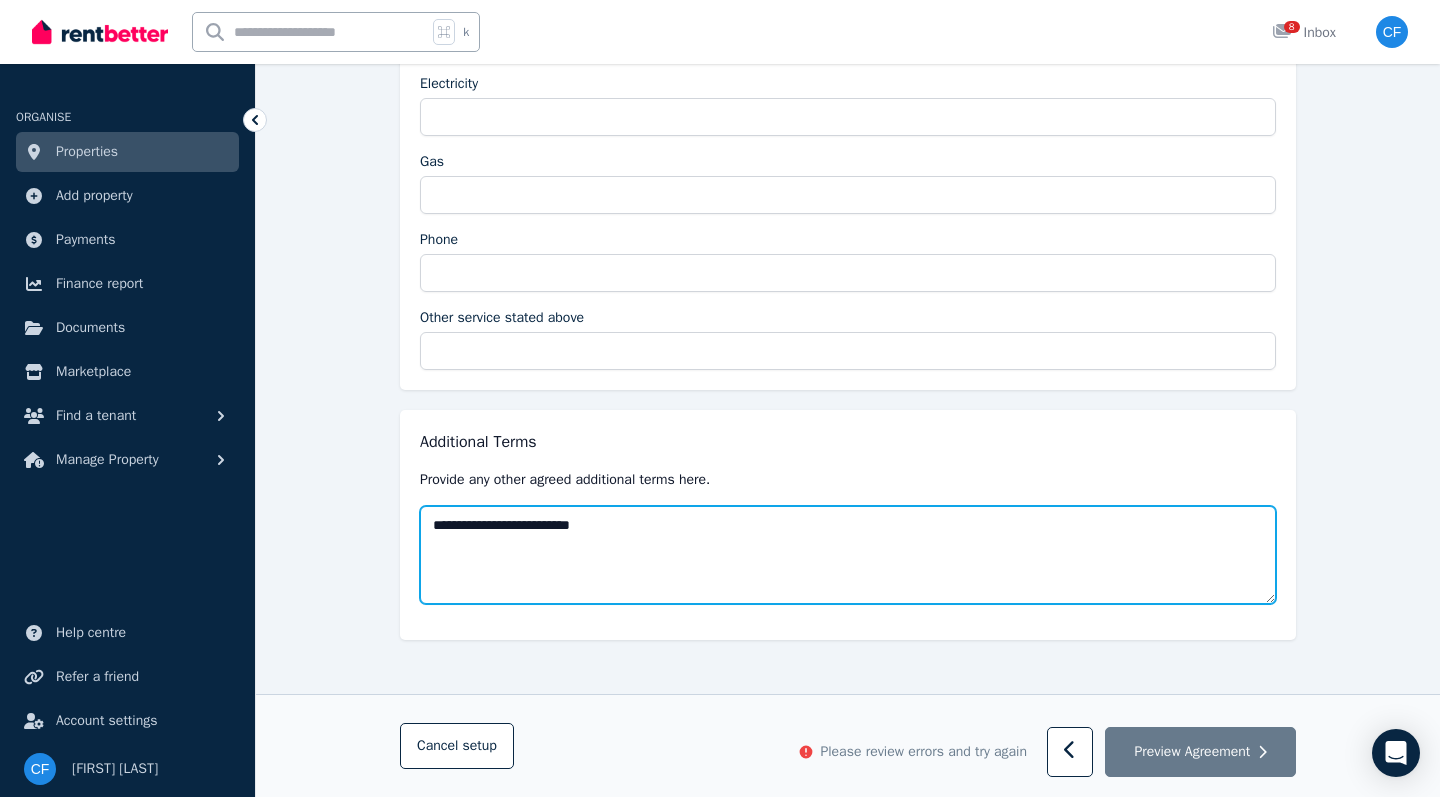 click on "**********" at bounding box center (848, 555) 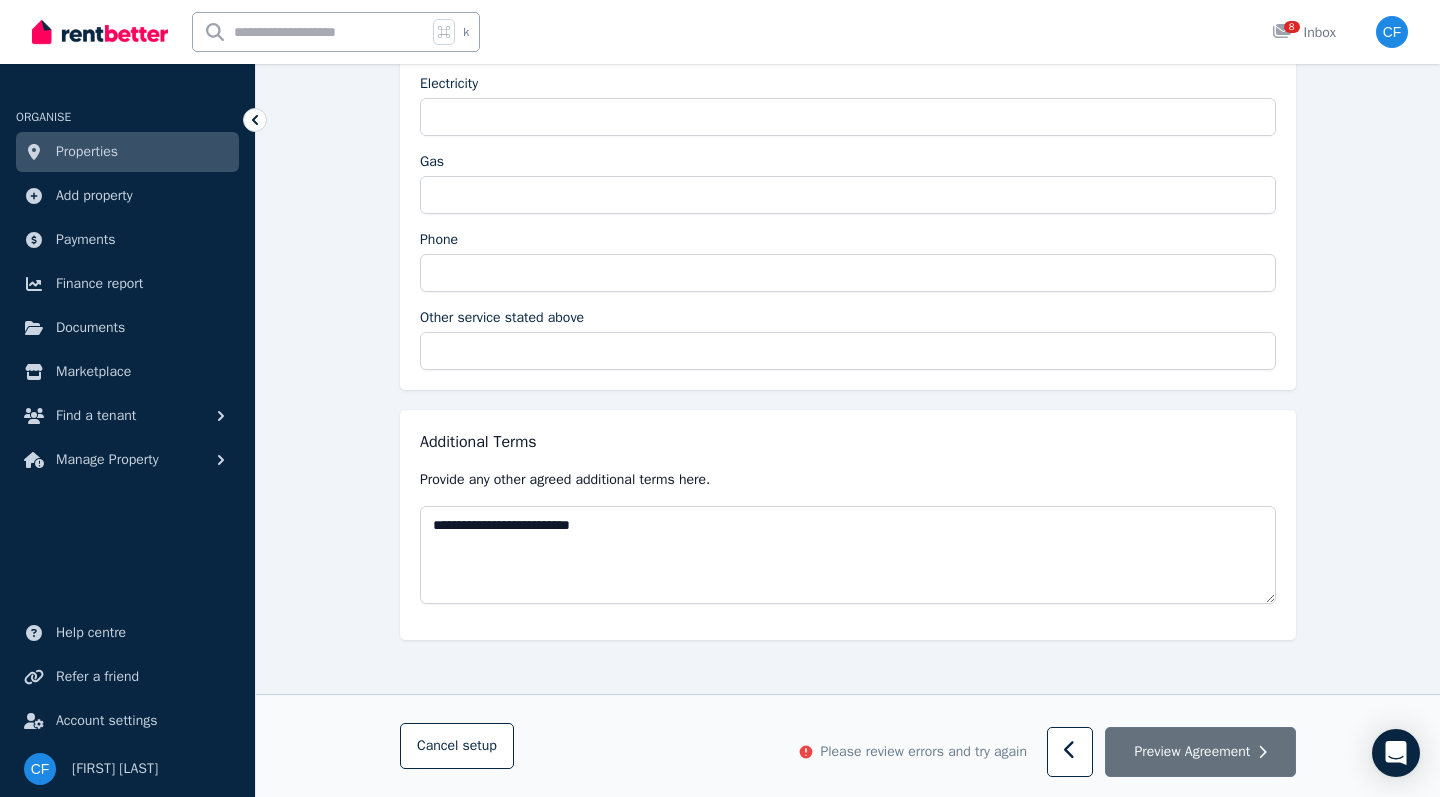 click on "Preview Agreement" at bounding box center (1192, 752) 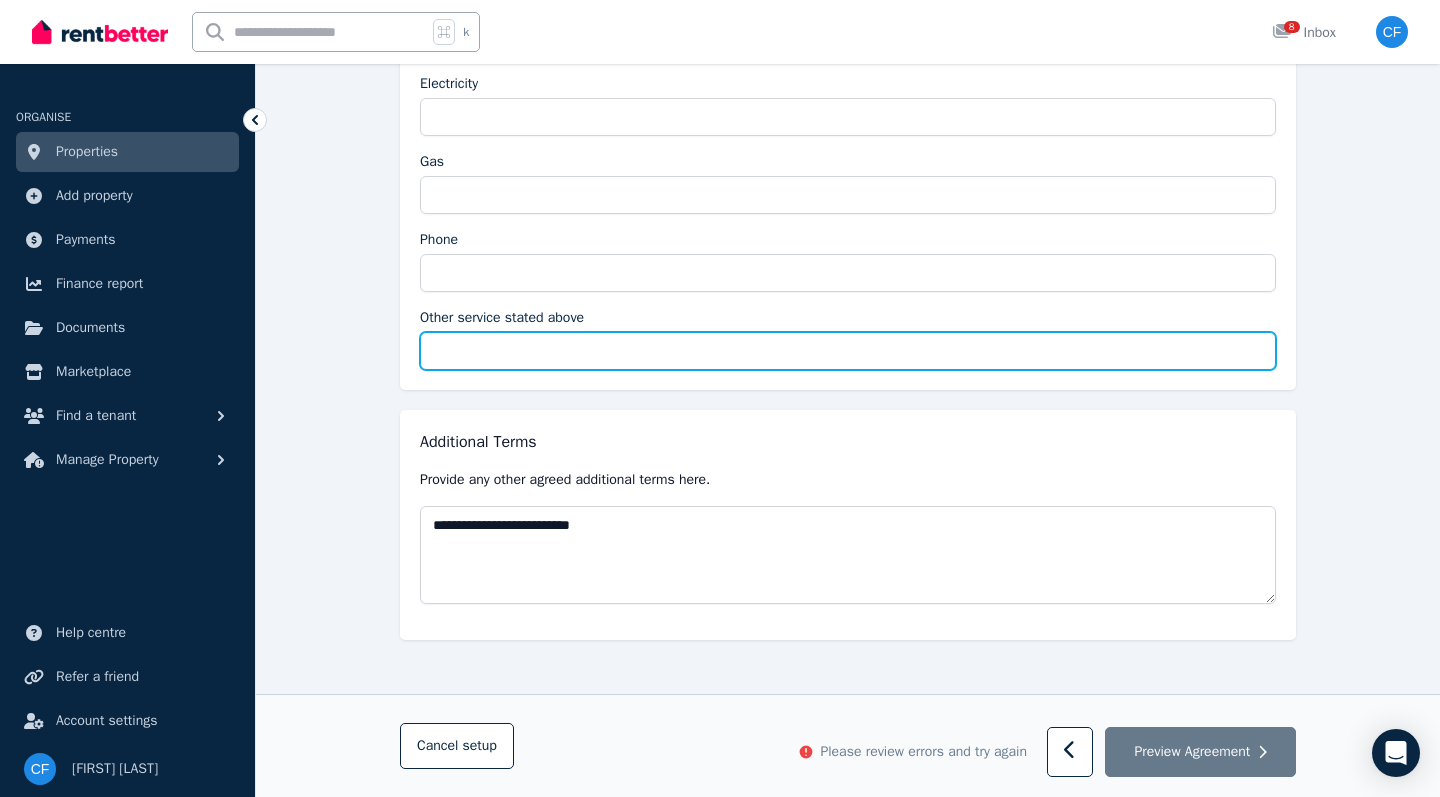 click on "Other service stated above" at bounding box center (848, 351) 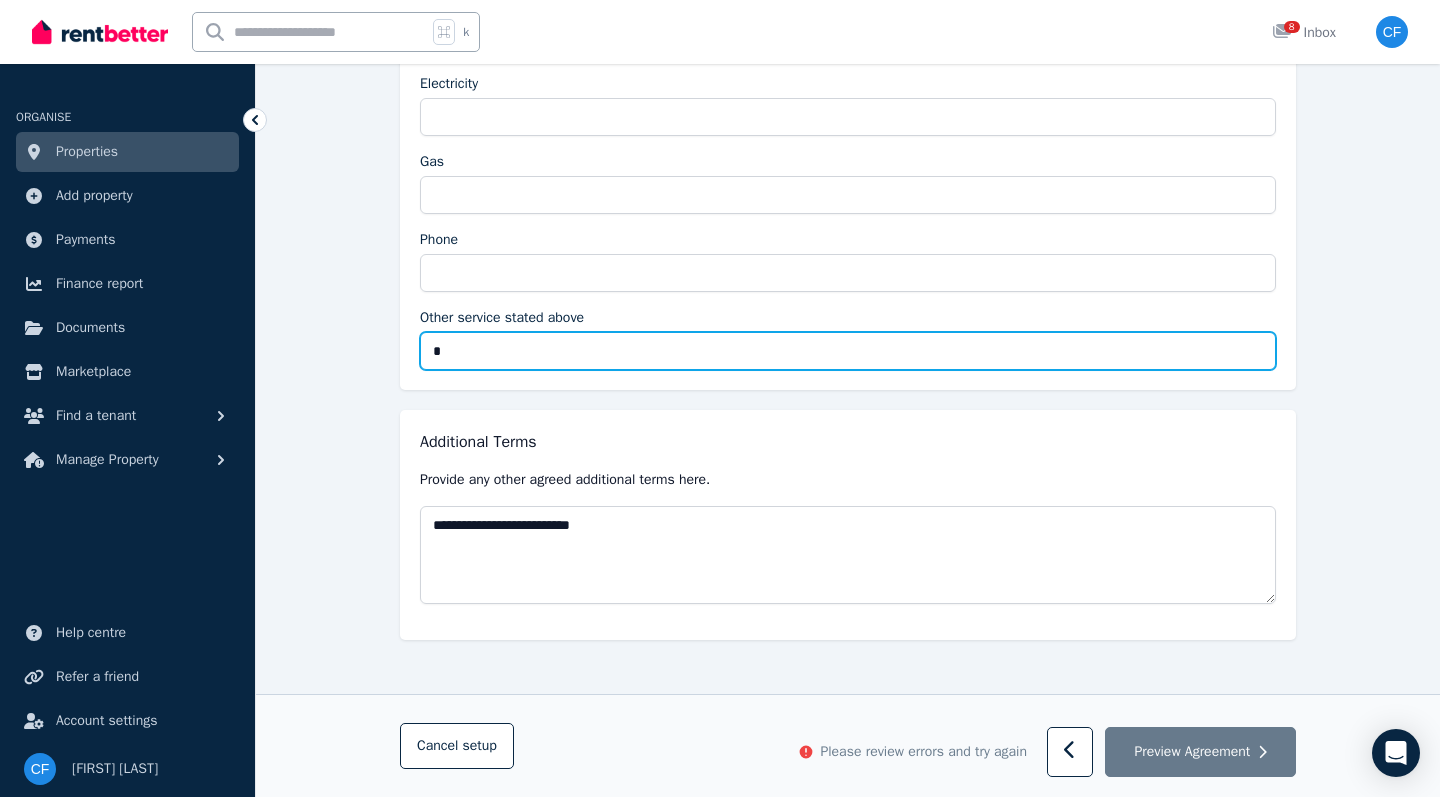 type 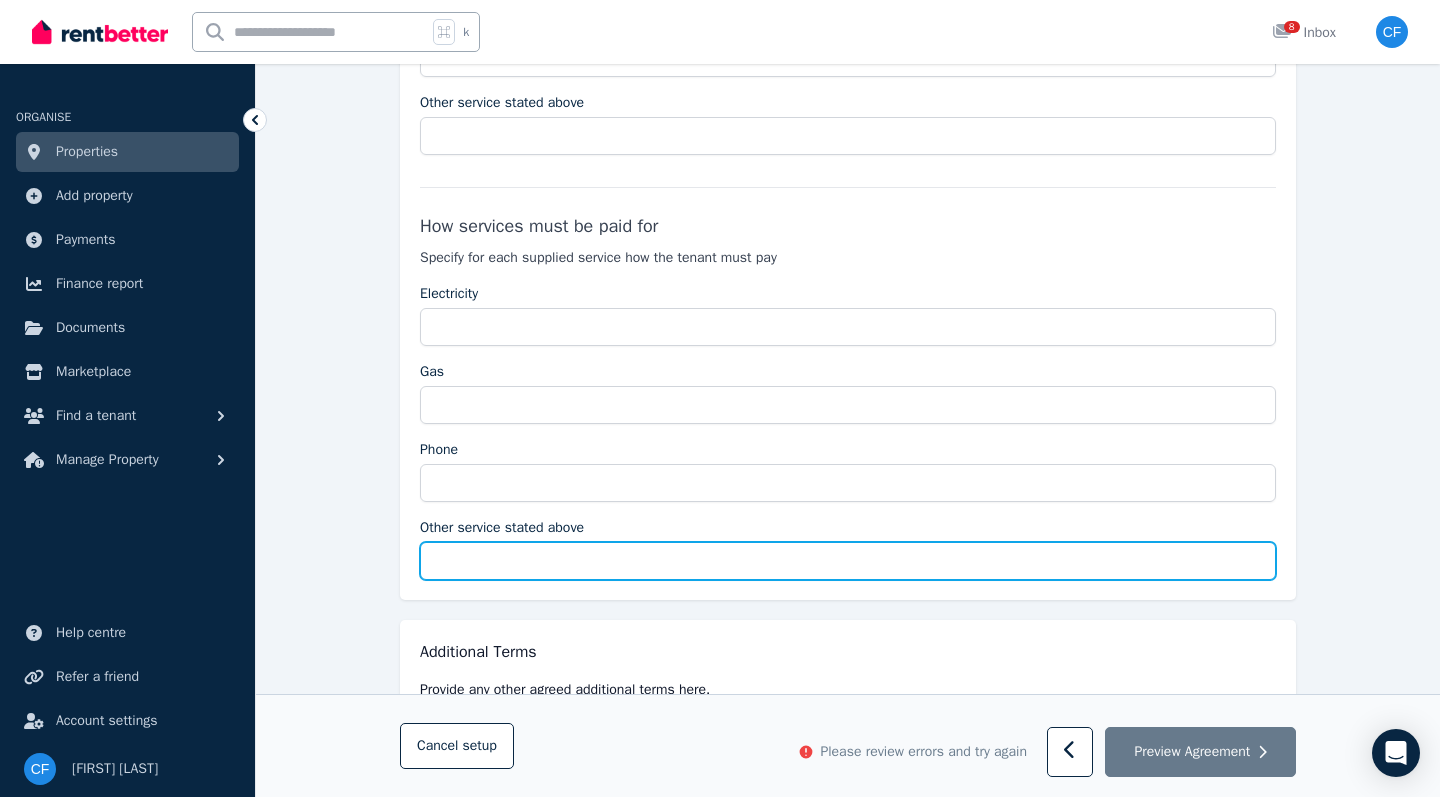 scroll, scrollTop: 3636, scrollLeft: 0, axis: vertical 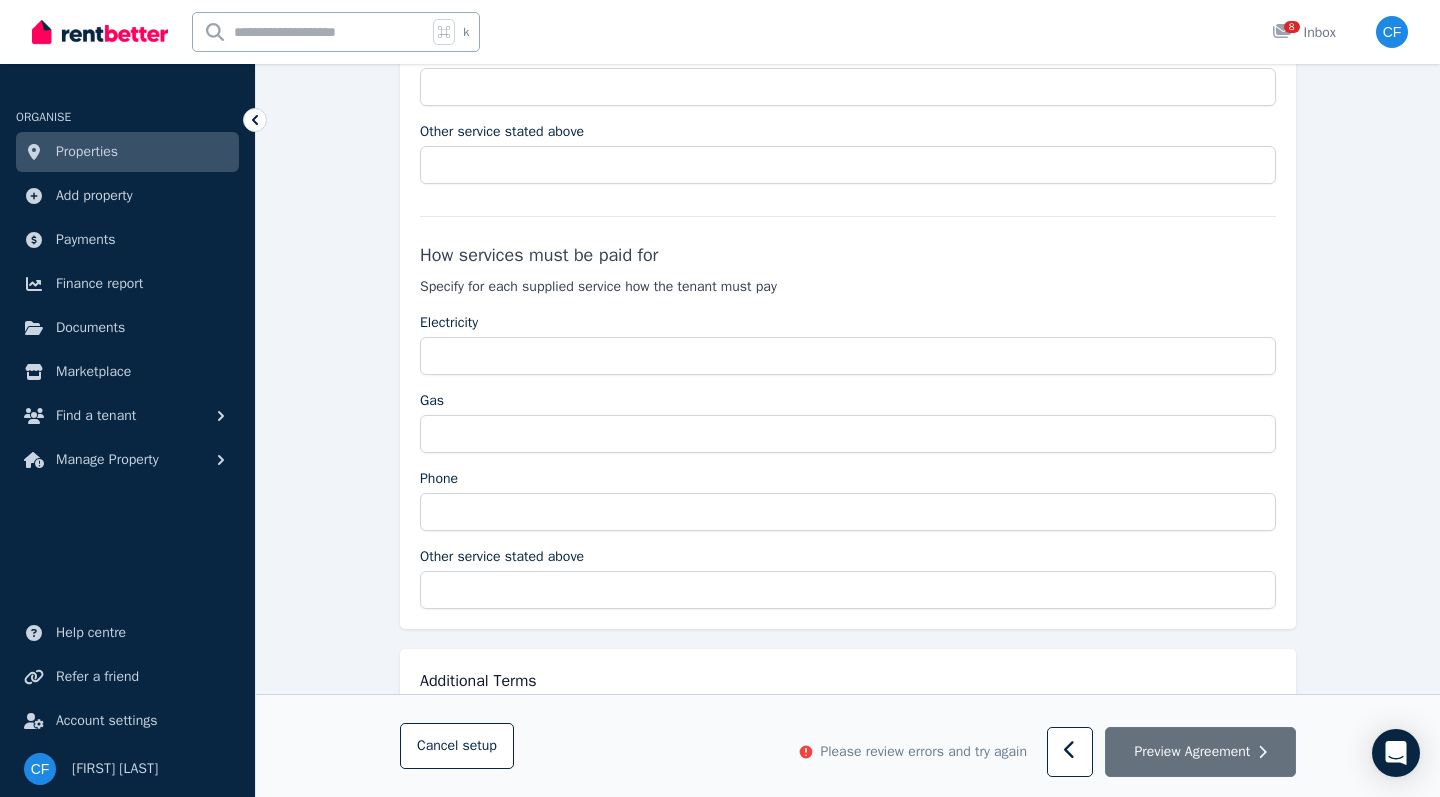 click on "Preview Agreement" at bounding box center [1192, 752] 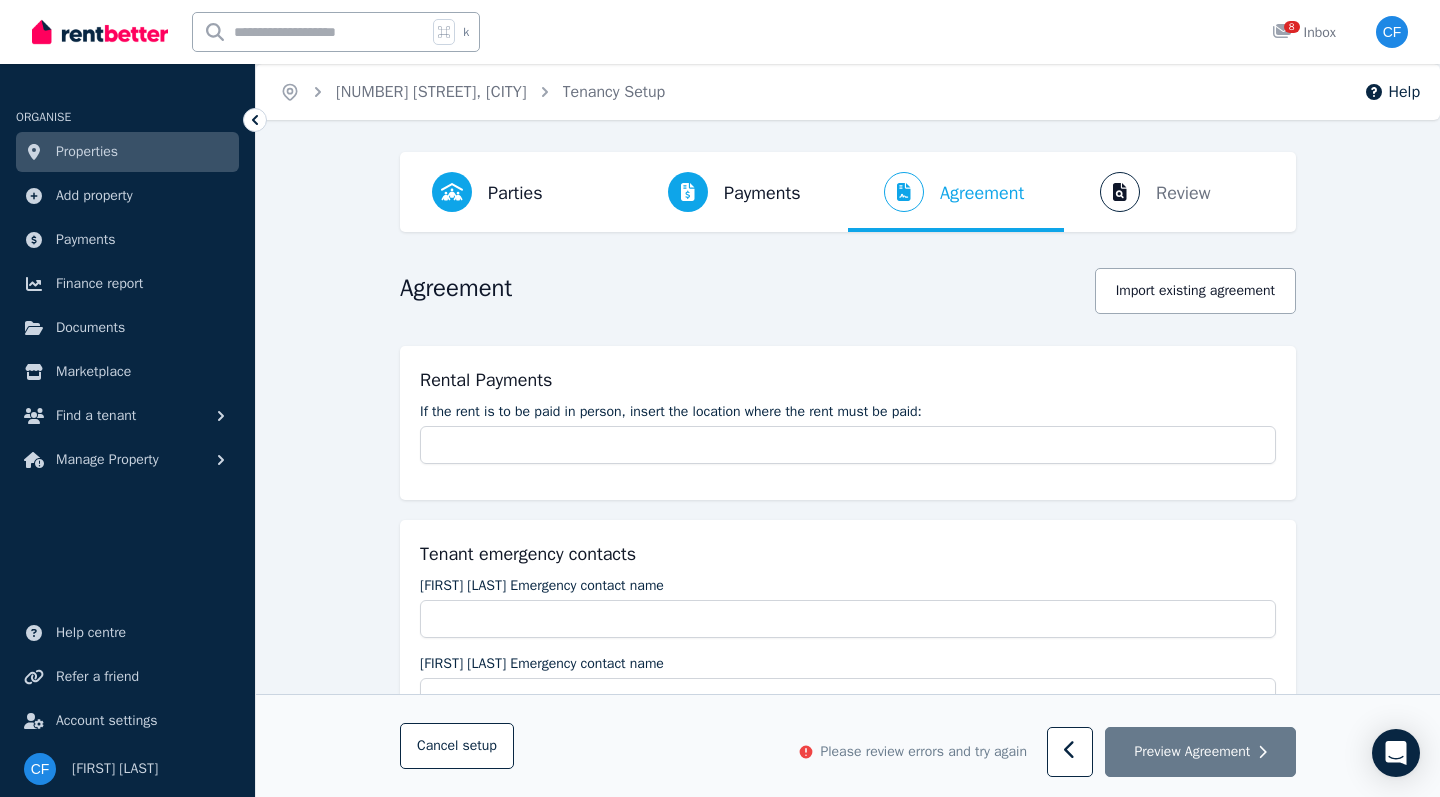 scroll, scrollTop: 0, scrollLeft: 0, axis: both 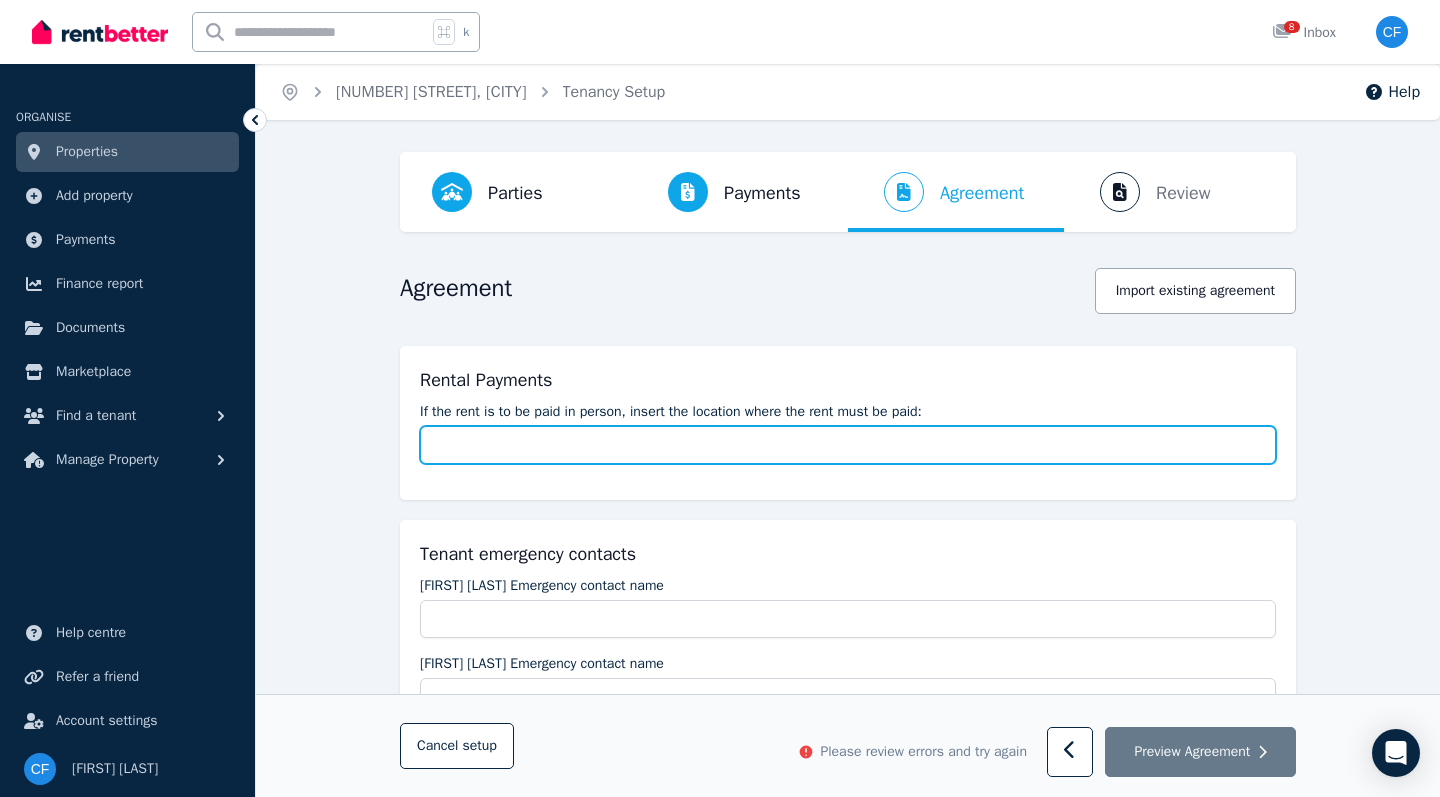 click on "If the rent is to be paid in person, insert the location where the rent must be paid:" at bounding box center (848, 445) 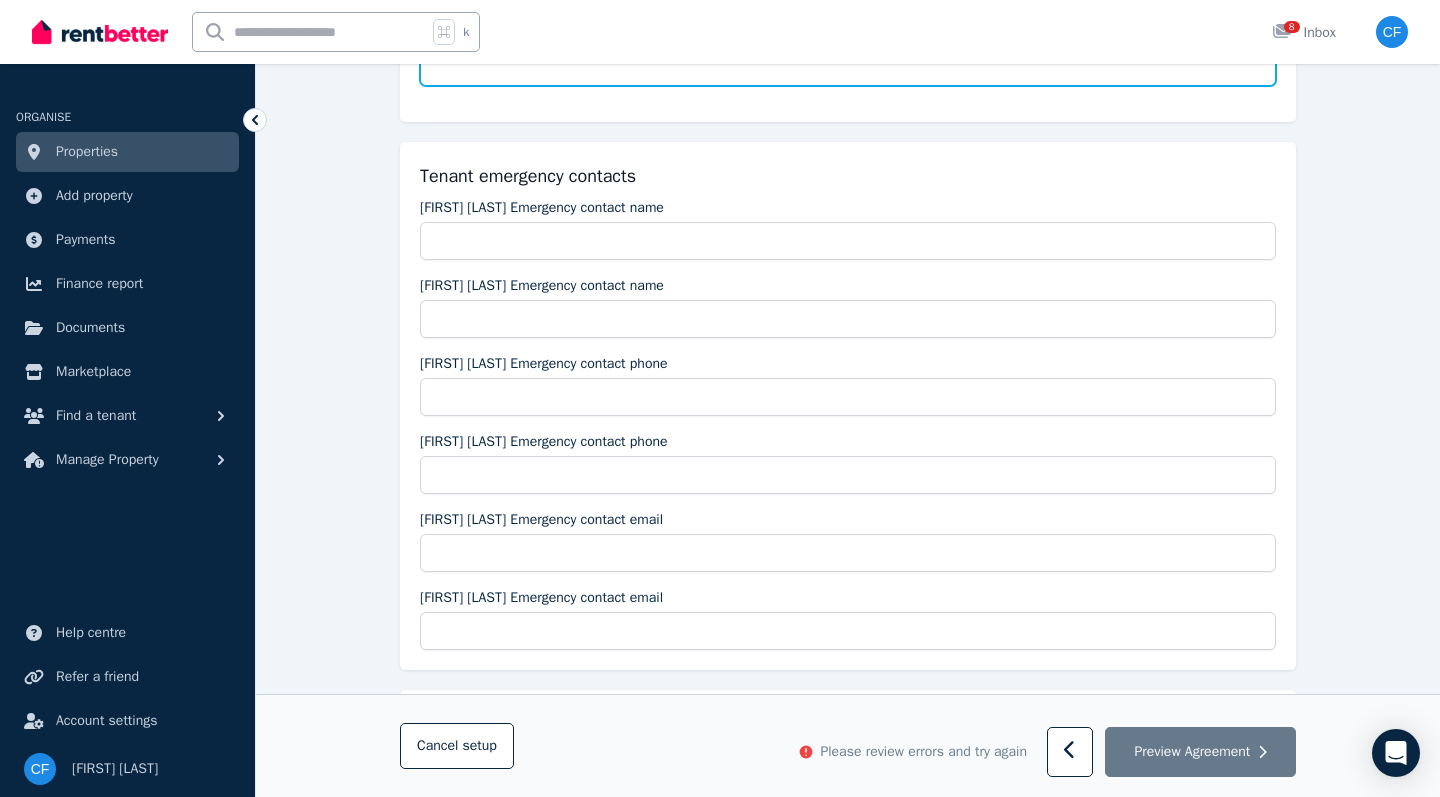 scroll, scrollTop: 381, scrollLeft: 0, axis: vertical 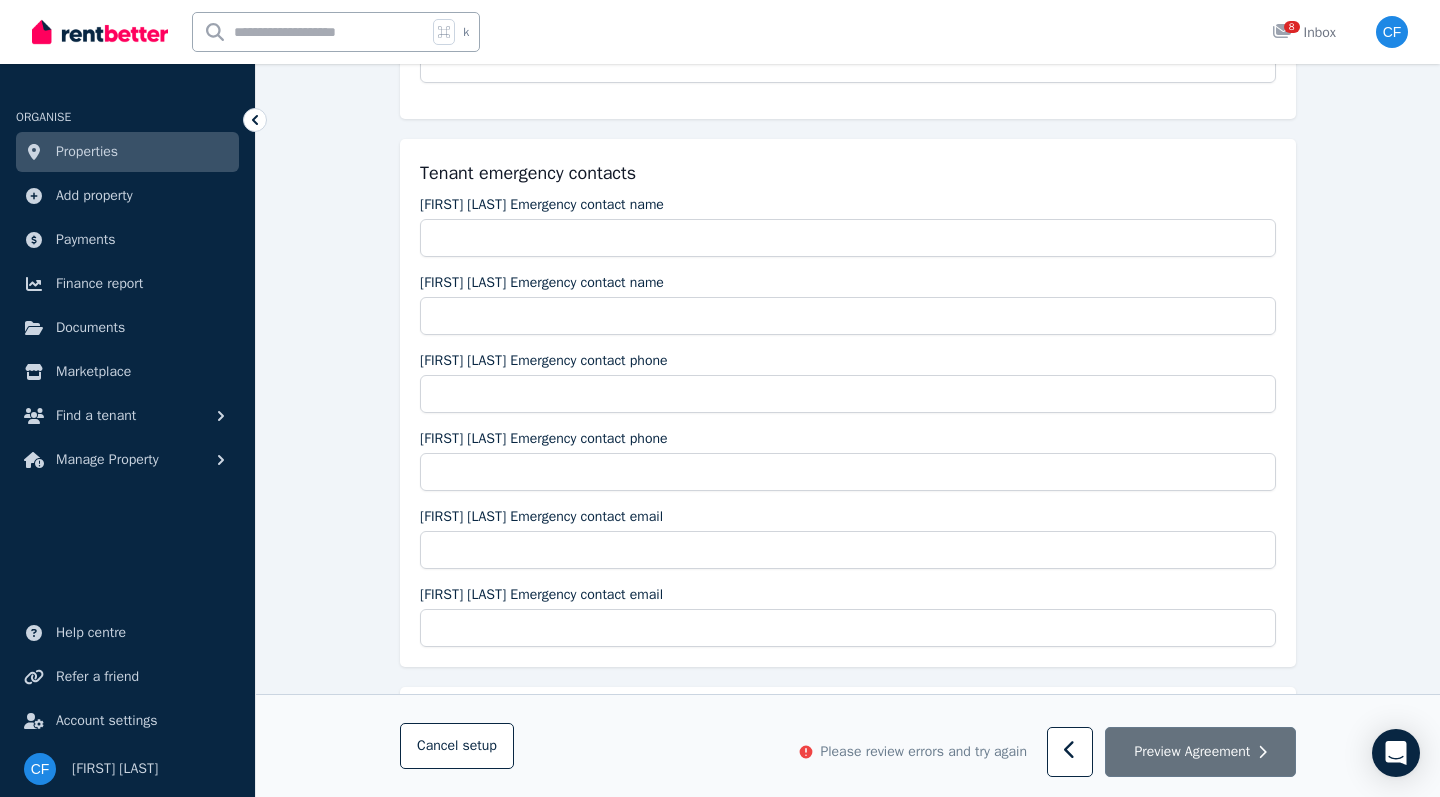 click on "Preview Agreement" at bounding box center [1200, 753] 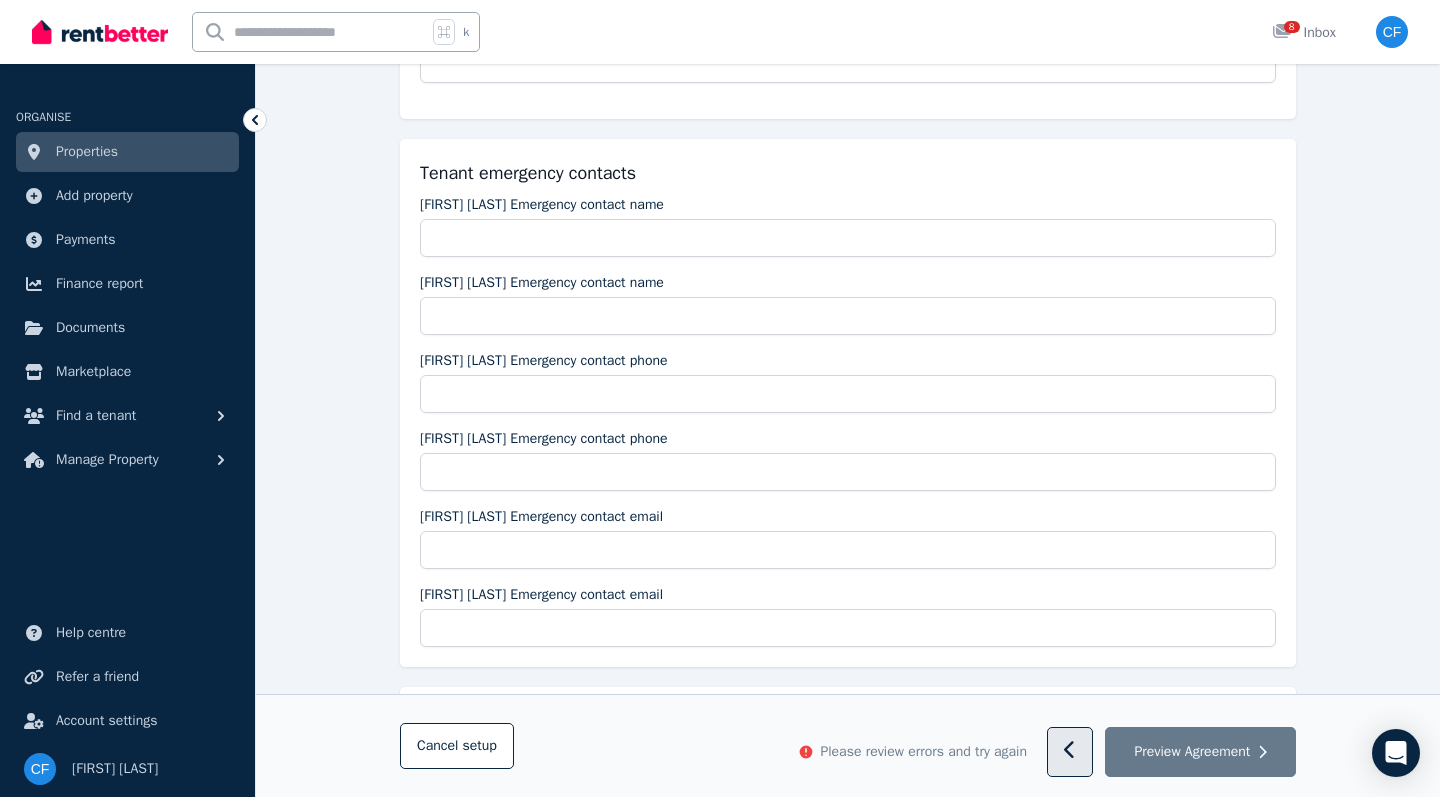 click 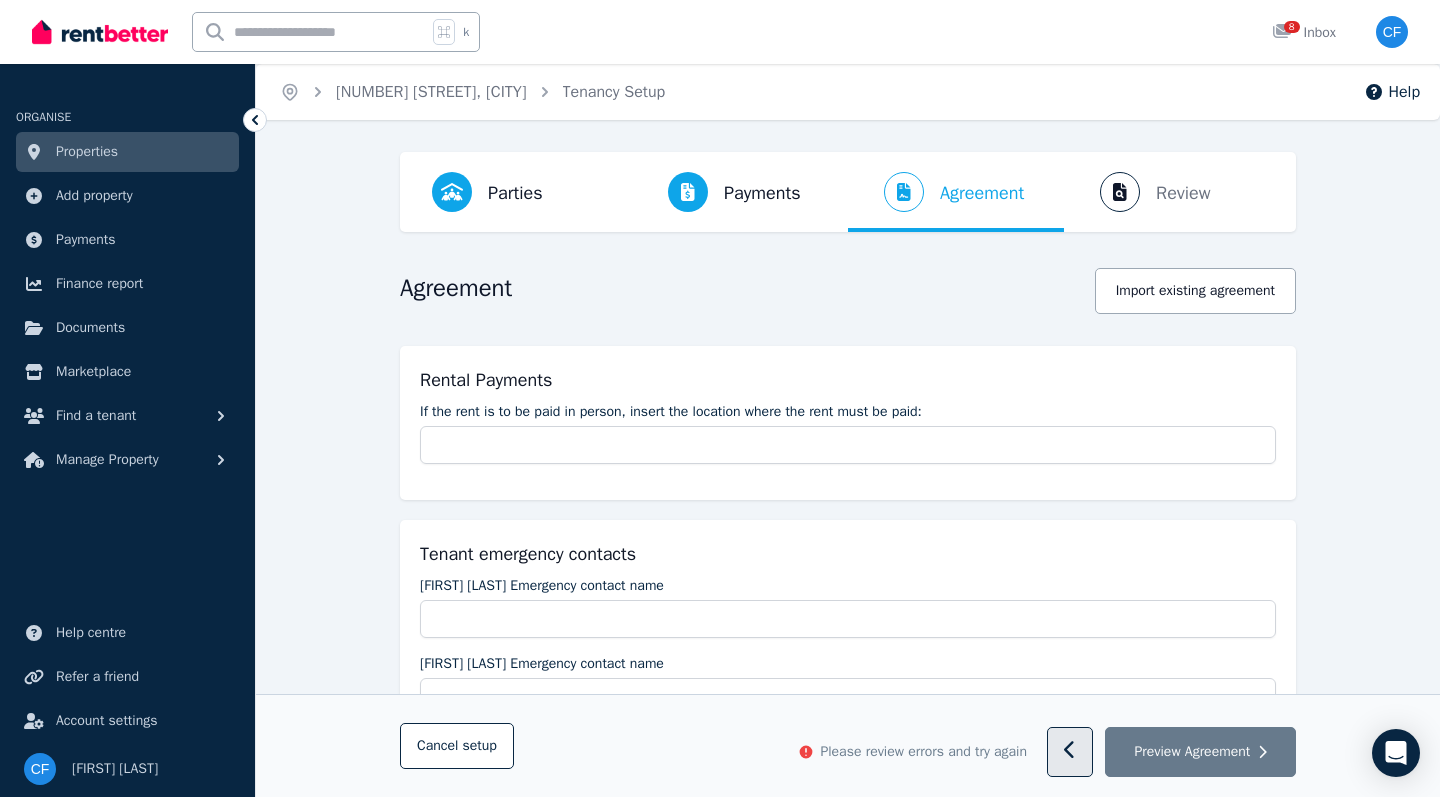 select on "**********" 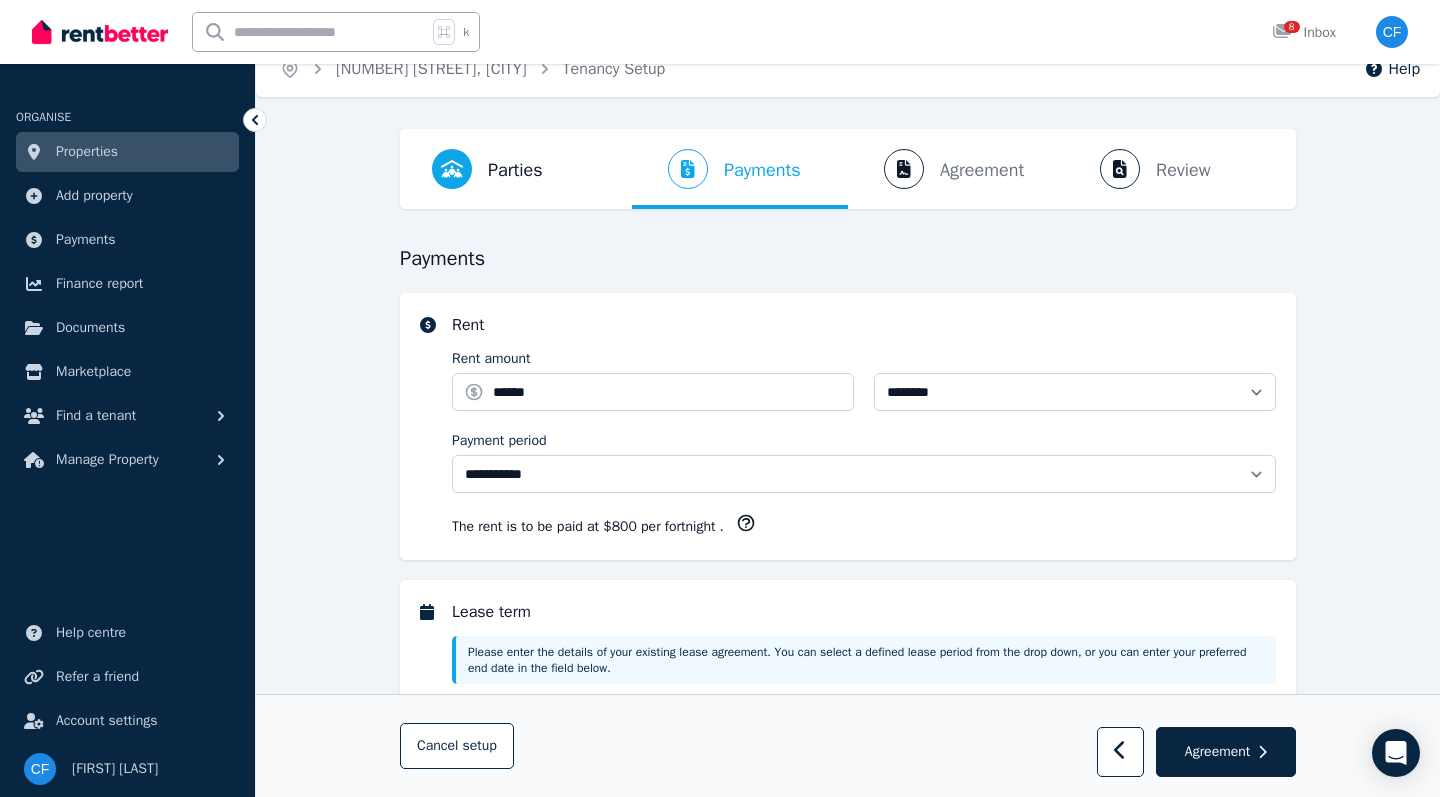 select on "**********" 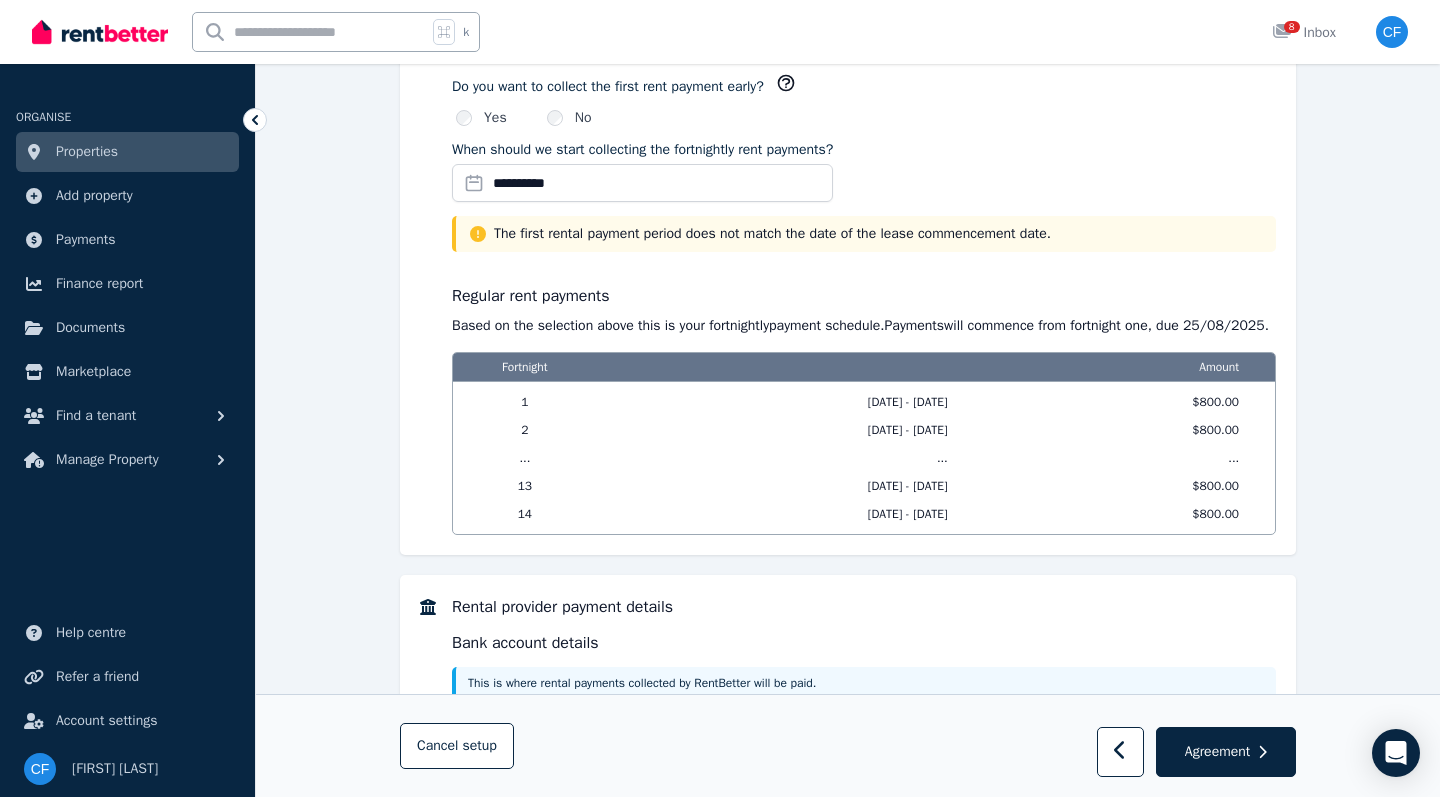 scroll, scrollTop: 1587, scrollLeft: 0, axis: vertical 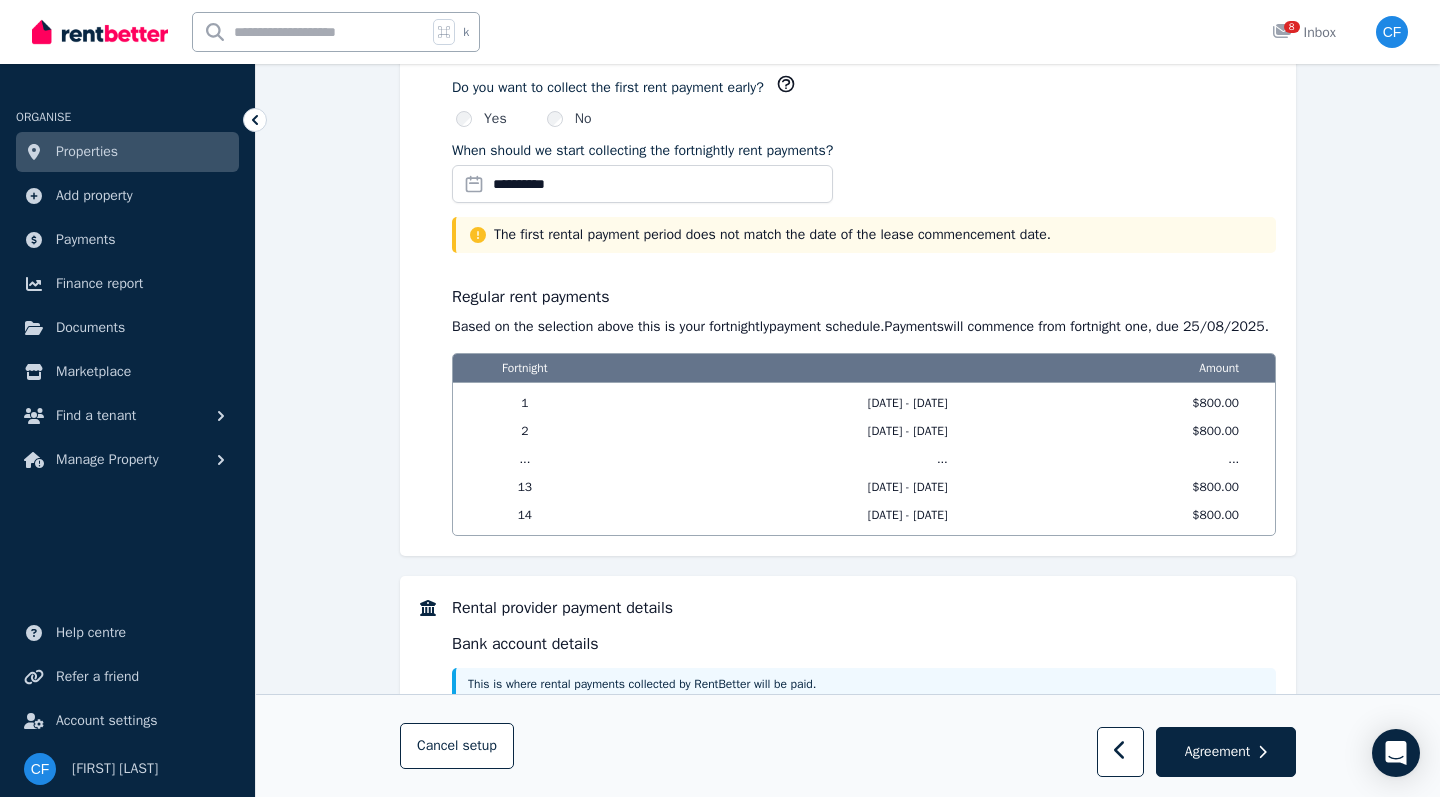 click on "**********" at bounding box center (642, 184) 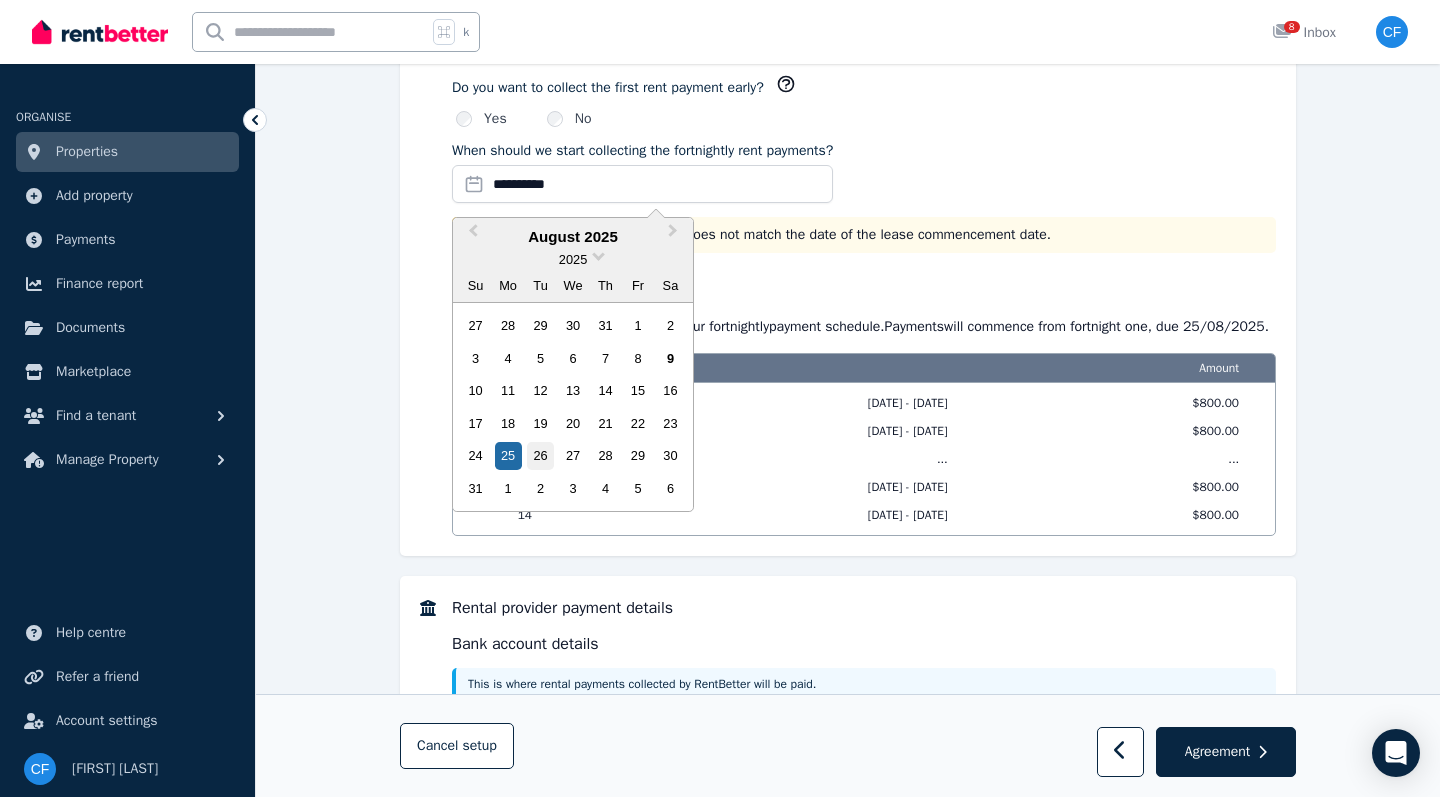click on "26" at bounding box center (540, 455) 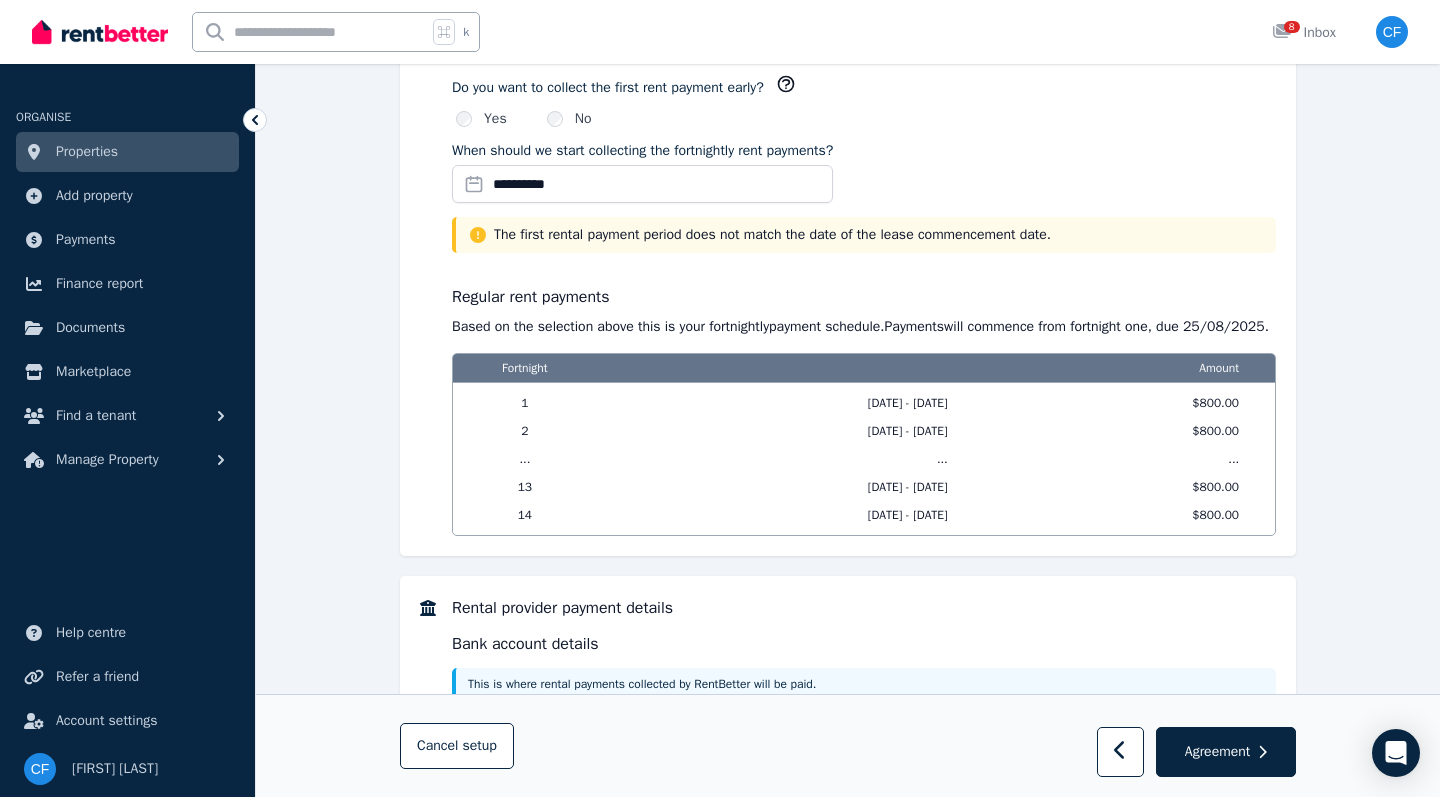click on "**********" at bounding box center (642, 184) 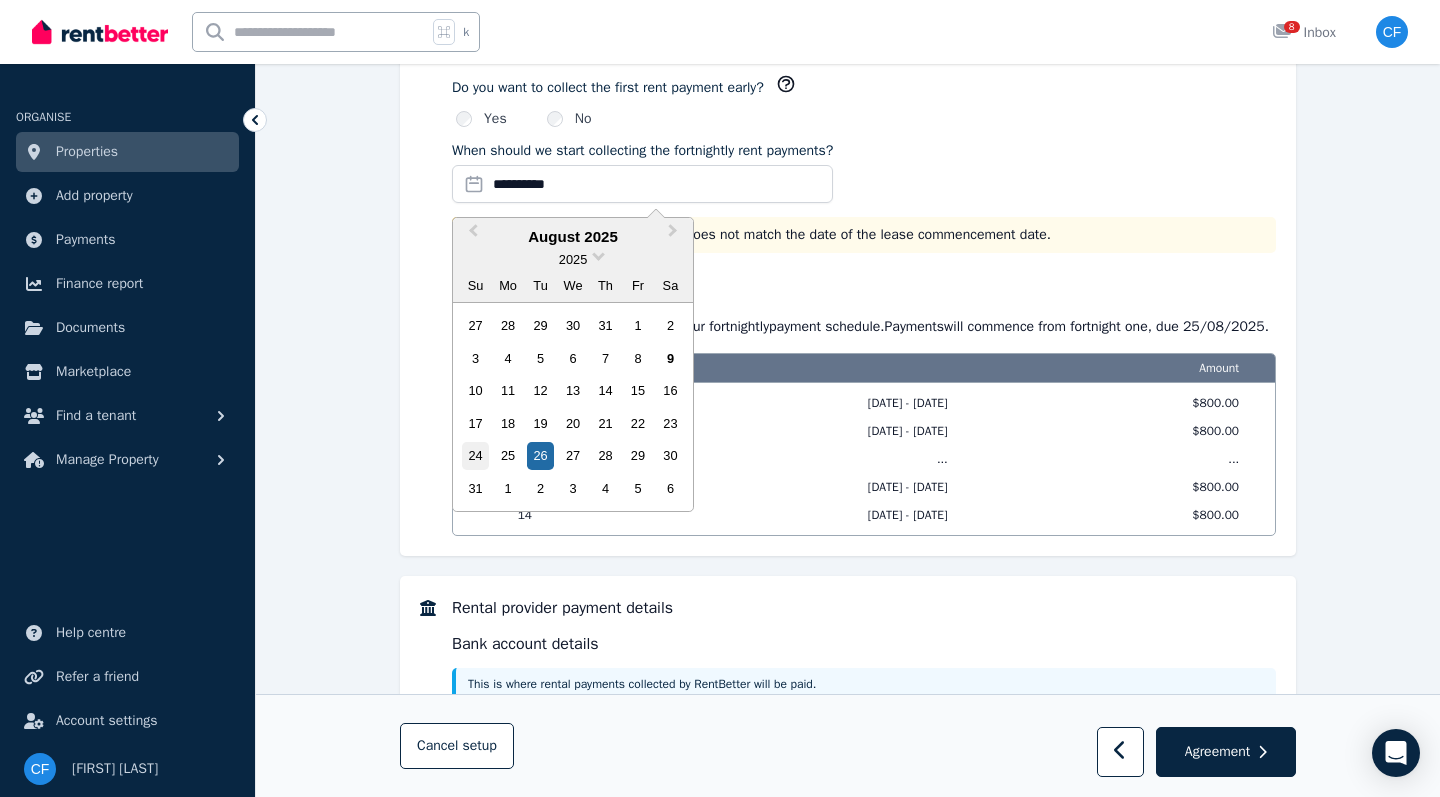 click on "24" at bounding box center (475, 455) 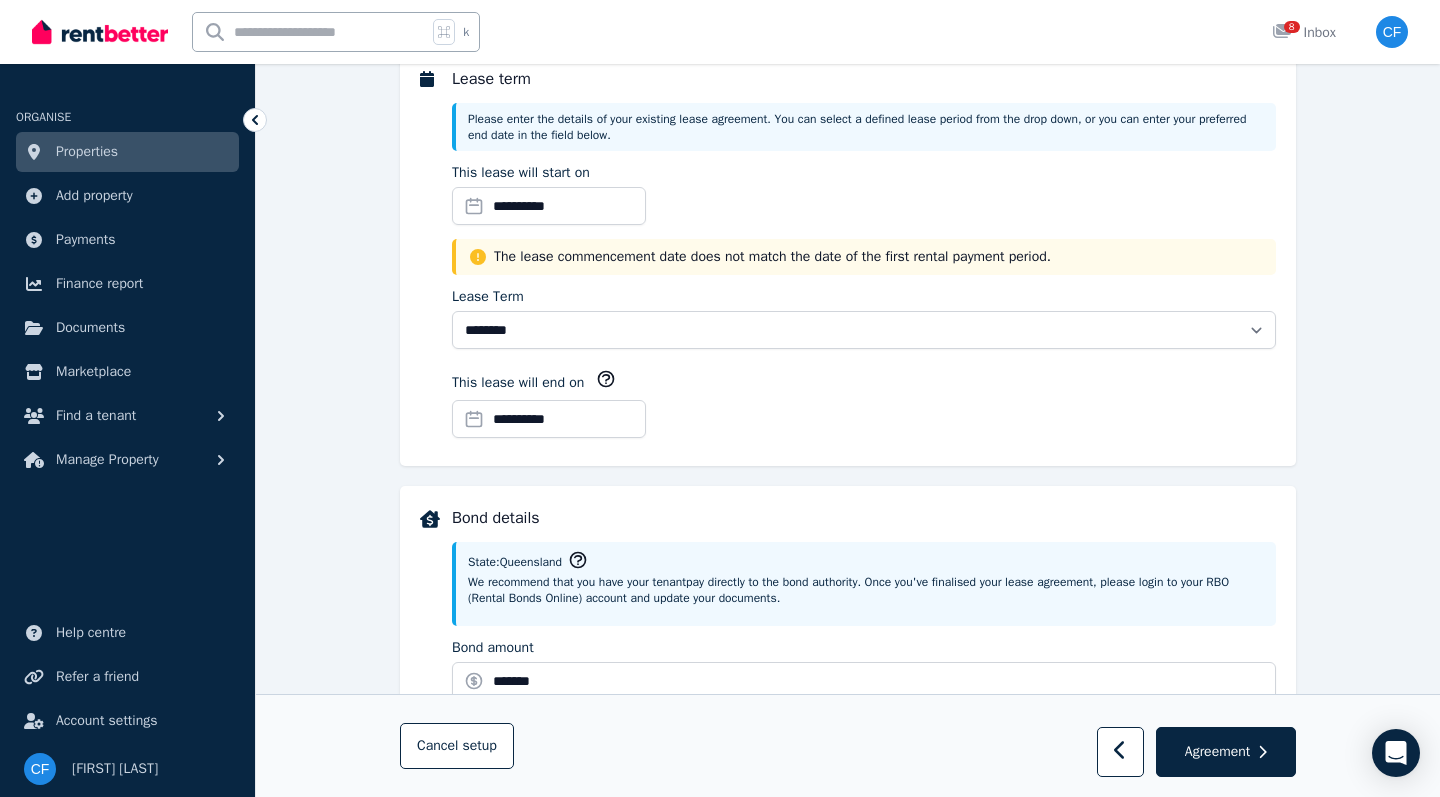 scroll, scrollTop: 555, scrollLeft: 0, axis: vertical 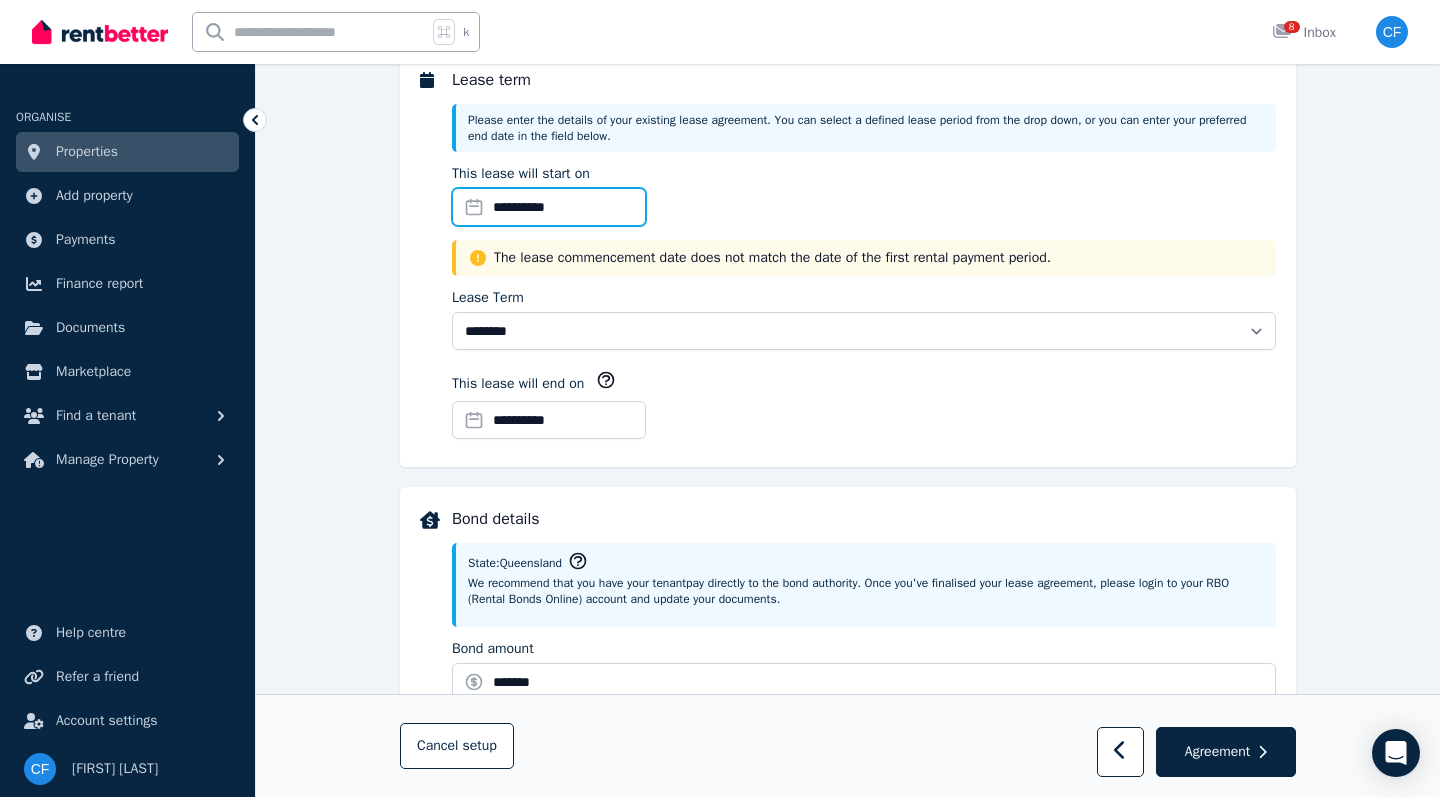 click on "**********" at bounding box center [549, 207] 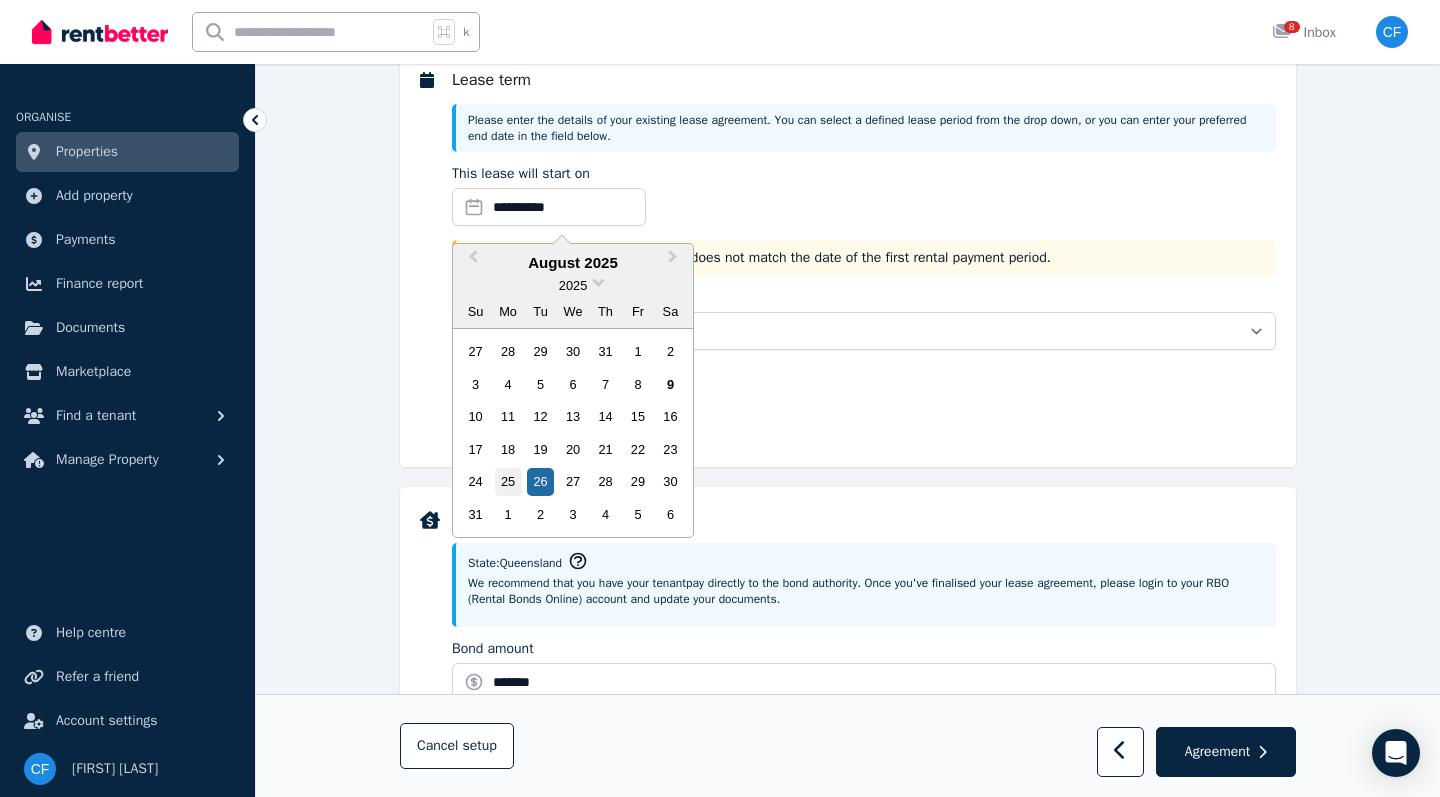 click on "25" at bounding box center [508, 481] 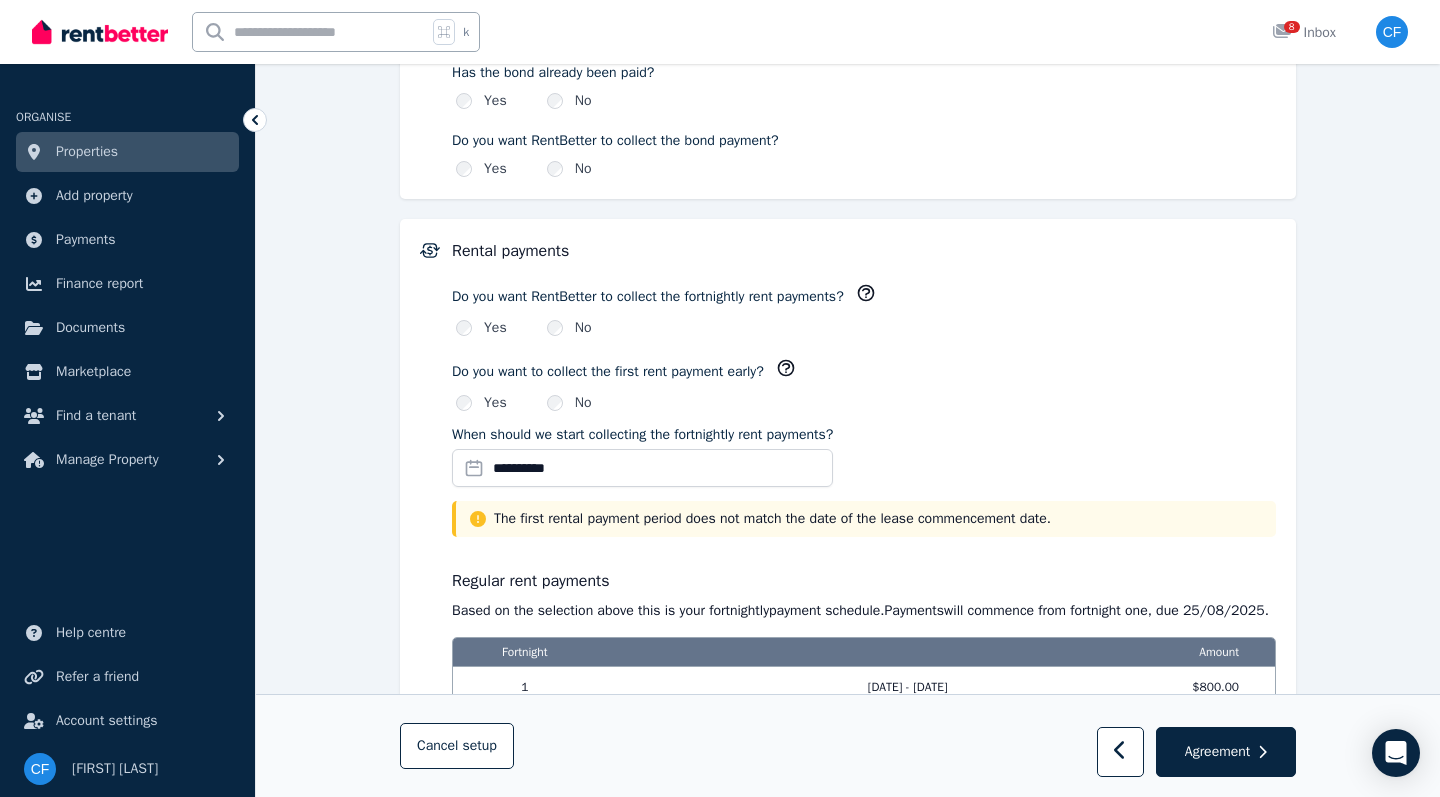 scroll, scrollTop: 1444, scrollLeft: 0, axis: vertical 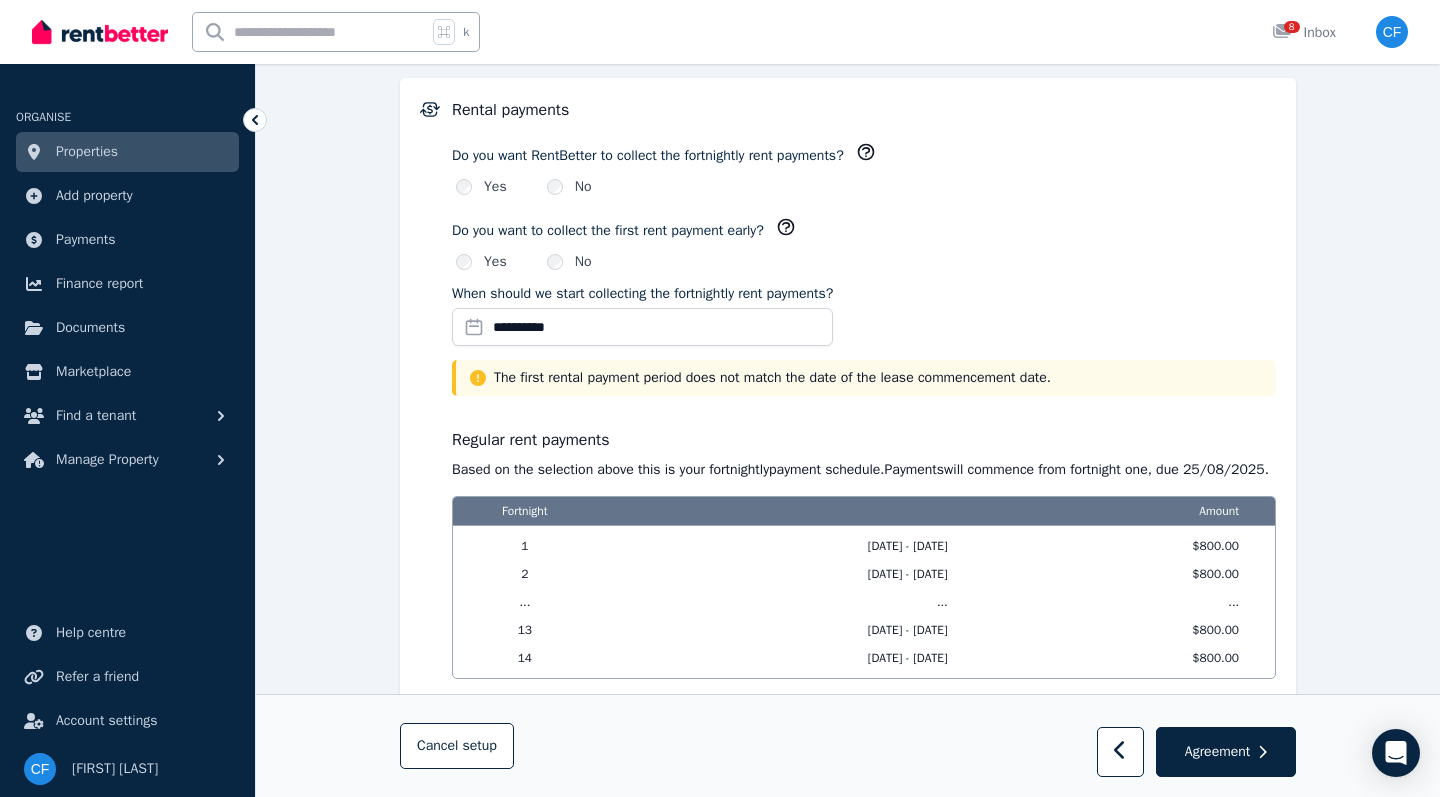 click on "**********" at bounding box center [642, 327] 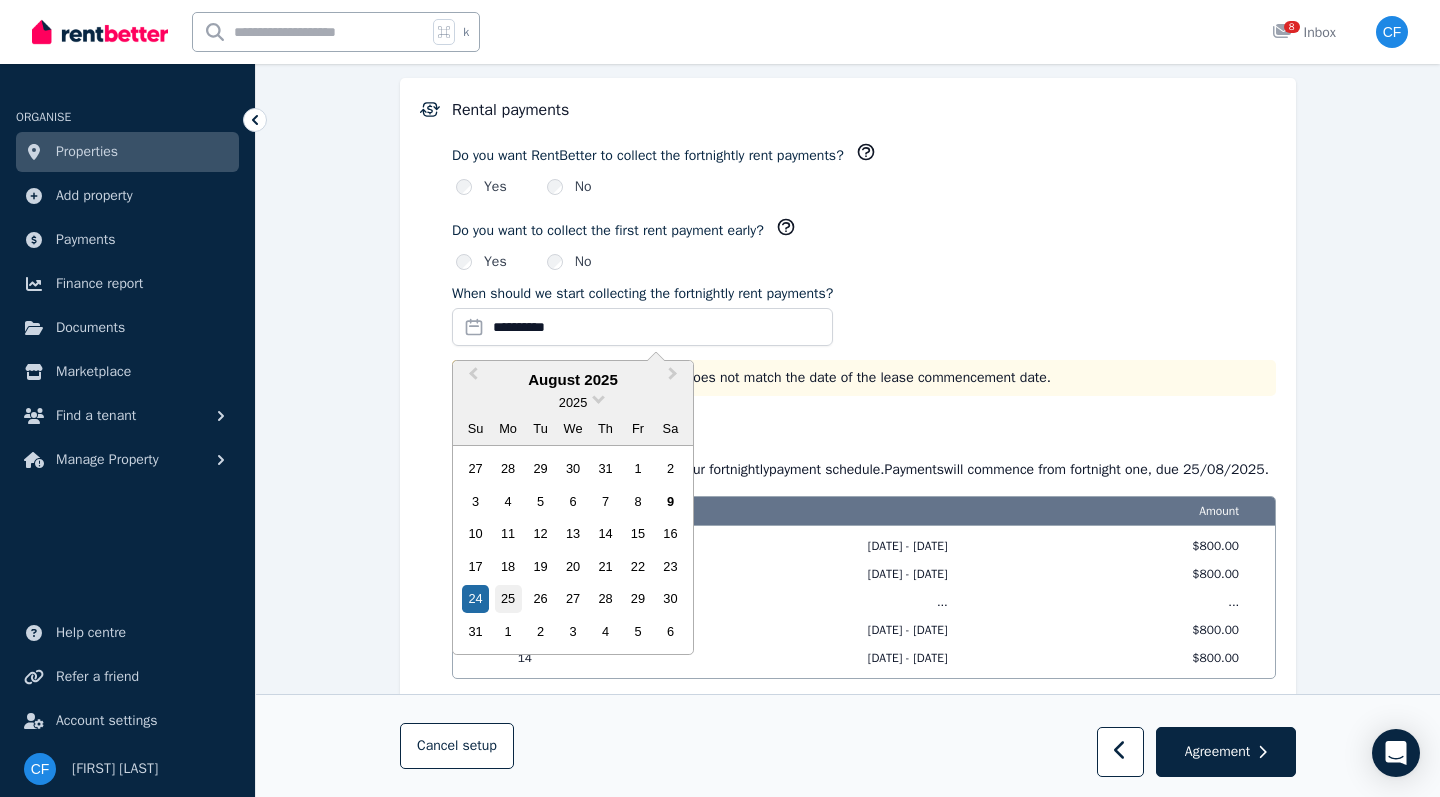 click on "25" at bounding box center (508, 598) 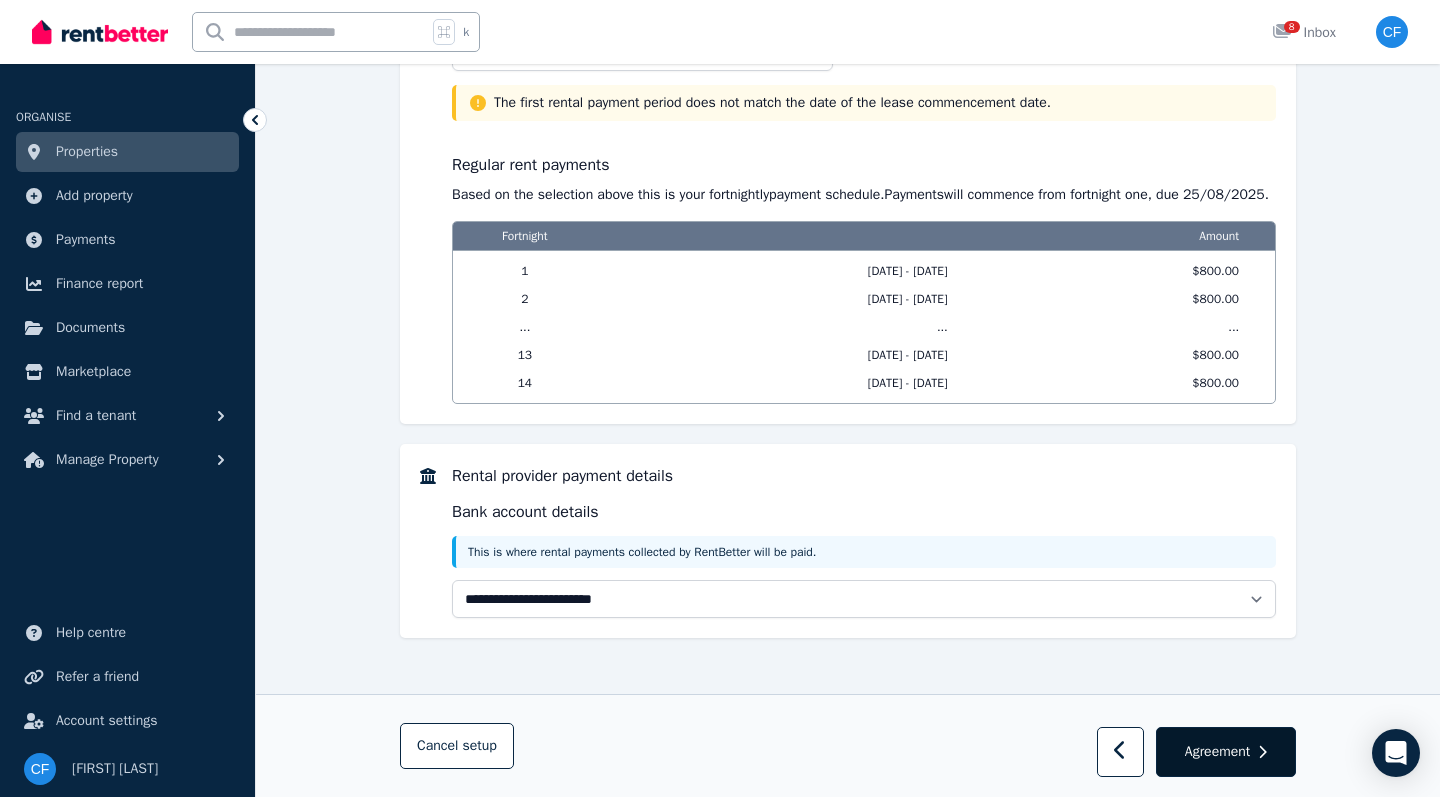 scroll, scrollTop: 1734, scrollLeft: 0, axis: vertical 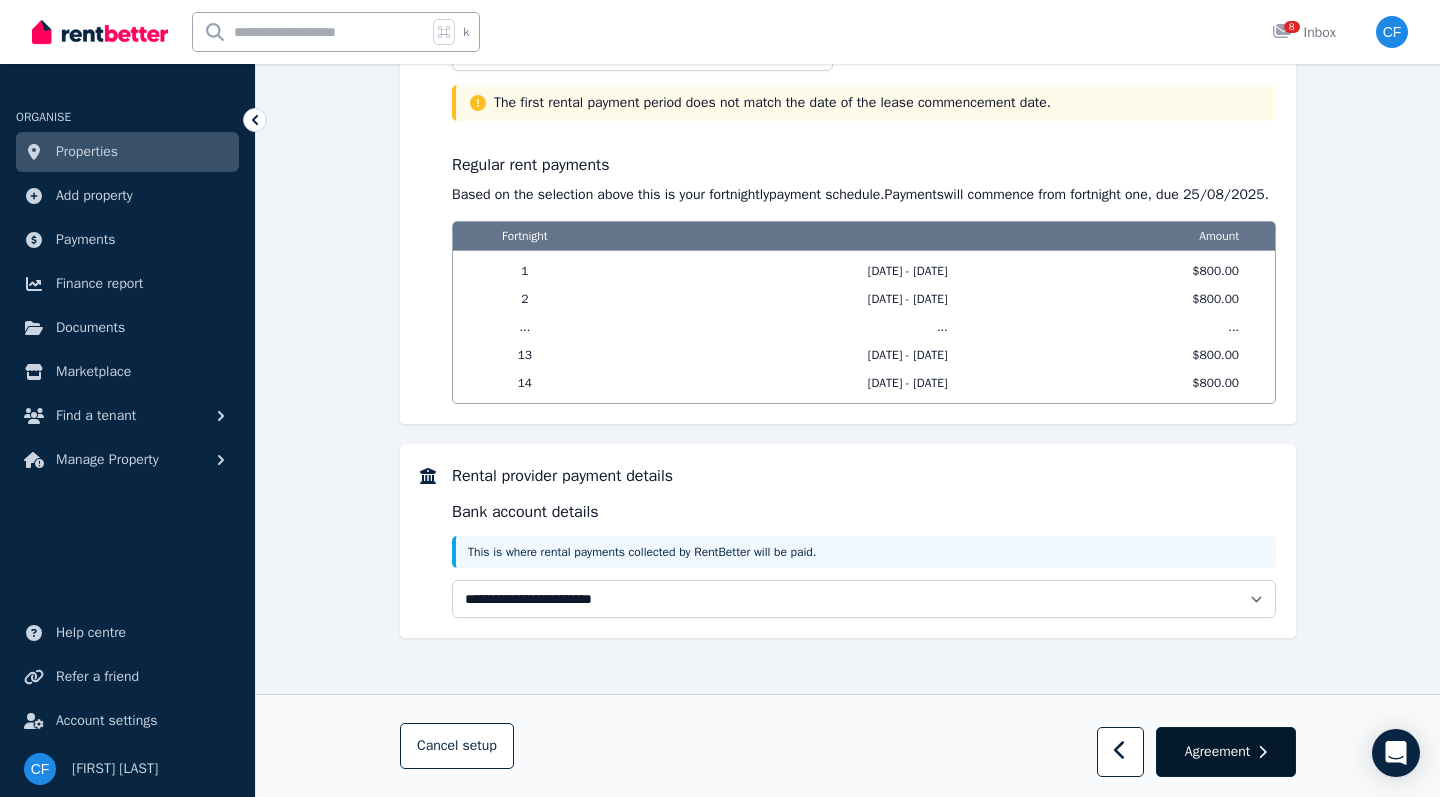 click on "Agreement" at bounding box center (1217, 752) 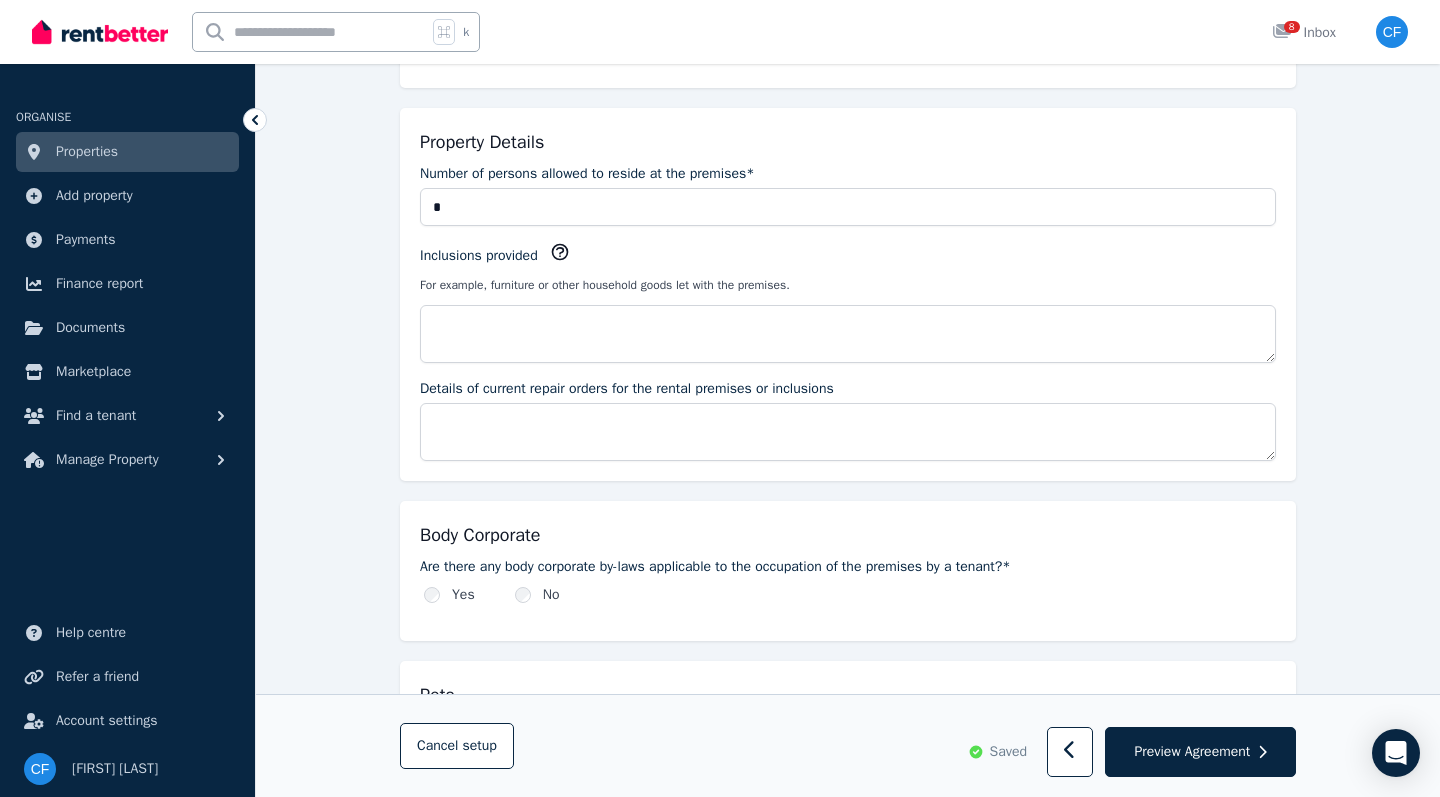 scroll, scrollTop: 1171, scrollLeft: 0, axis: vertical 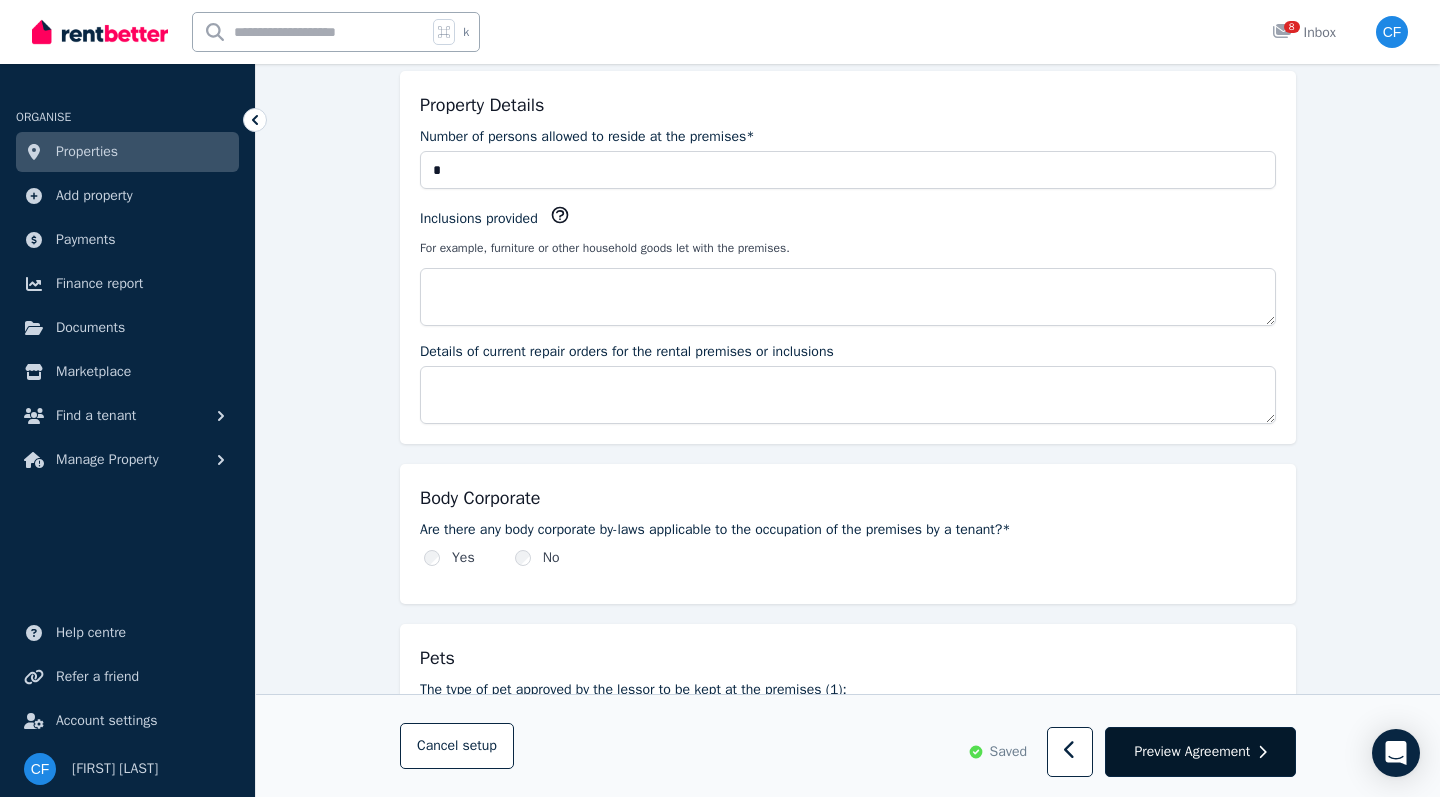 click on "Preview Agreement" at bounding box center (1192, 752) 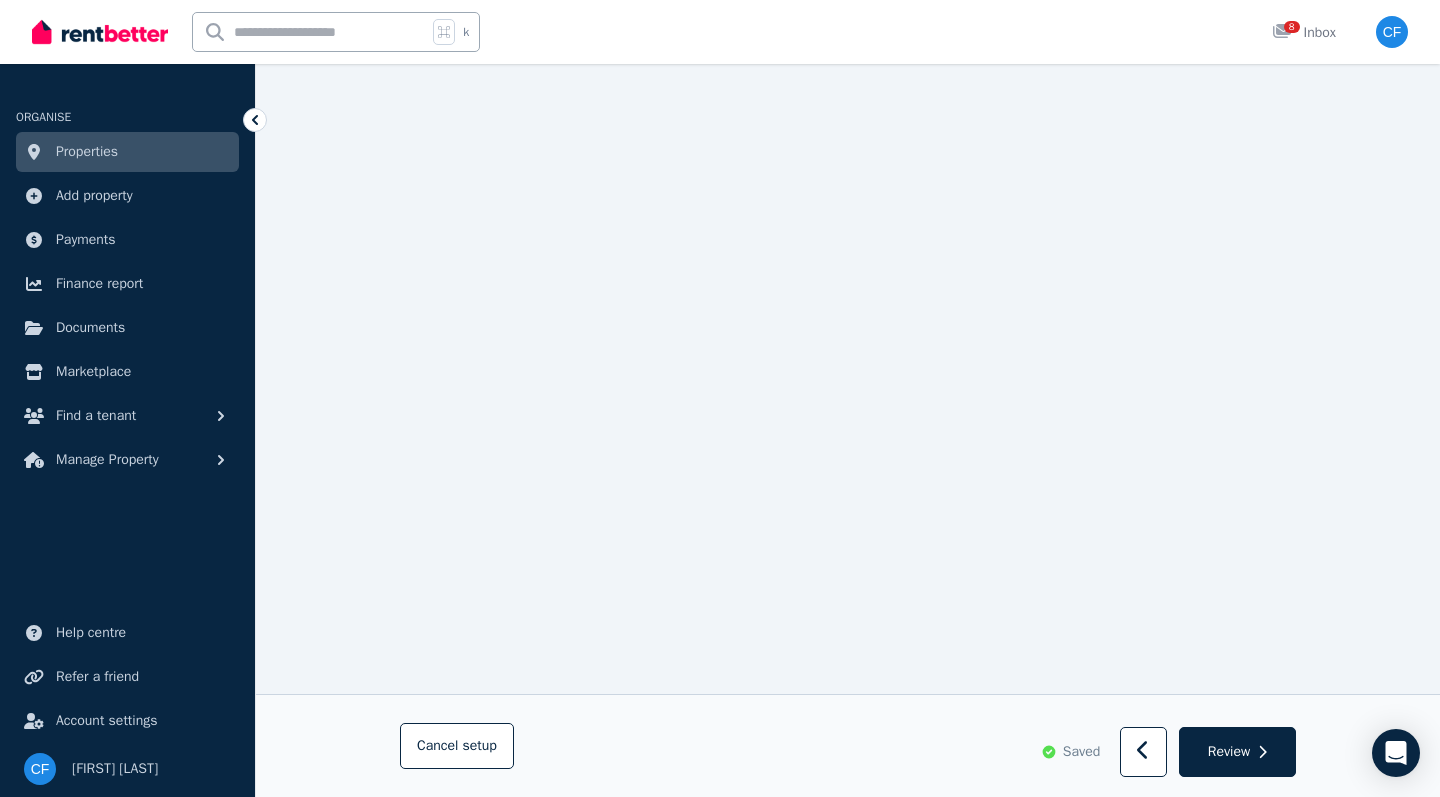 scroll, scrollTop: 11784, scrollLeft: 0, axis: vertical 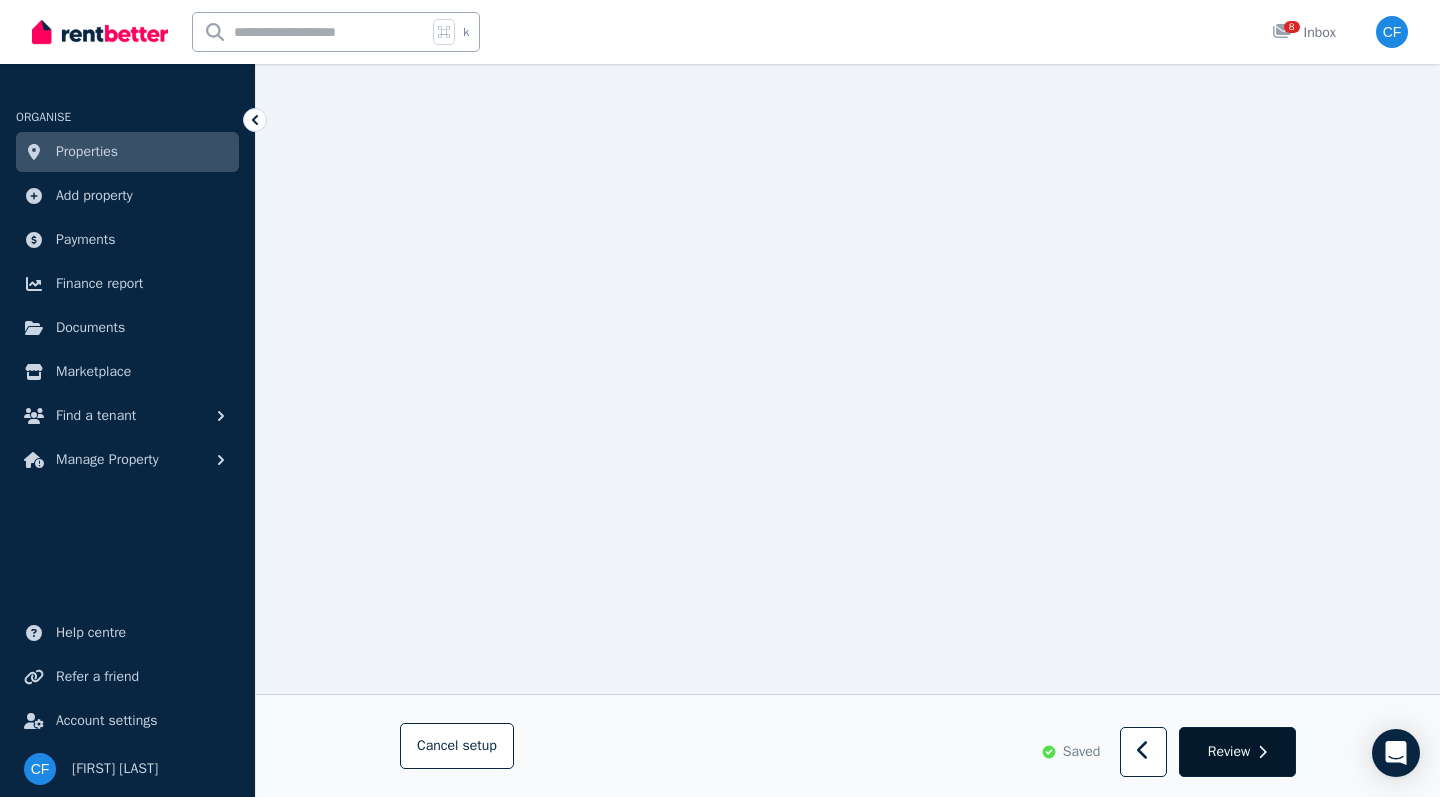 click on "Review" at bounding box center [1237, 753] 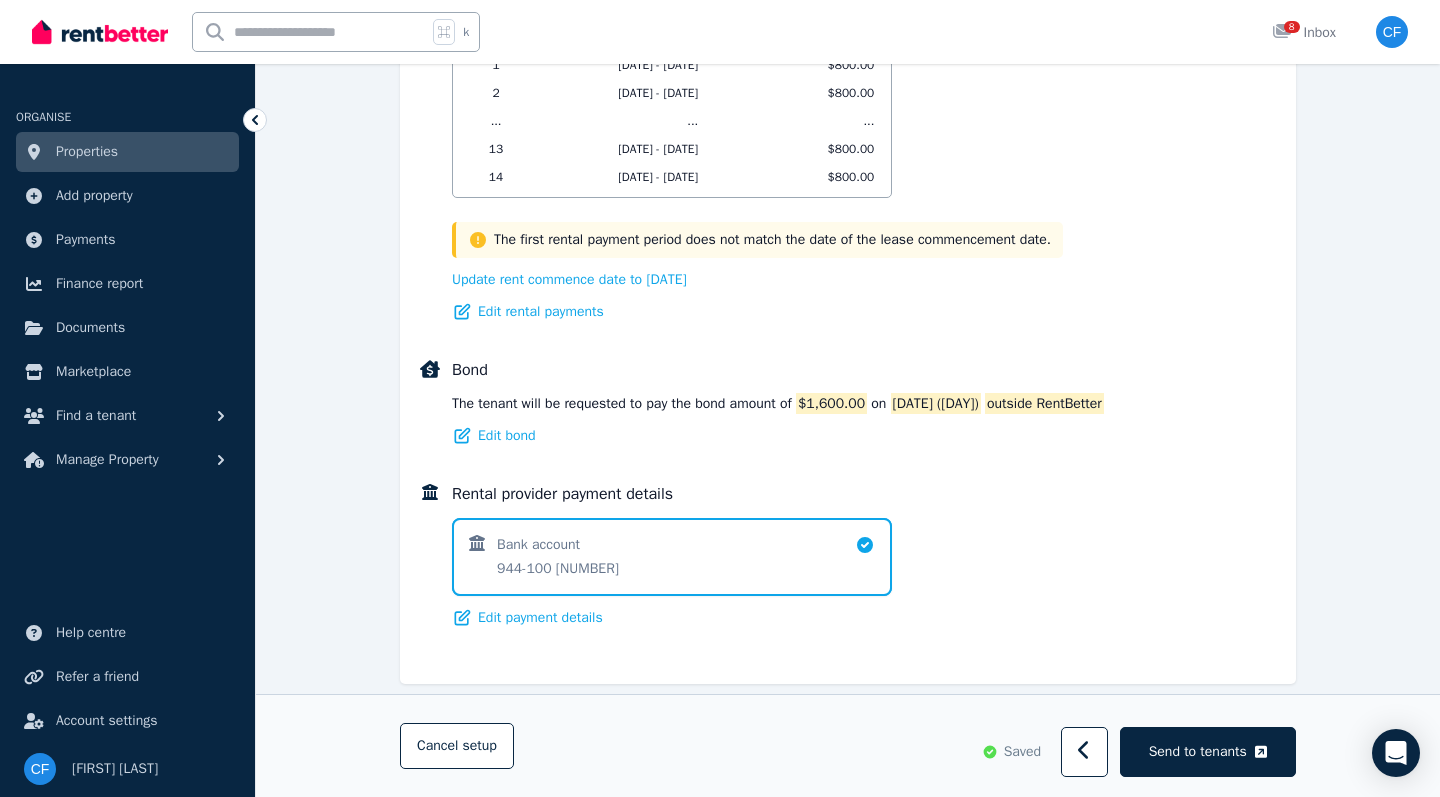scroll, scrollTop: 1257, scrollLeft: 0, axis: vertical 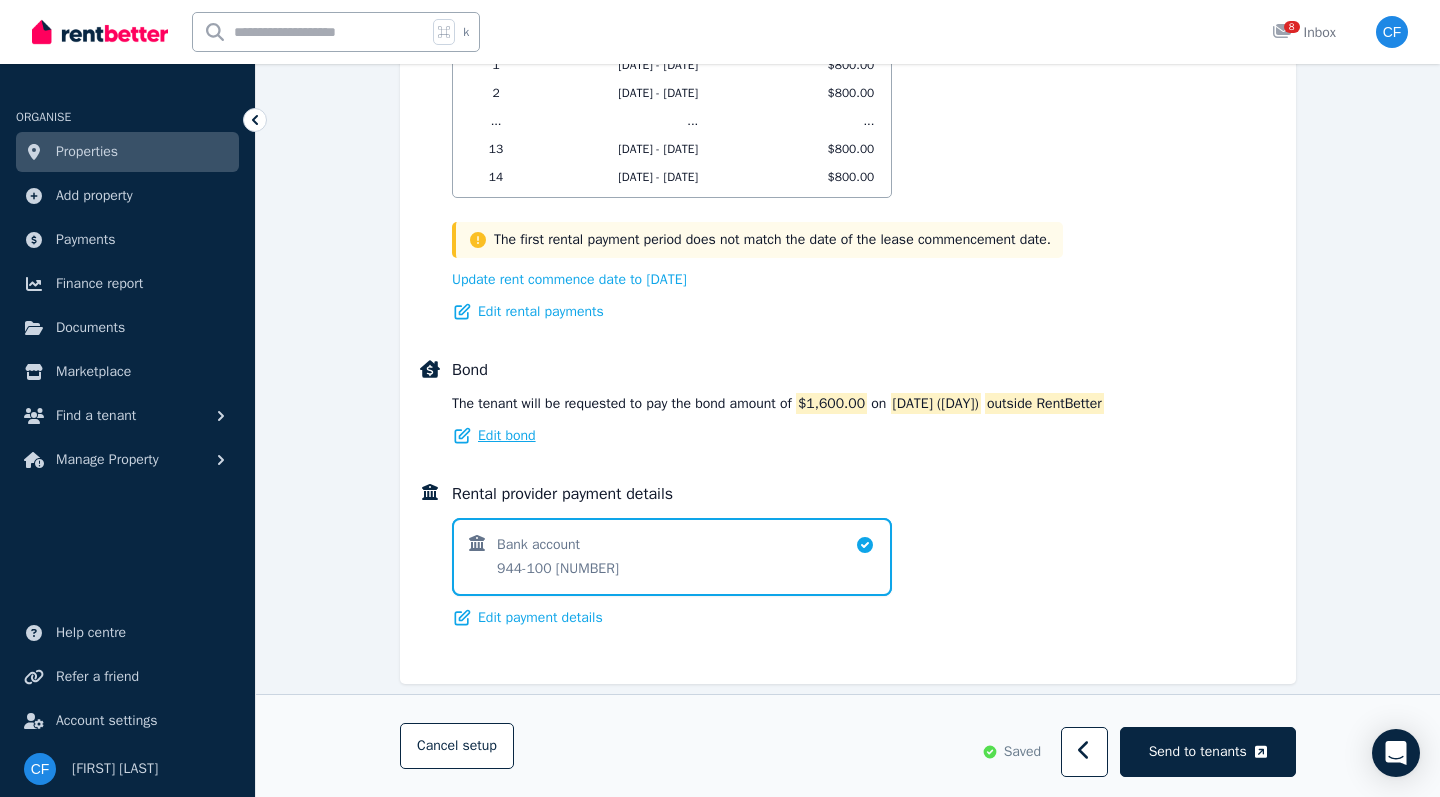 click on "Edit bond" at bounding box center [507, 436] 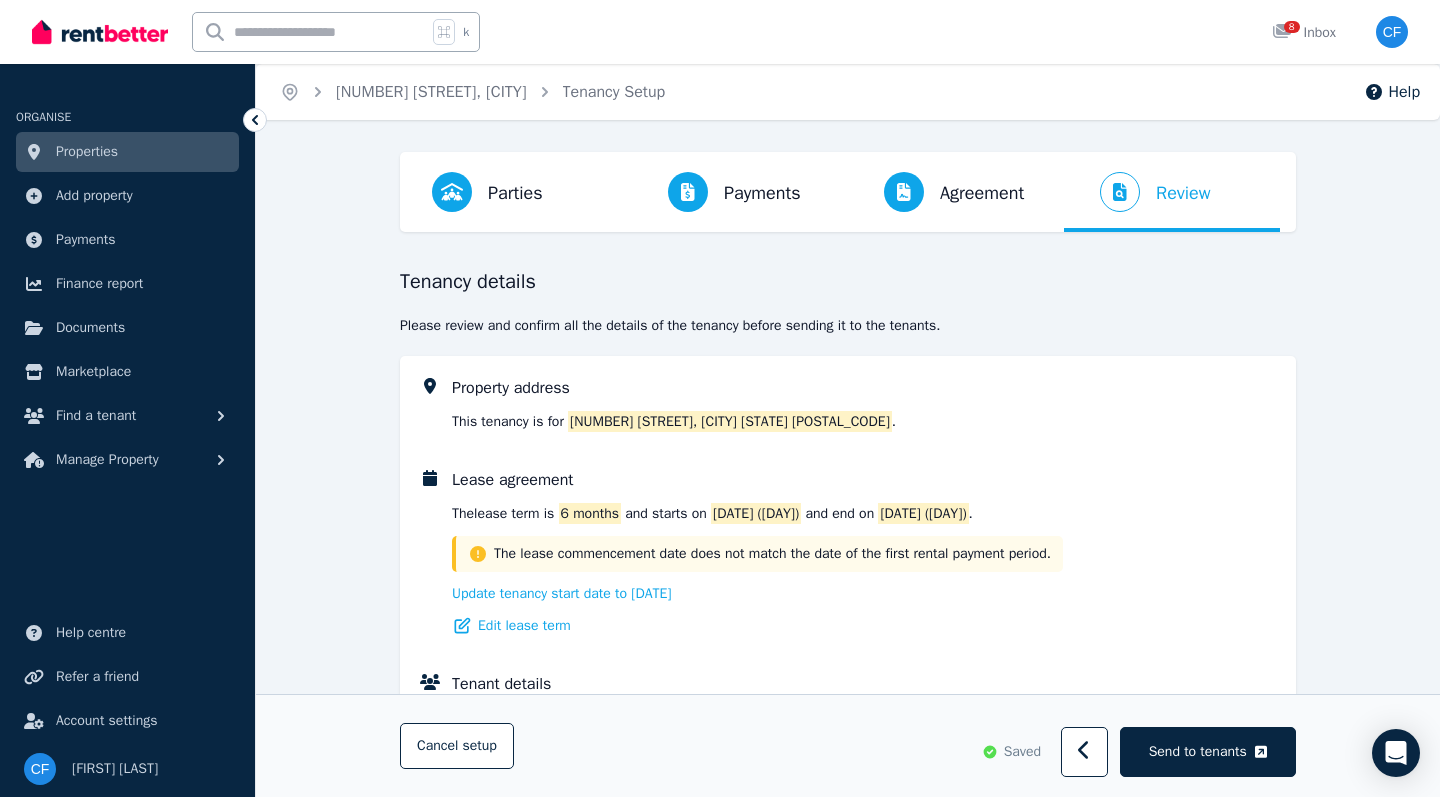 select on "**********" 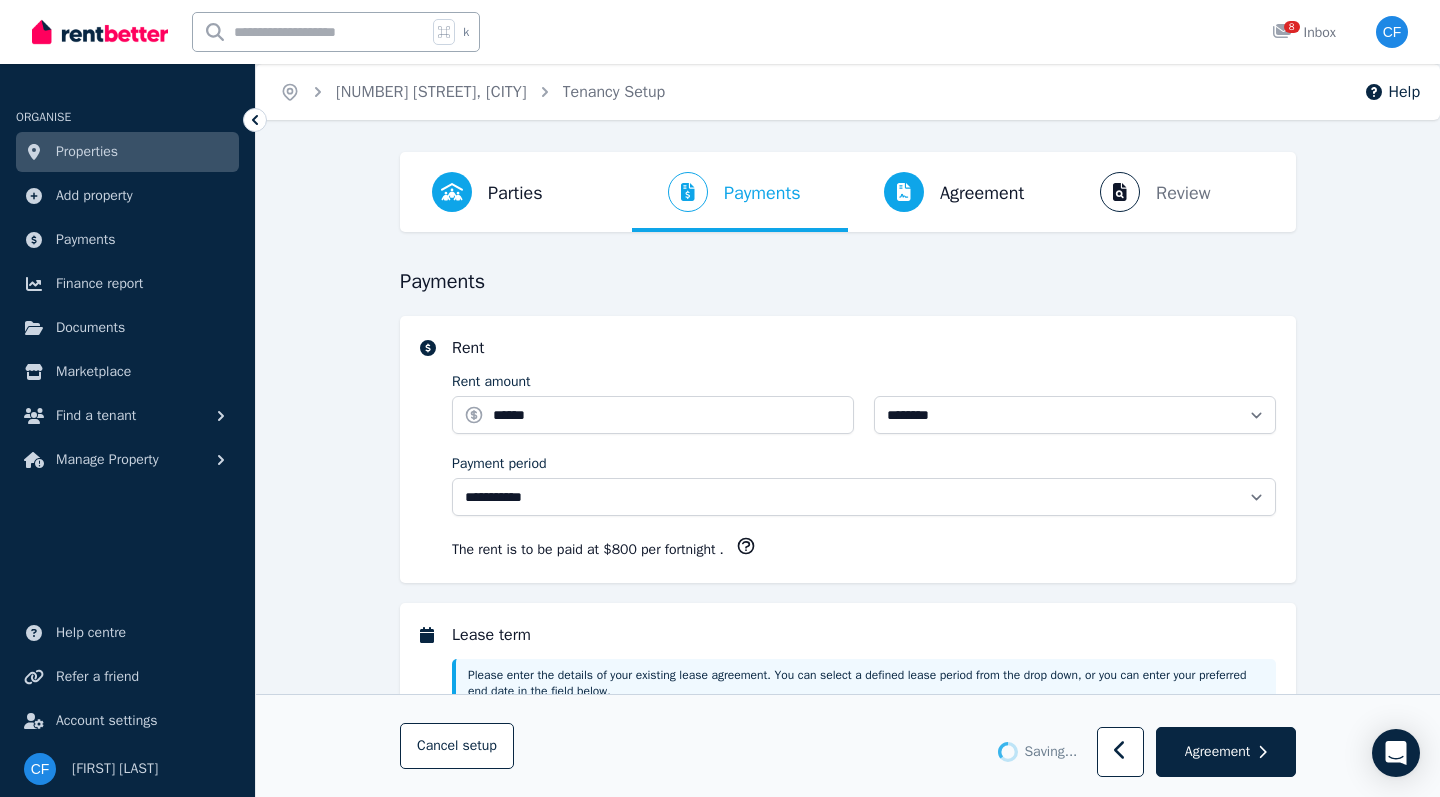 select on "**********" 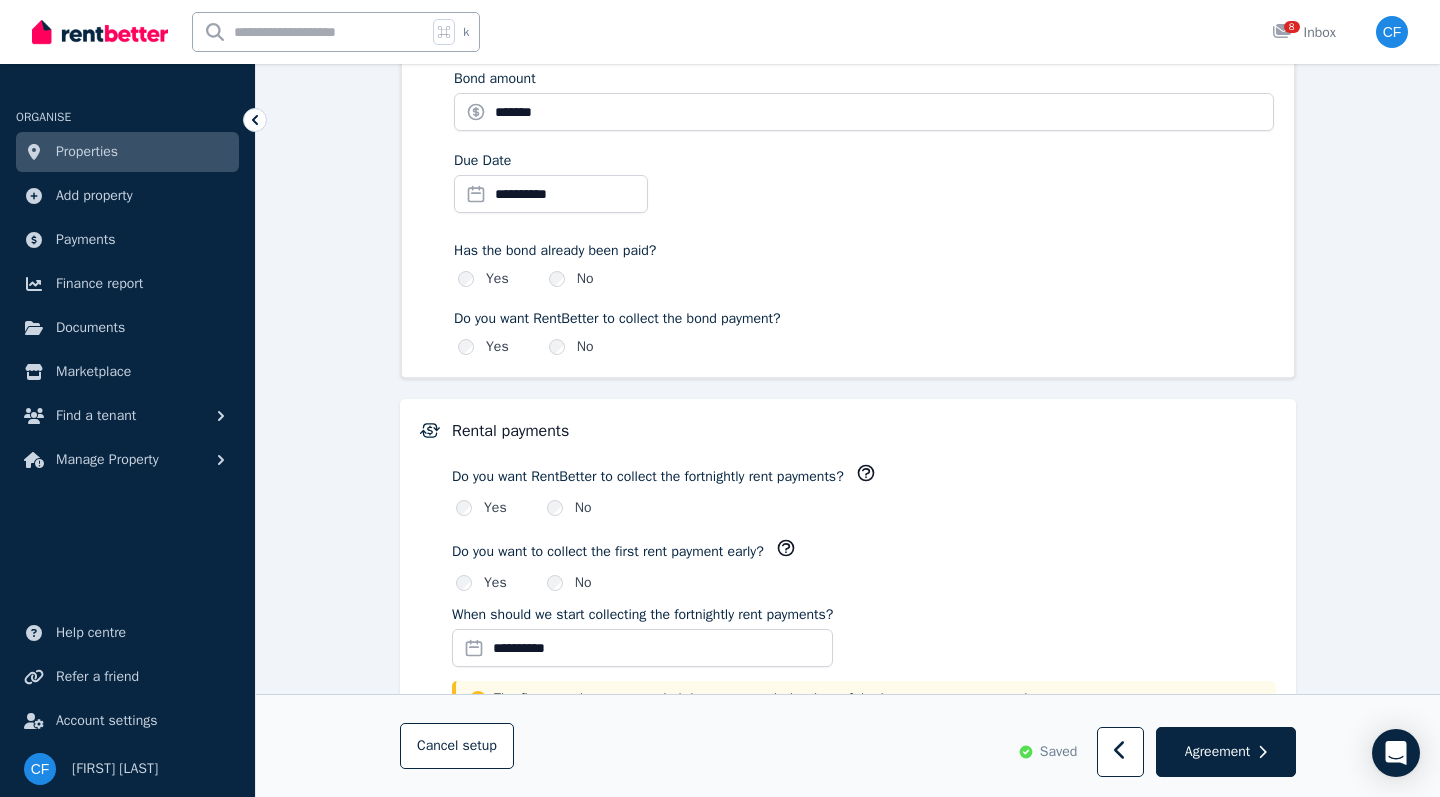scroll, scrollTop: 1131, scrollLeft: 0, axis: vertical 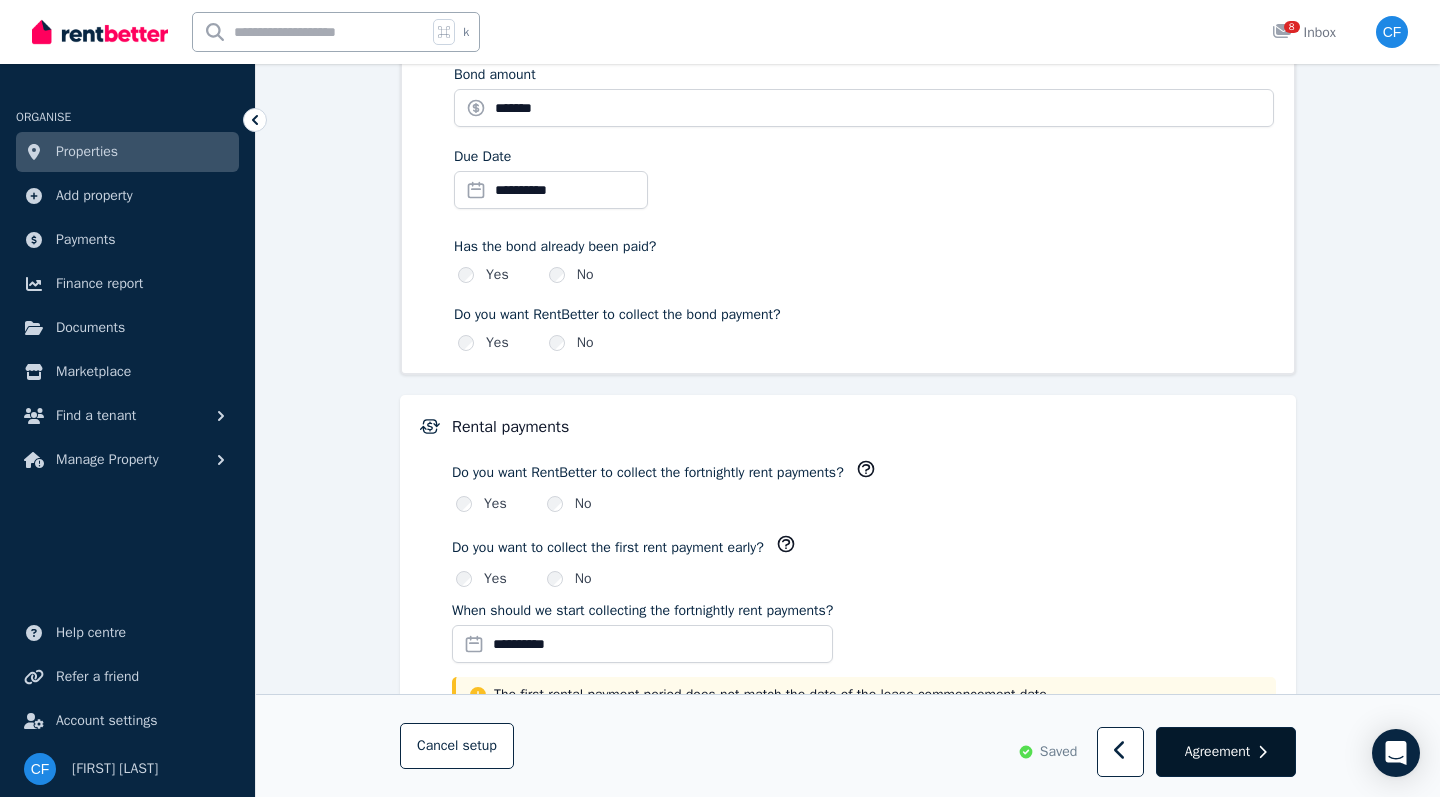 click on "Agreement" at bounding box center (1217, 752) 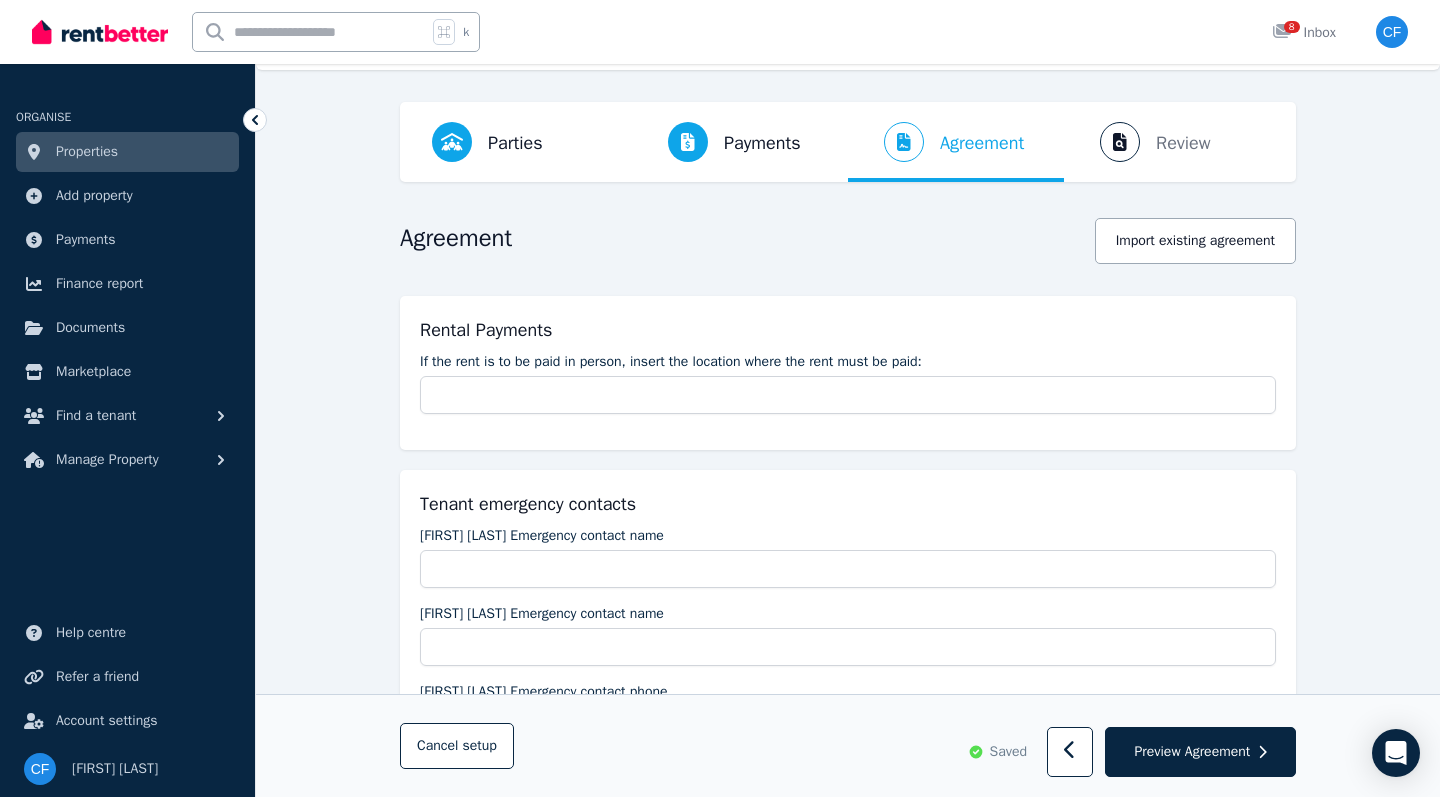 scroll, scrollTop: 126, scrollLeft: 0, axis: vertical 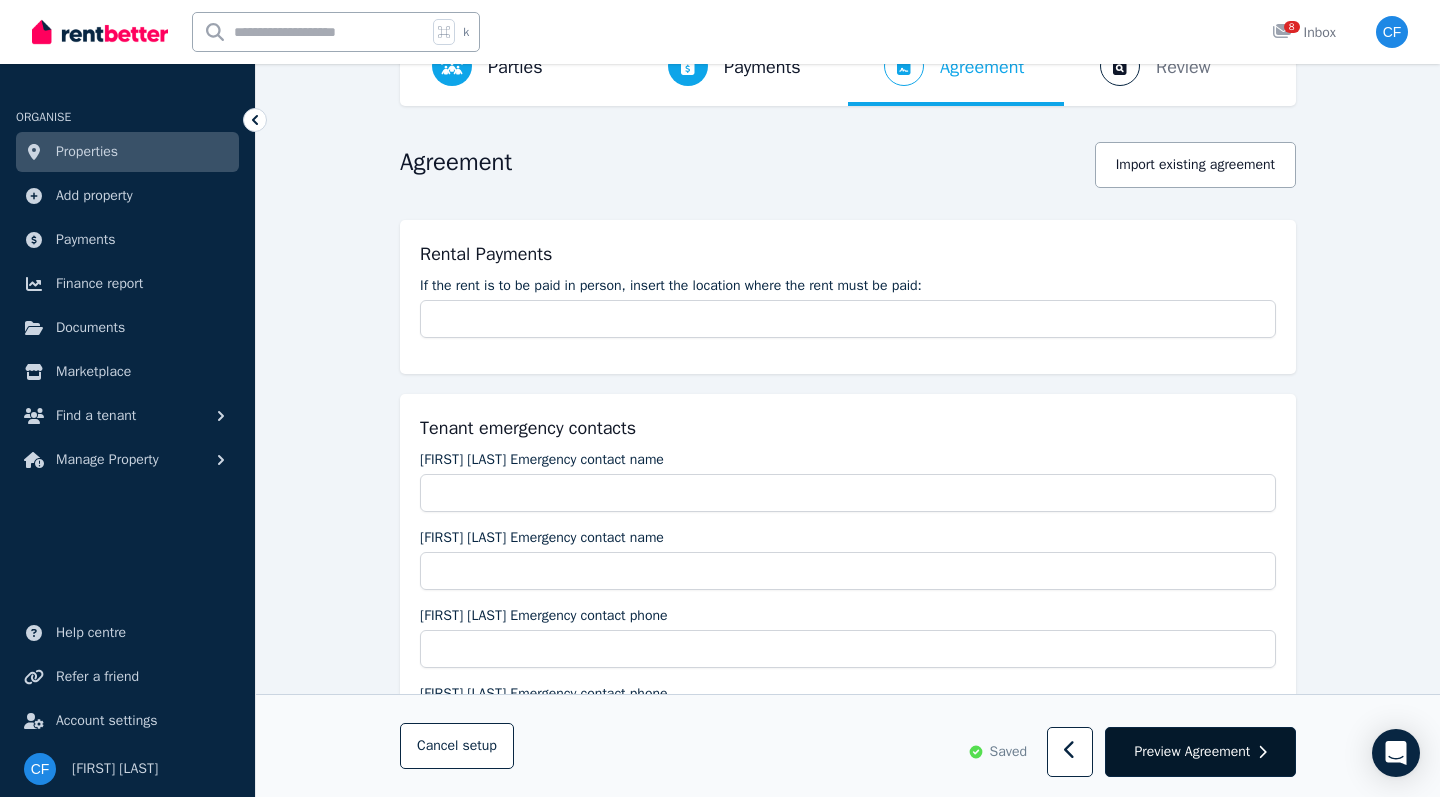 click on "Preview Agreement" at bounding box center (1200, 753) 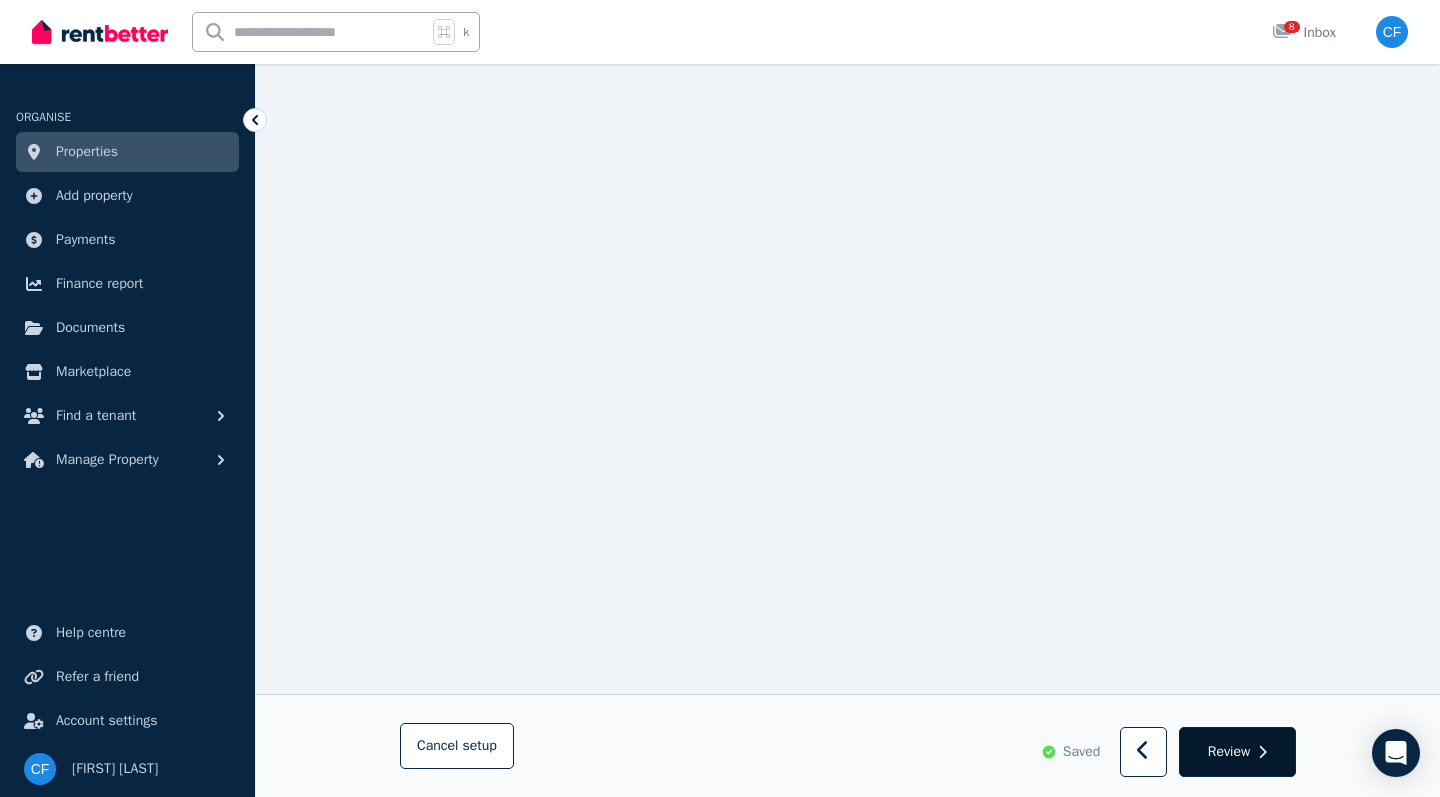 scroll, scrollTop: 312, scrollLeft: 0, axis: vertical 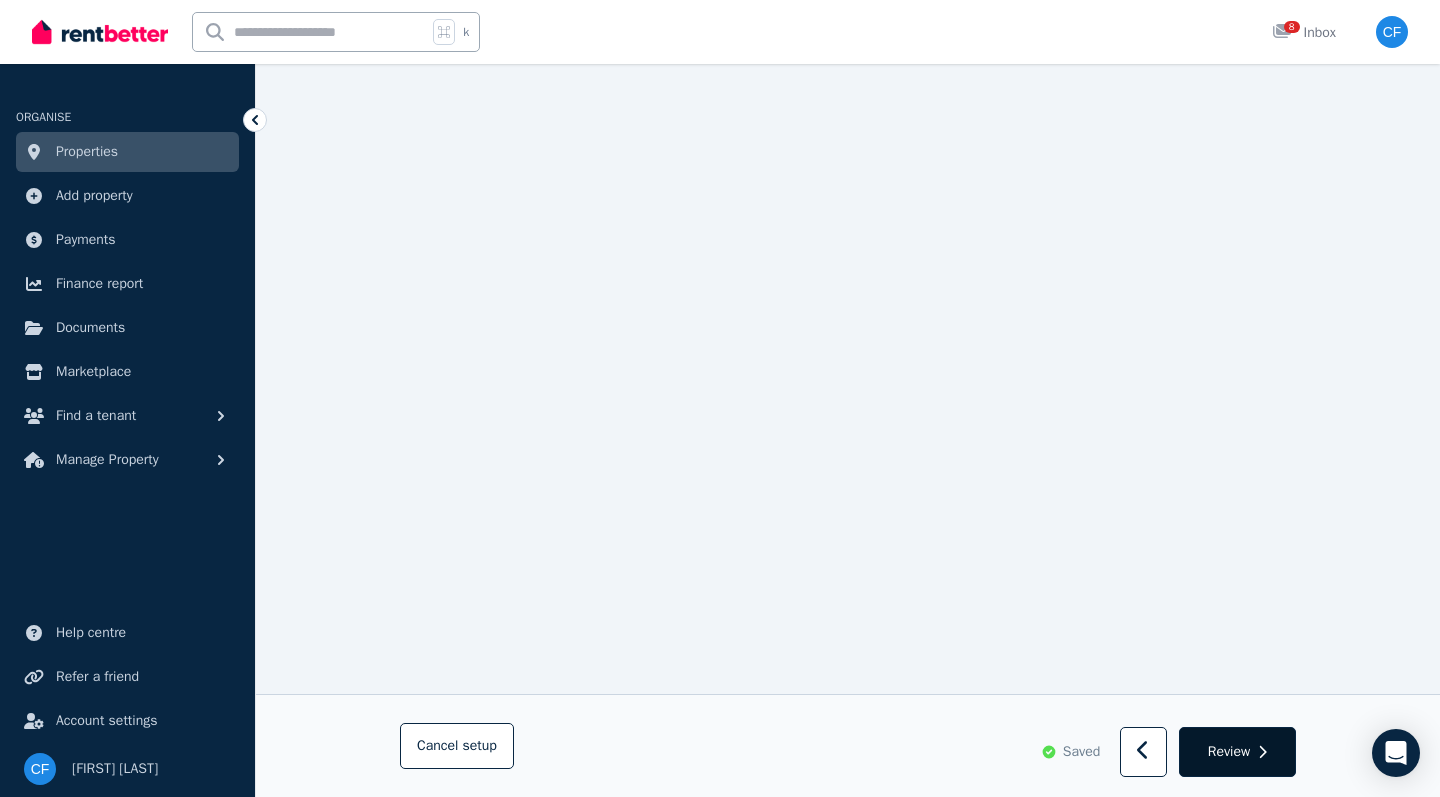 click on "Review" at bounding box center [1229, 752] 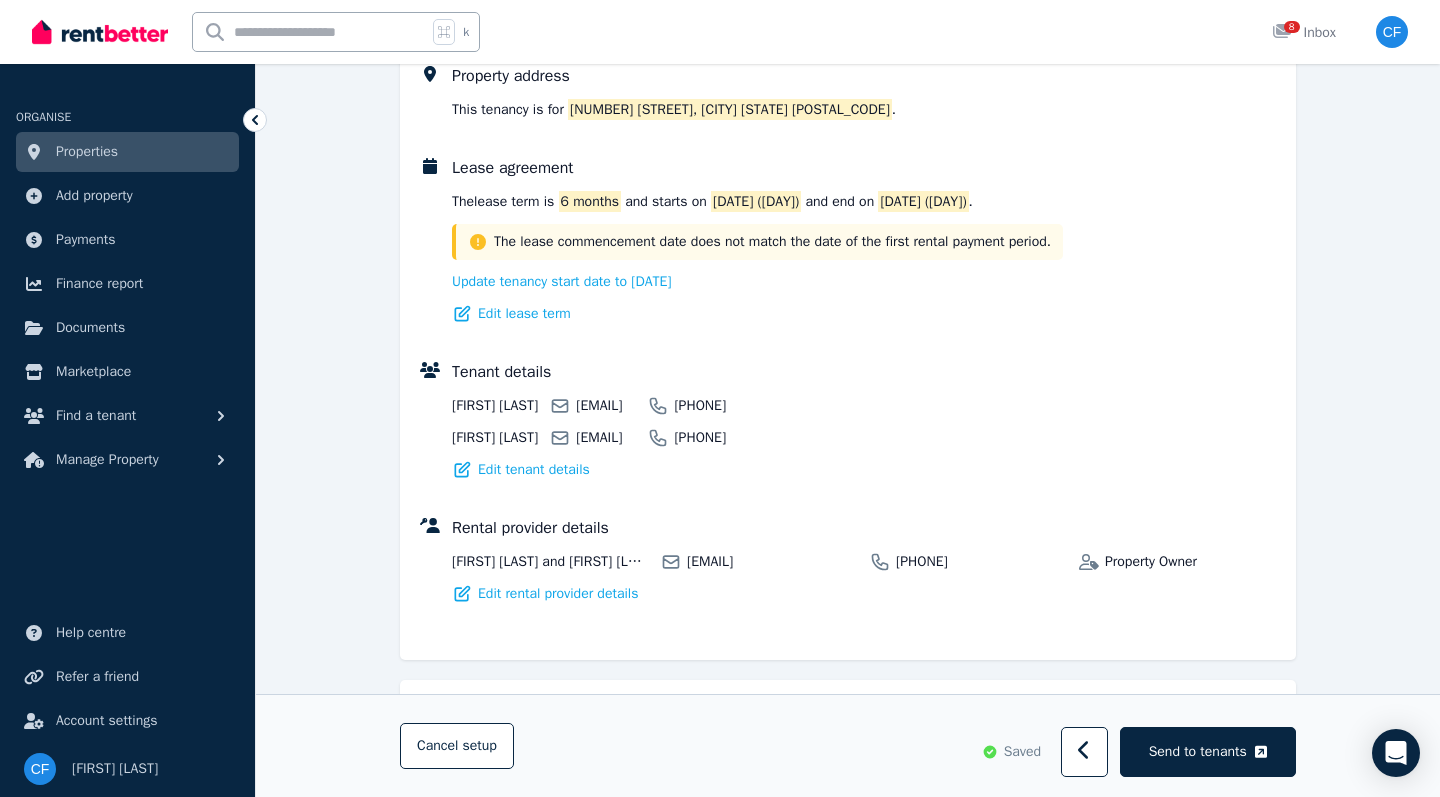 scroll, scrollTop: 0, scrollLeft: 0, axis: both 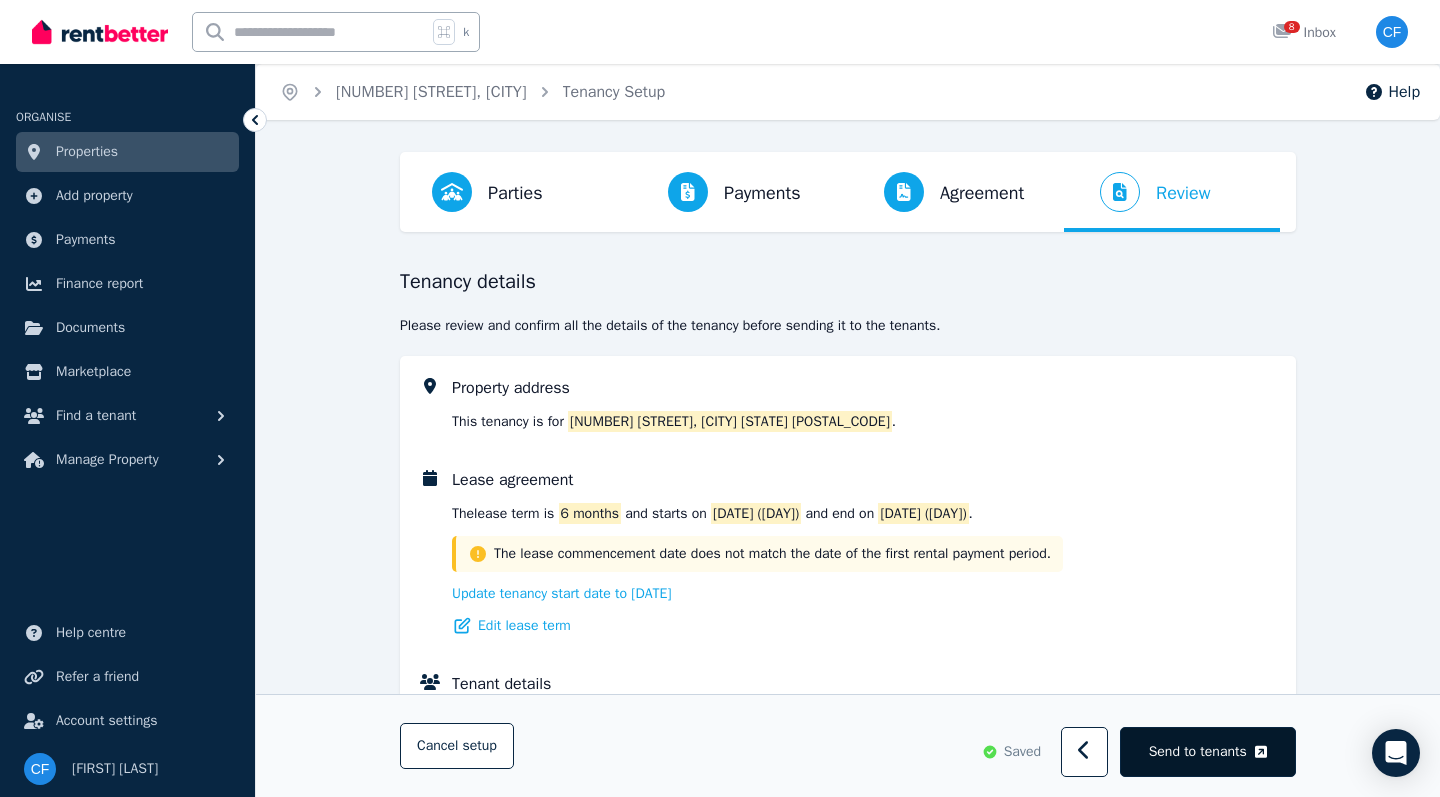 click on "Send to tenants" at bounding box center (1198, 752) 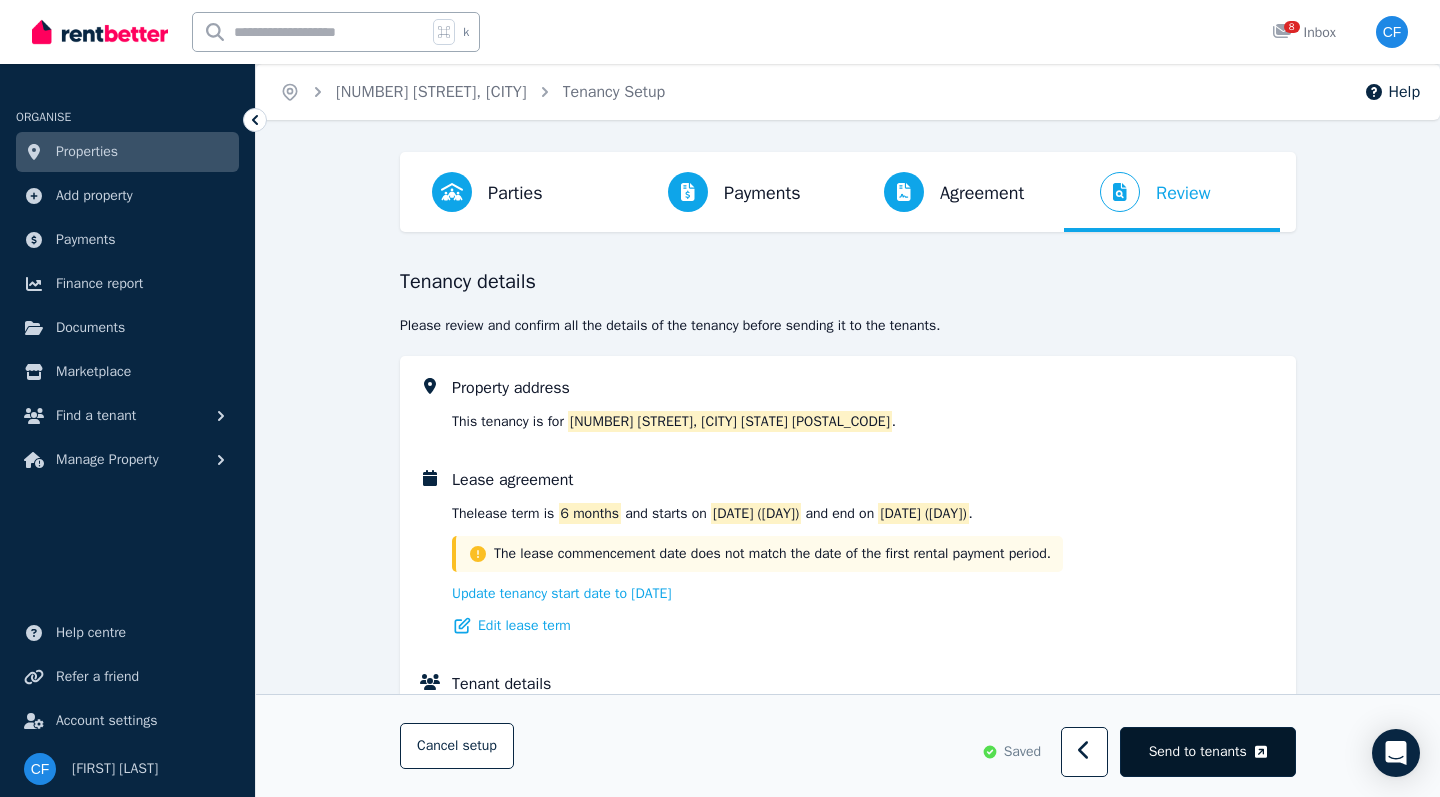 click 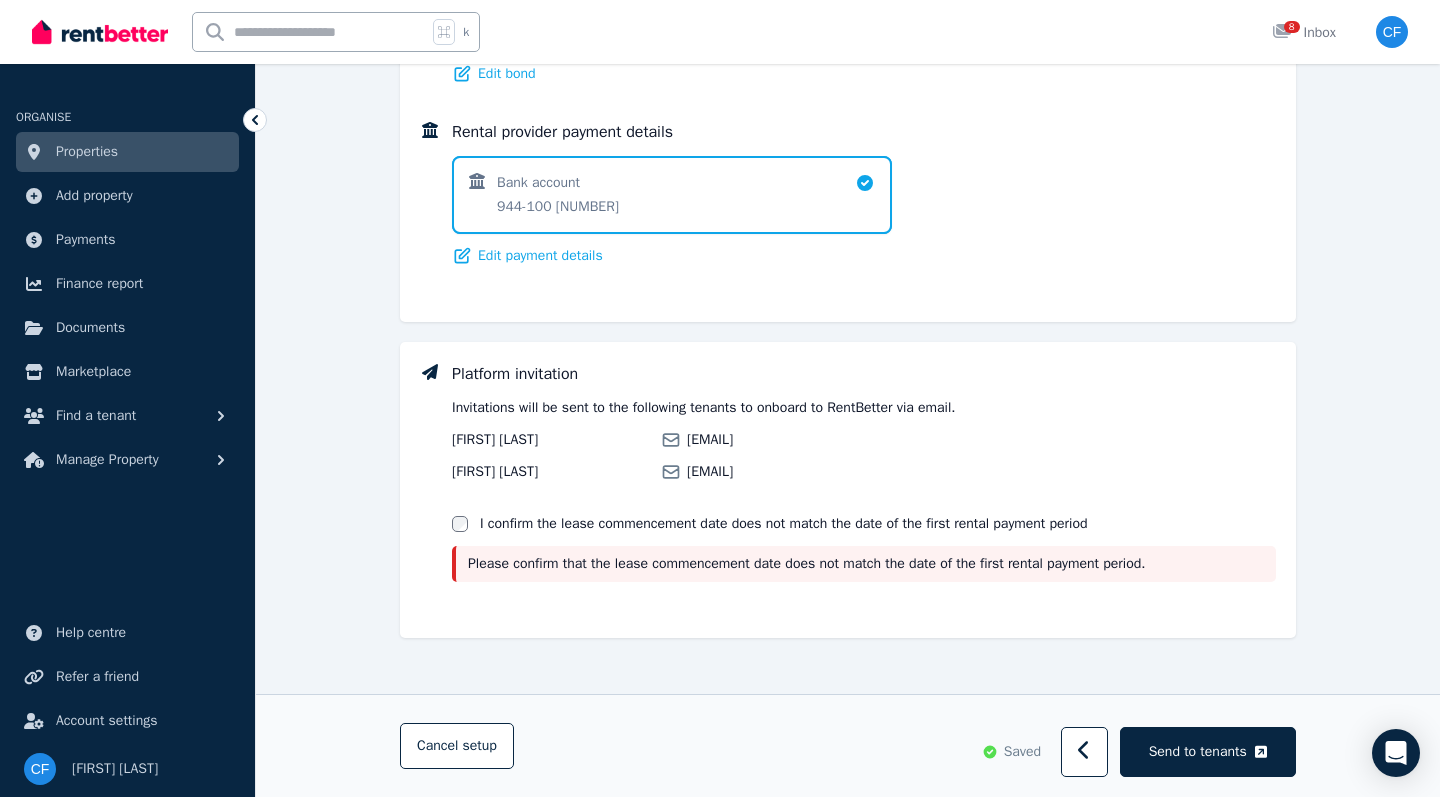 scroll, scrollTop: 1618, scrollLeft: 0, axis: vertical 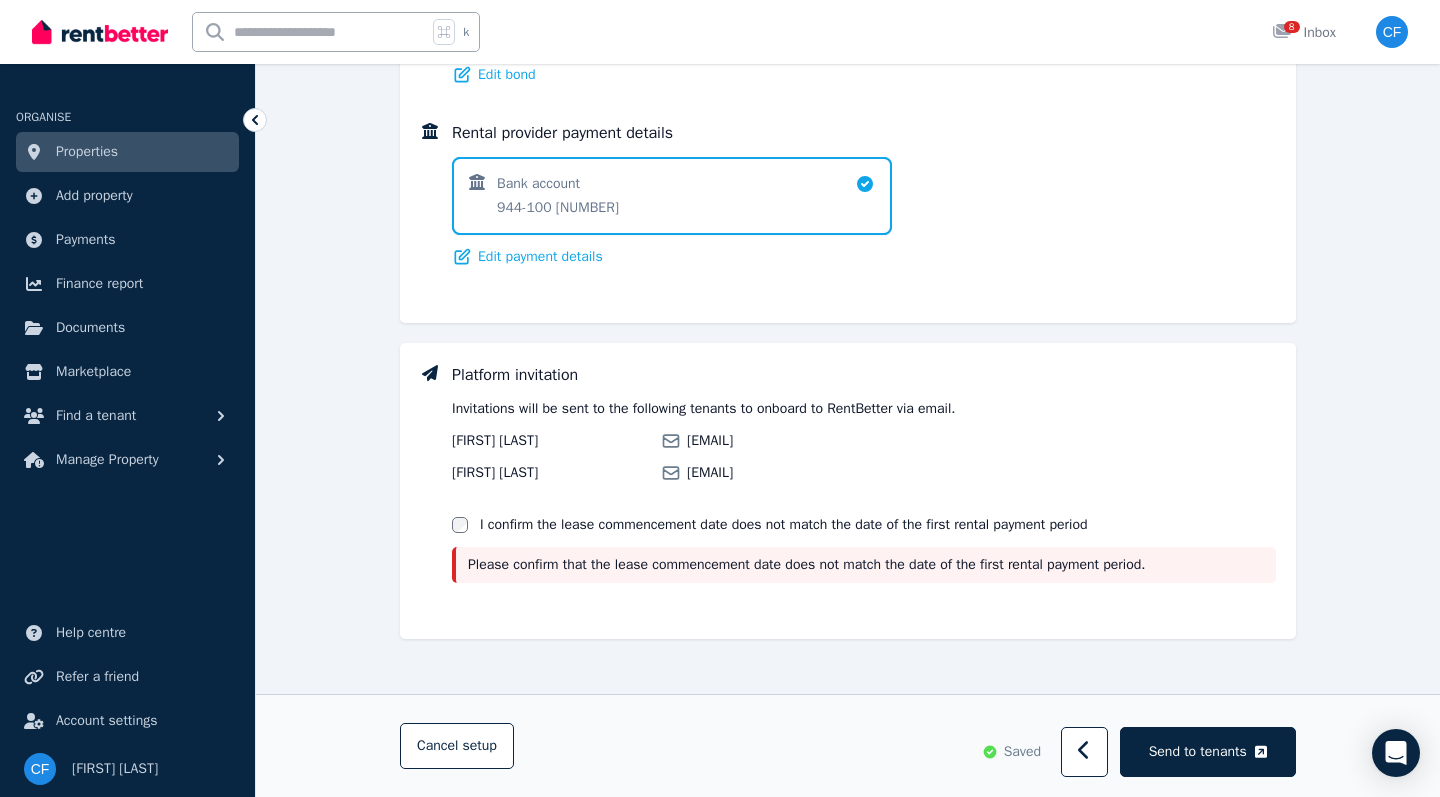 click on "I confirm the lease commencement date does not match the date of the first rental payment period" at bounding box center (770, 525) 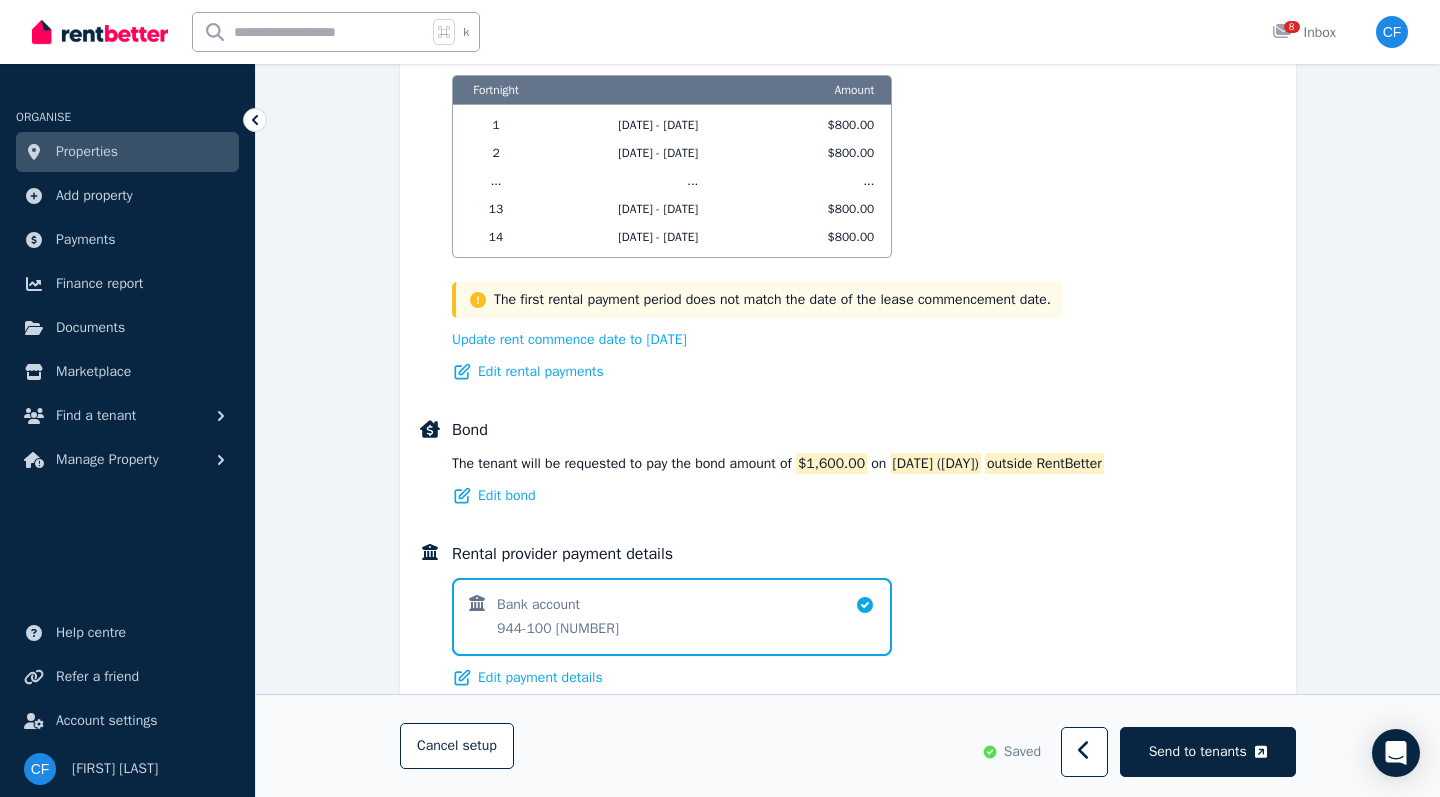scroll, scrollTop: 1193, scrollLeft: 0, axis: vertical 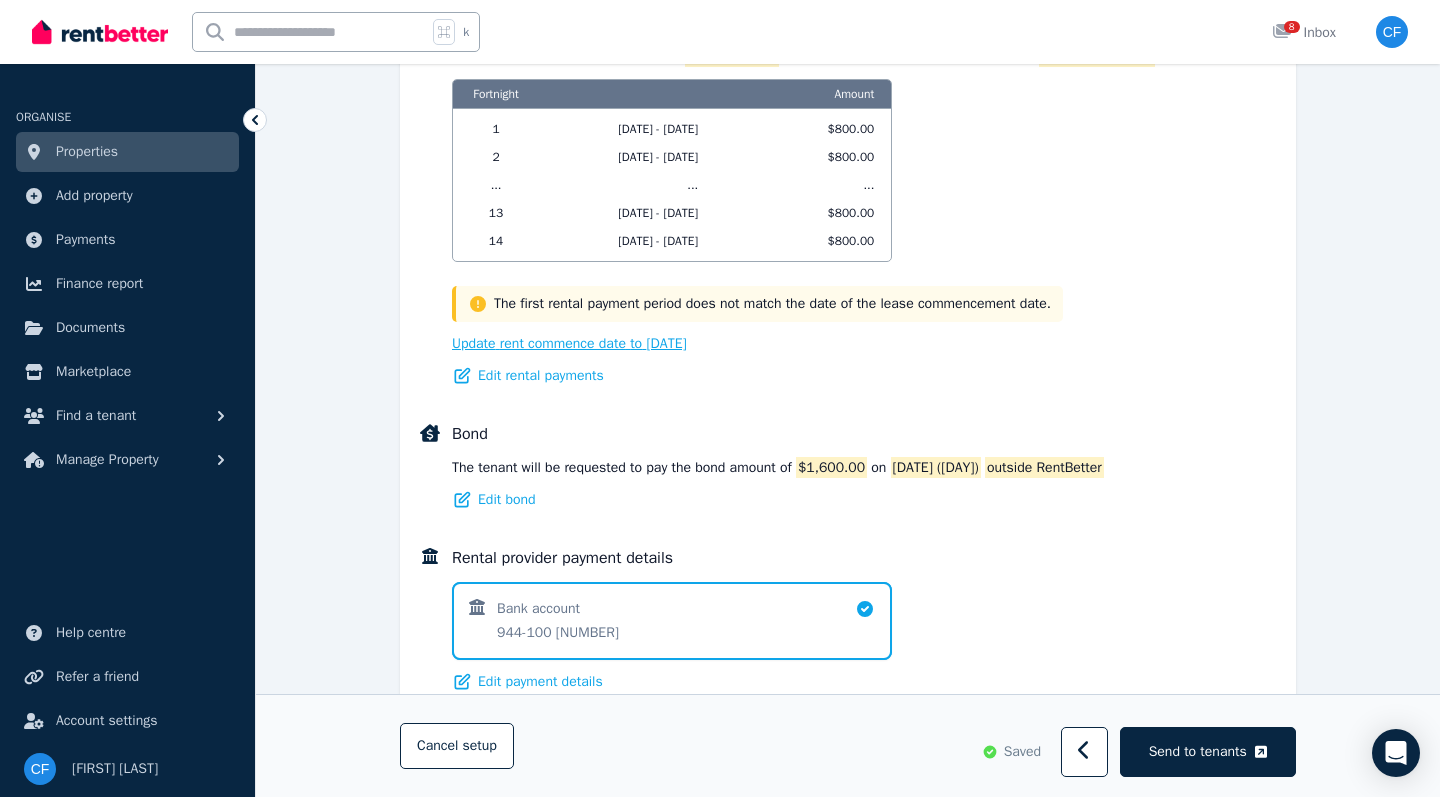 click on "Update   rent commence date   to   [DATE]" at bounding box center [569, 344] 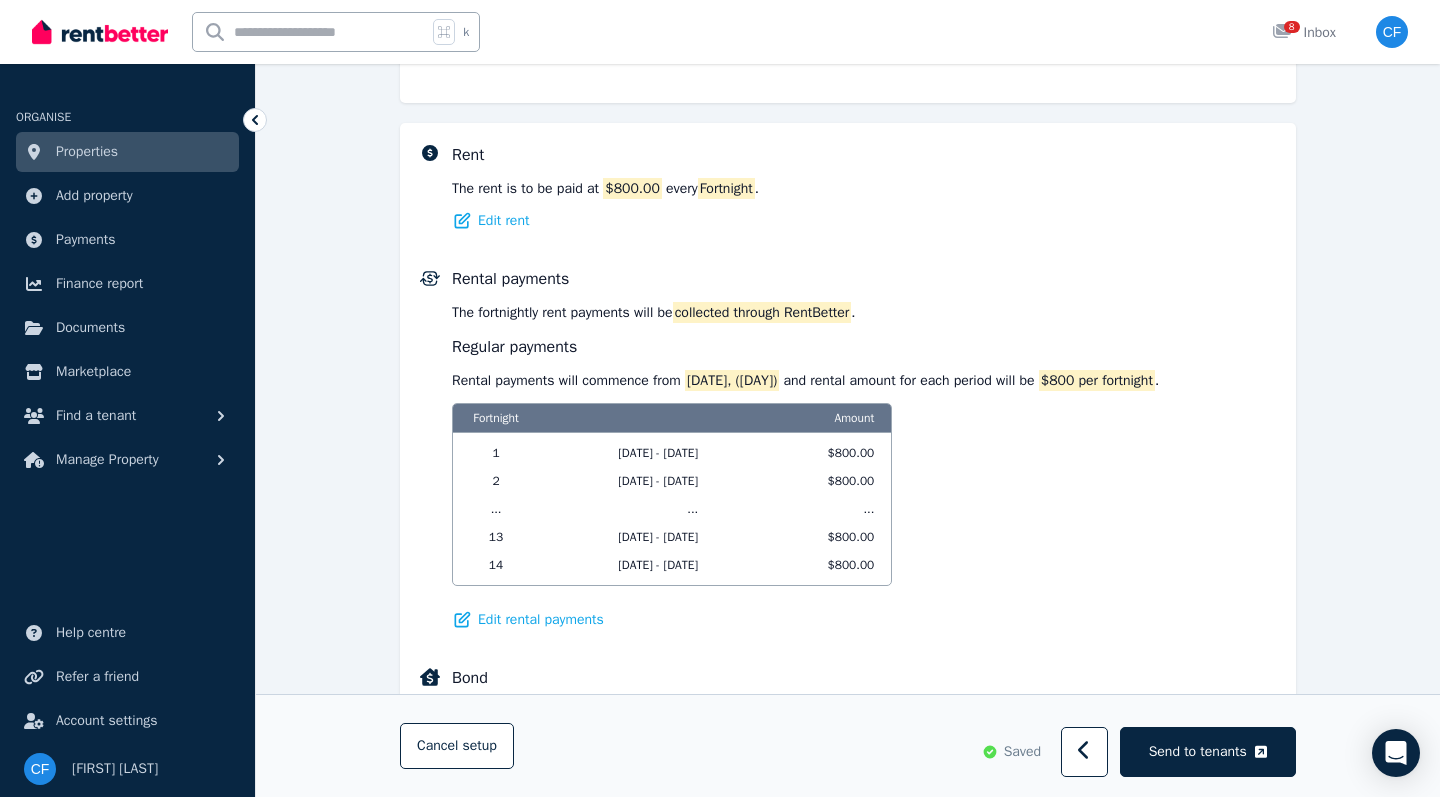 scroll, scrollTop: 772, scrollLeft: 0, axis: vertical 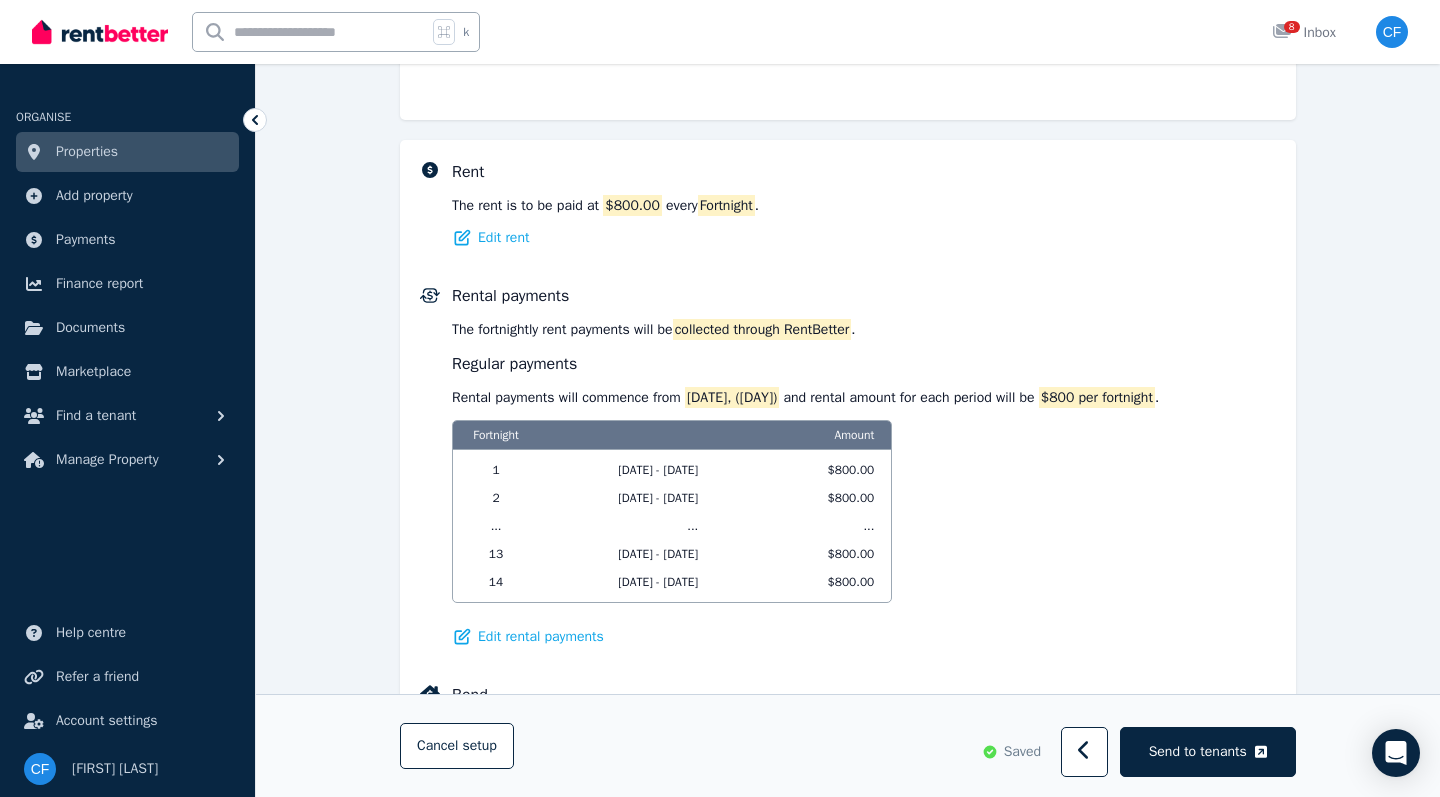 click on "[DATE], ([DAY])" at bounding box center [732, 397] 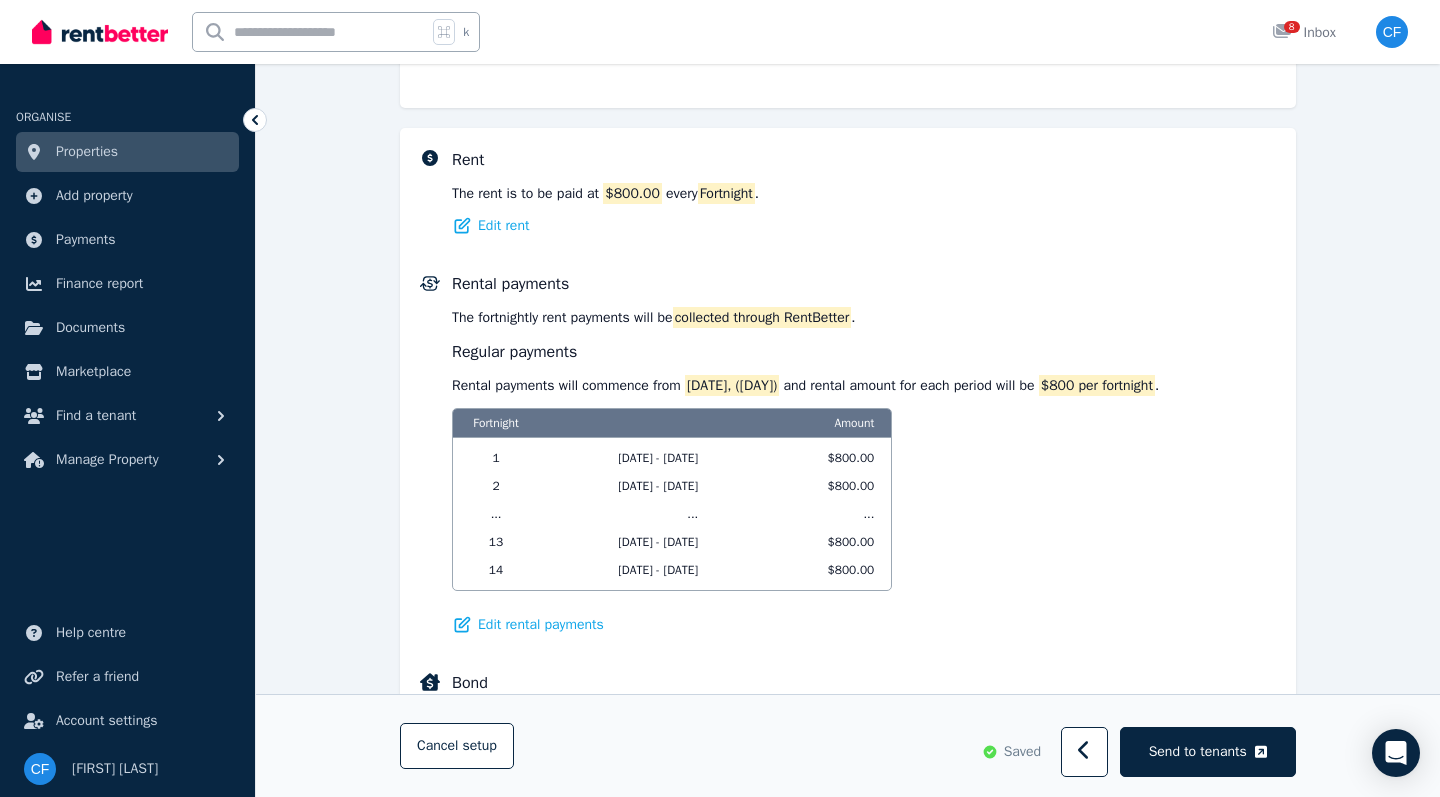 scroll, scrollTop: 785, scrollLeft: 0, axis: vertical 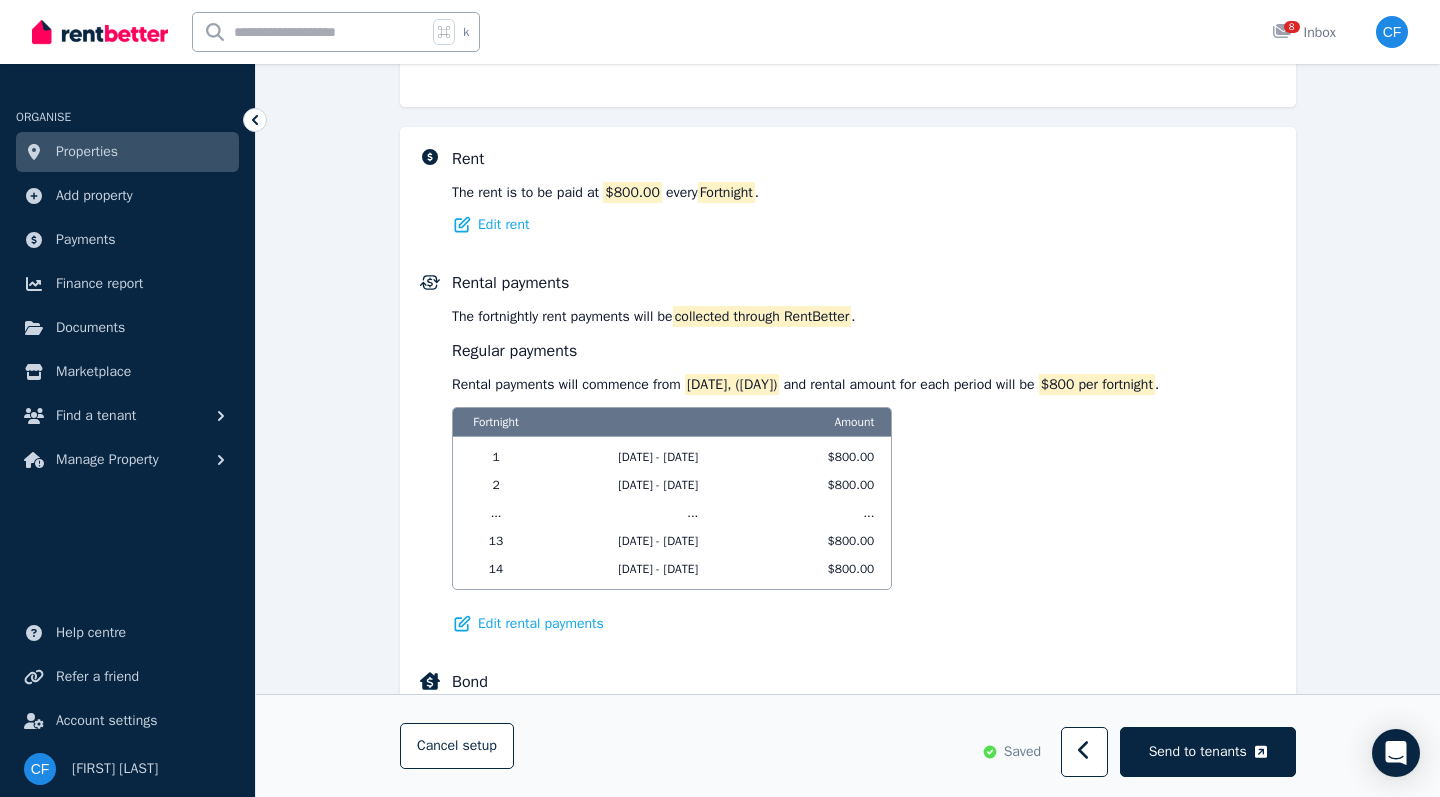 click on "Rent The rent is to be paid at   $800.00   every  Fortnight . Edit rent Rental payments The   Fortnightly   rent payments will   be  collected through RentBetter . Regular payments Rental payments will commence from   [DATE], ([DAY])   and rental amount for each period will be   $800 per fortnight . Fortnight Amount 1 [DATE] - [DATE] $800.00 2 [DATE] - [DATE] $800.00 ... ... ... 13 [DATE] - [DATE] $800.00 14 [DATE] - [DATE] $800.00 Edit rental payments Bond The tenant will be requested to pay the bond amount of   $1,600.00     on   [DATE] ([DAY])   outside RentBetter Edit bond Rental provider payment details Bank account 944-100   530512309 Edit payment details" at bounding box center (848, 561) 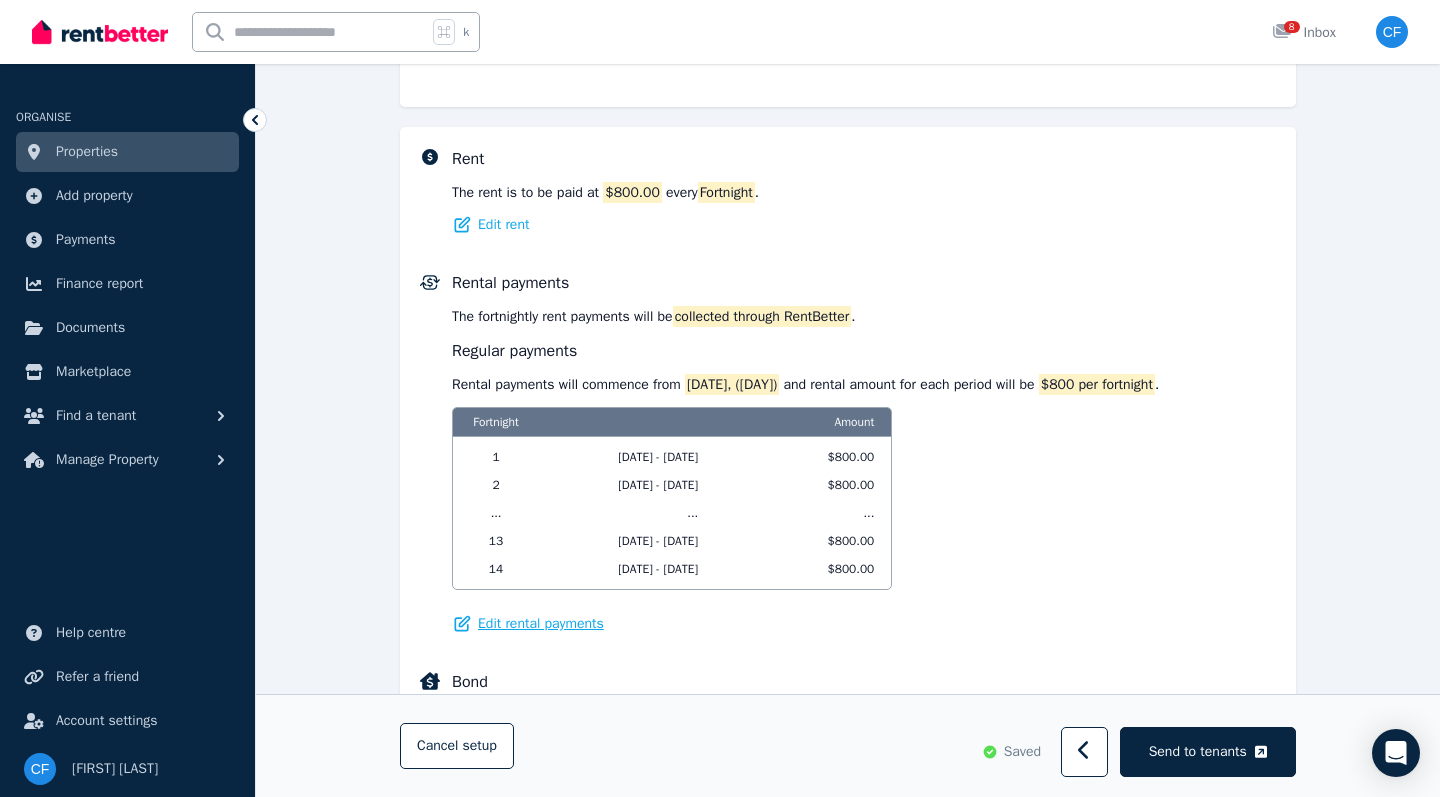click on "Edit rental payments" at bounding box center (541, 624) 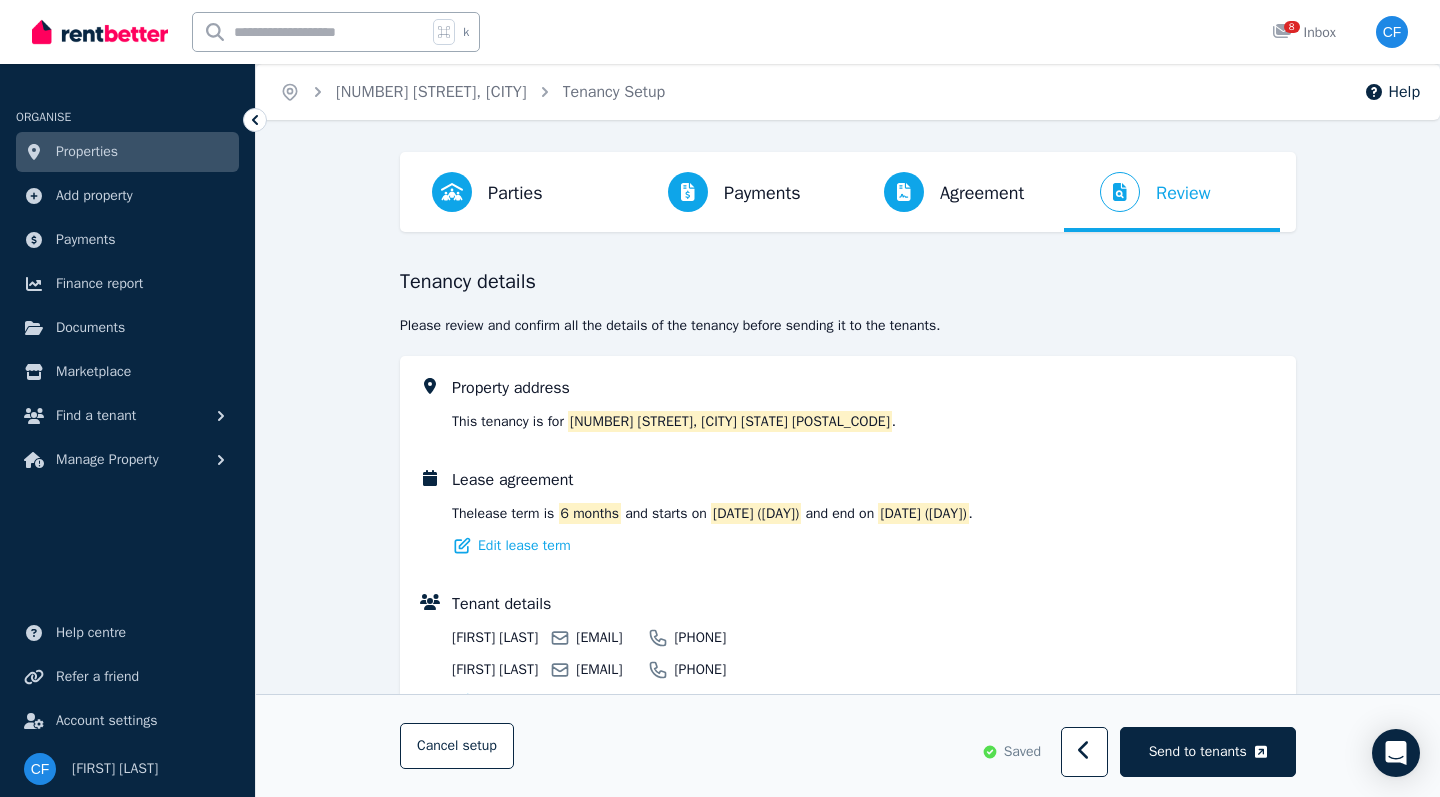 select on "**********" 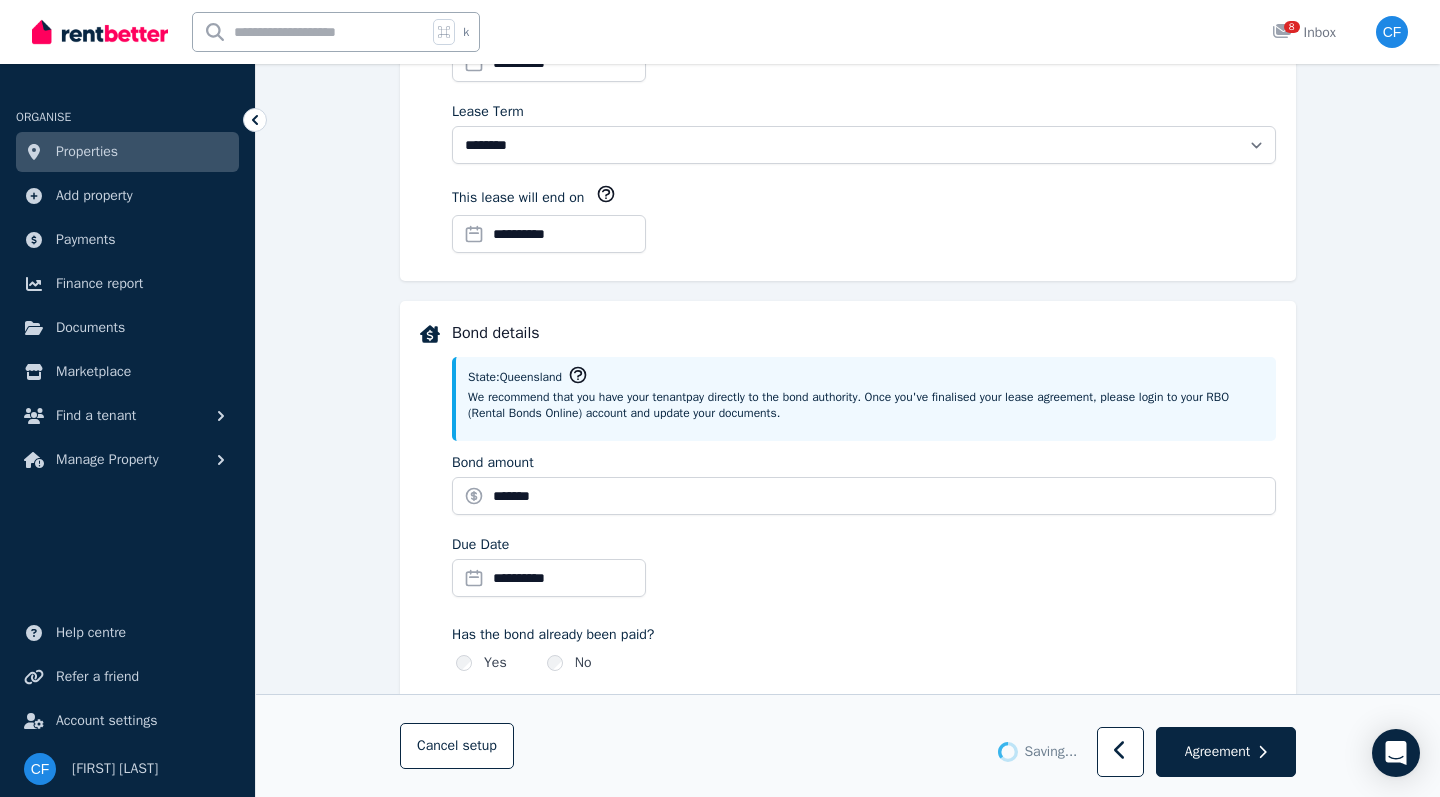 select on "**********" 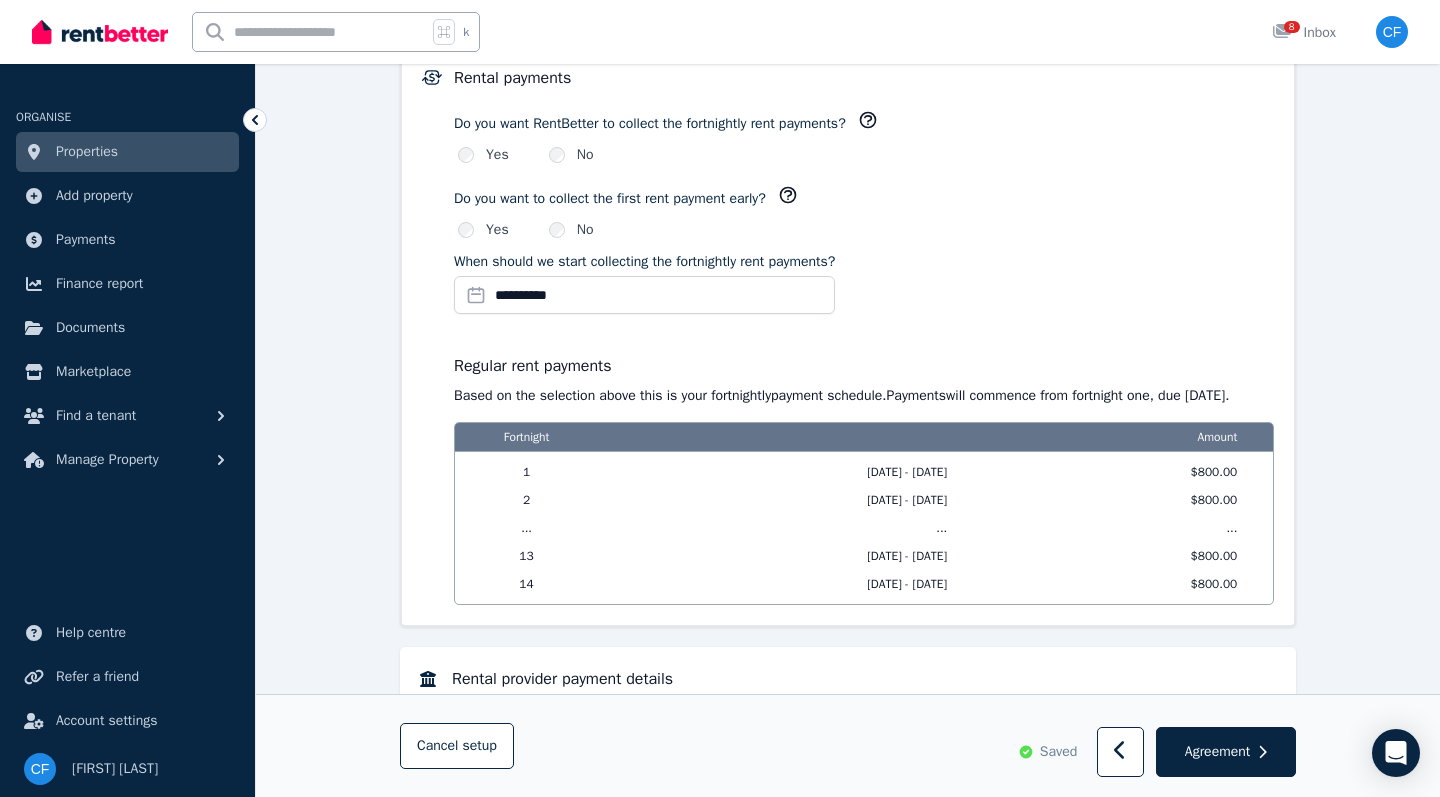 scroll, scrollTop: 1427, scrollLeft: 0, axis: vertical 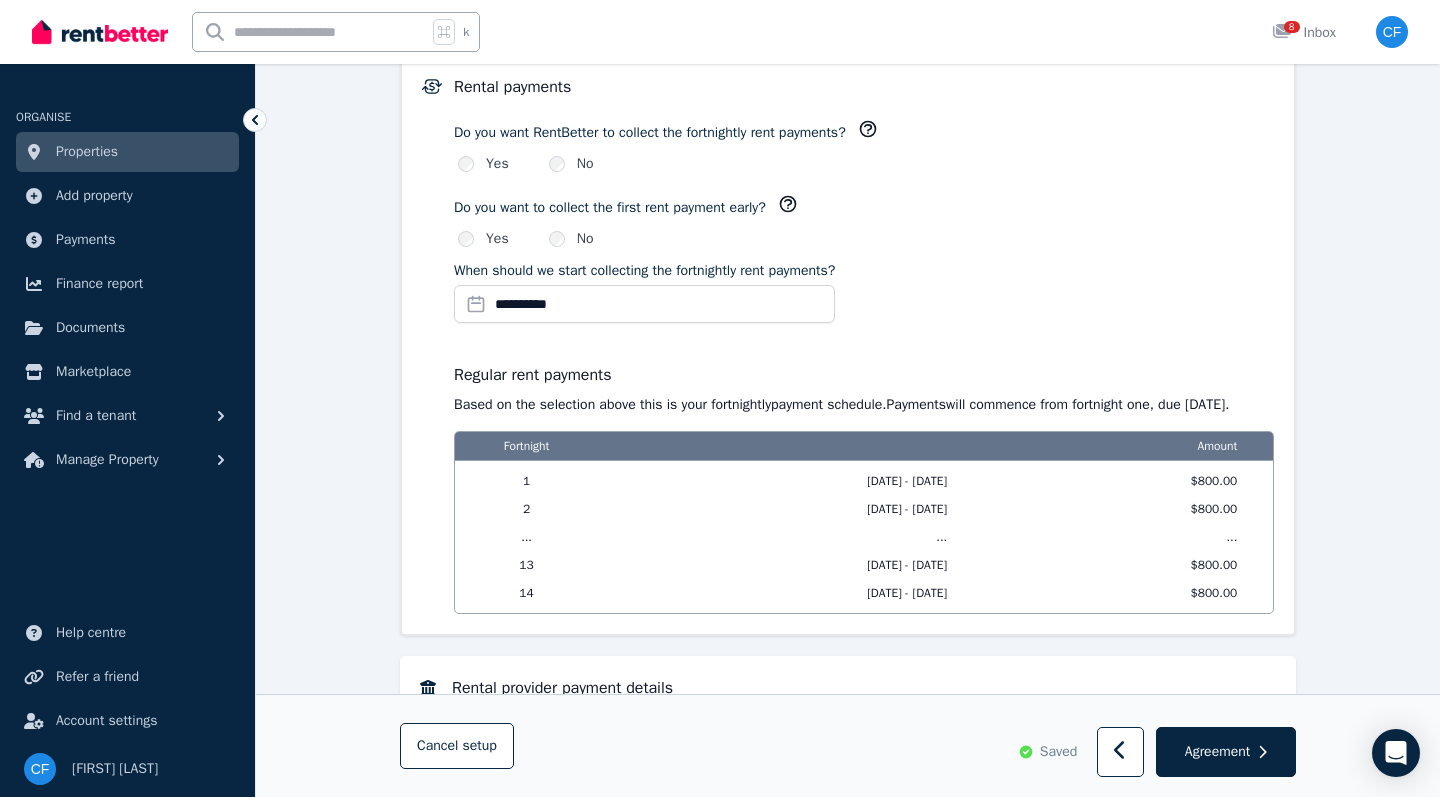 click on "**********" at bounding box center [644, 304] 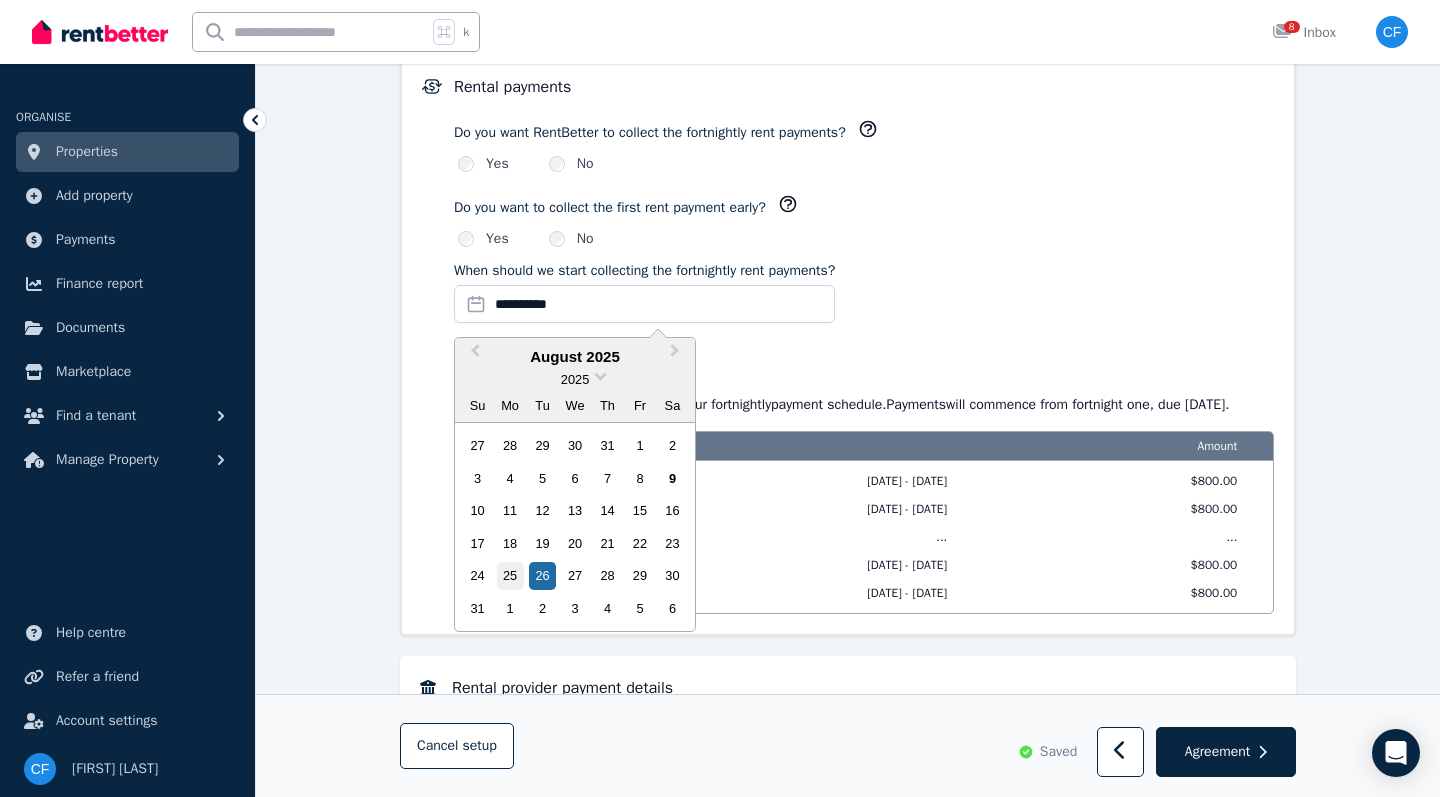 drag, startPoint x: 519, startPoint y: 541, endPoint x: 519, endPoint y: 572, distance: 31 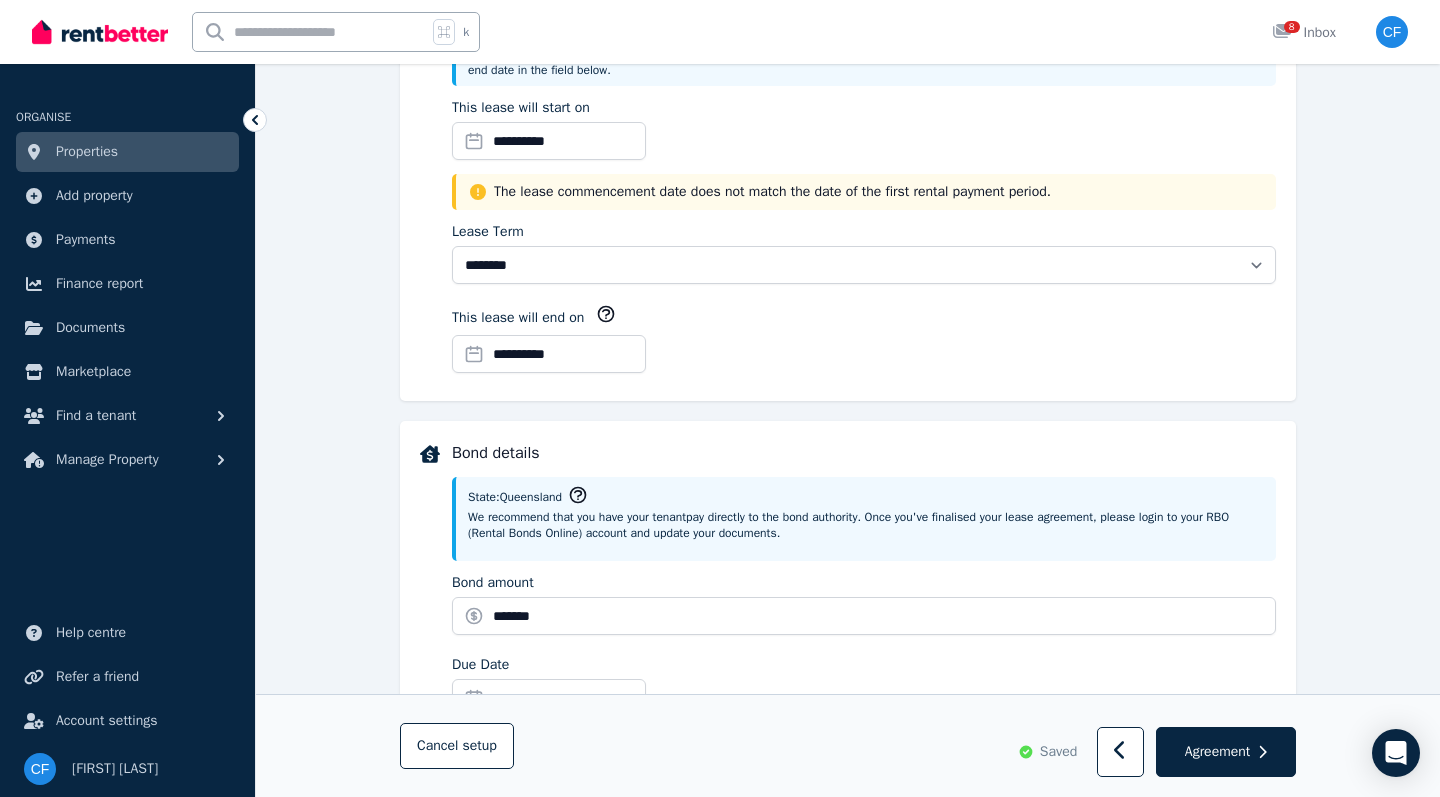 scroll, scrollTop: 598, scrollLeft: 0, axis: vertical 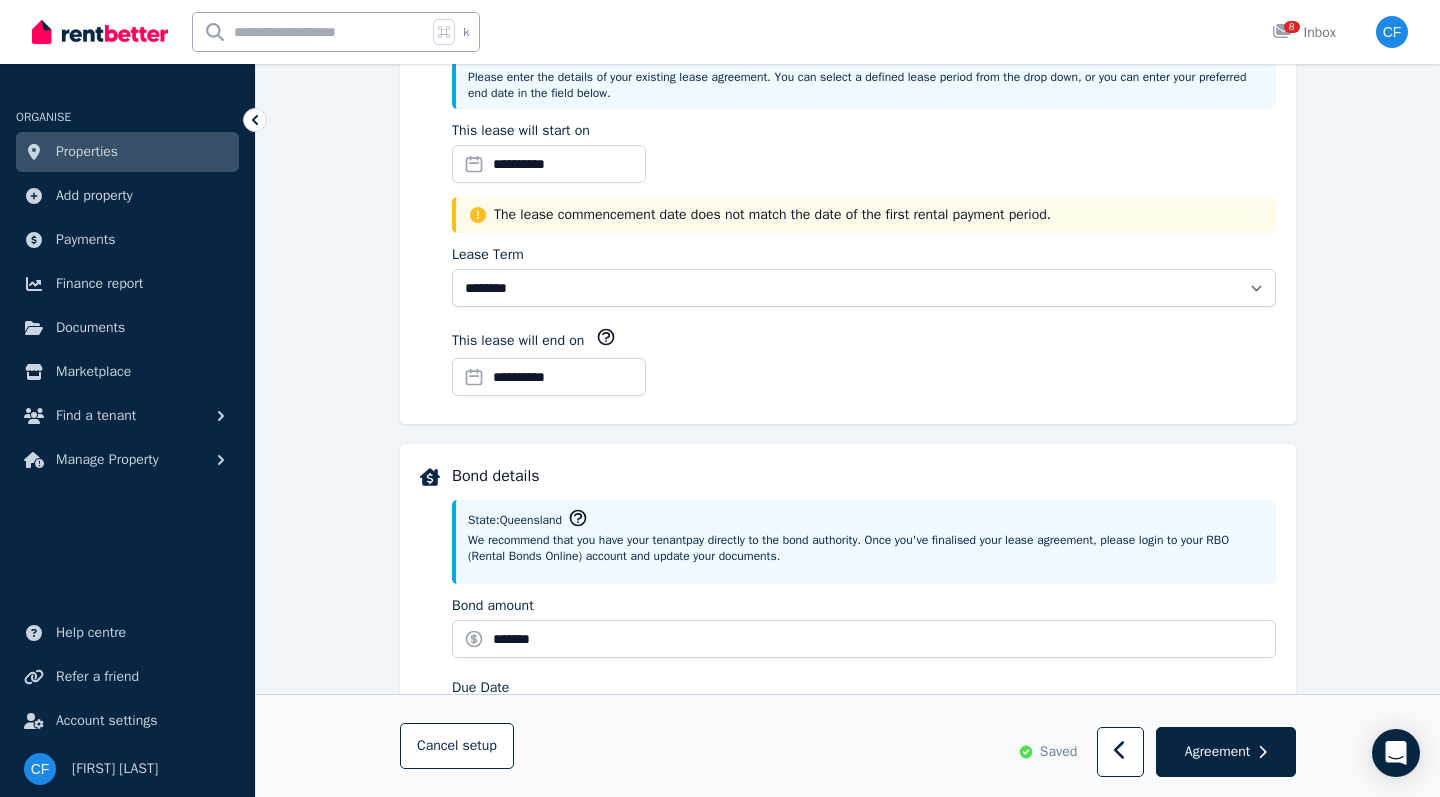 click on "**********" at bounding box center [549, 377] 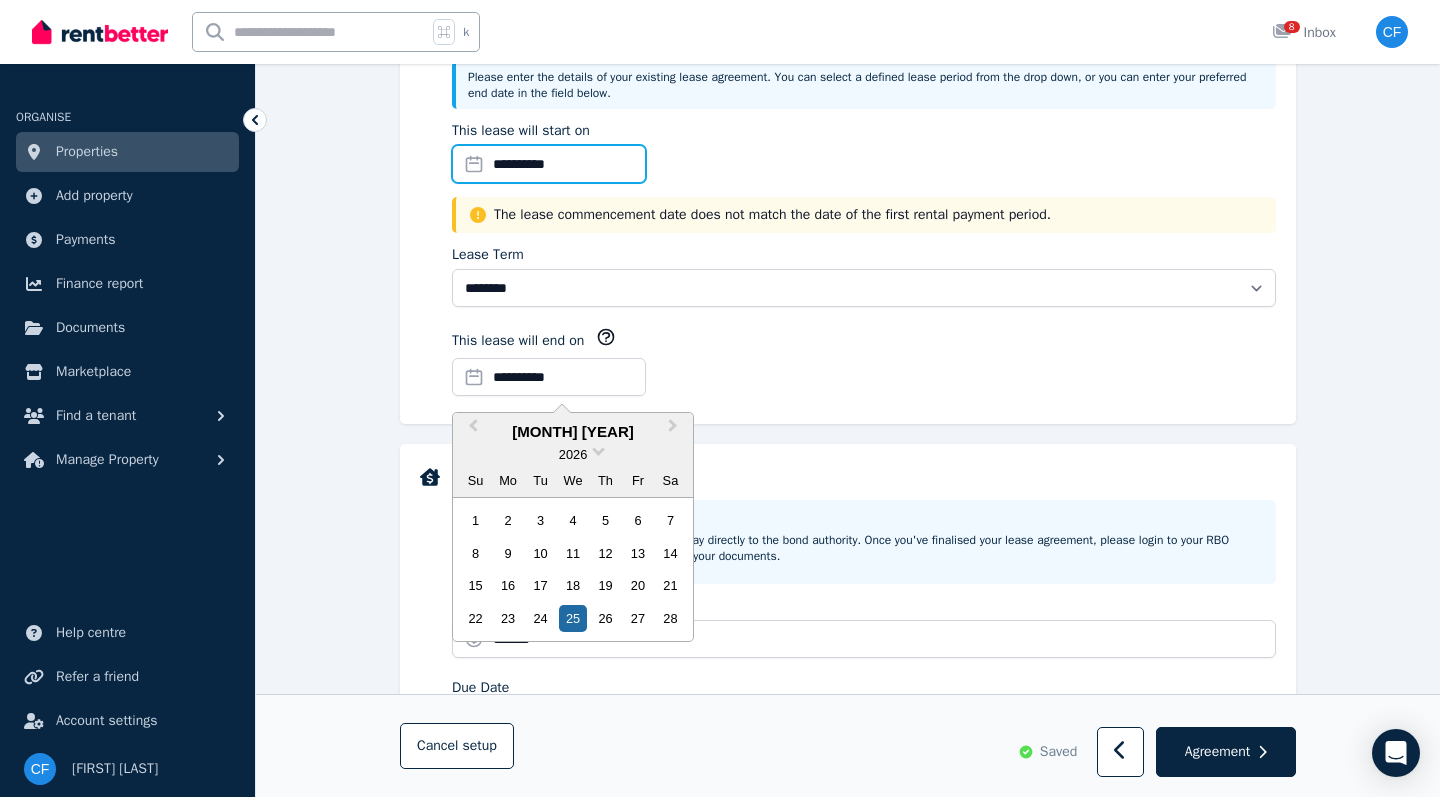 click on "**********" at bounding box center [549, 164] 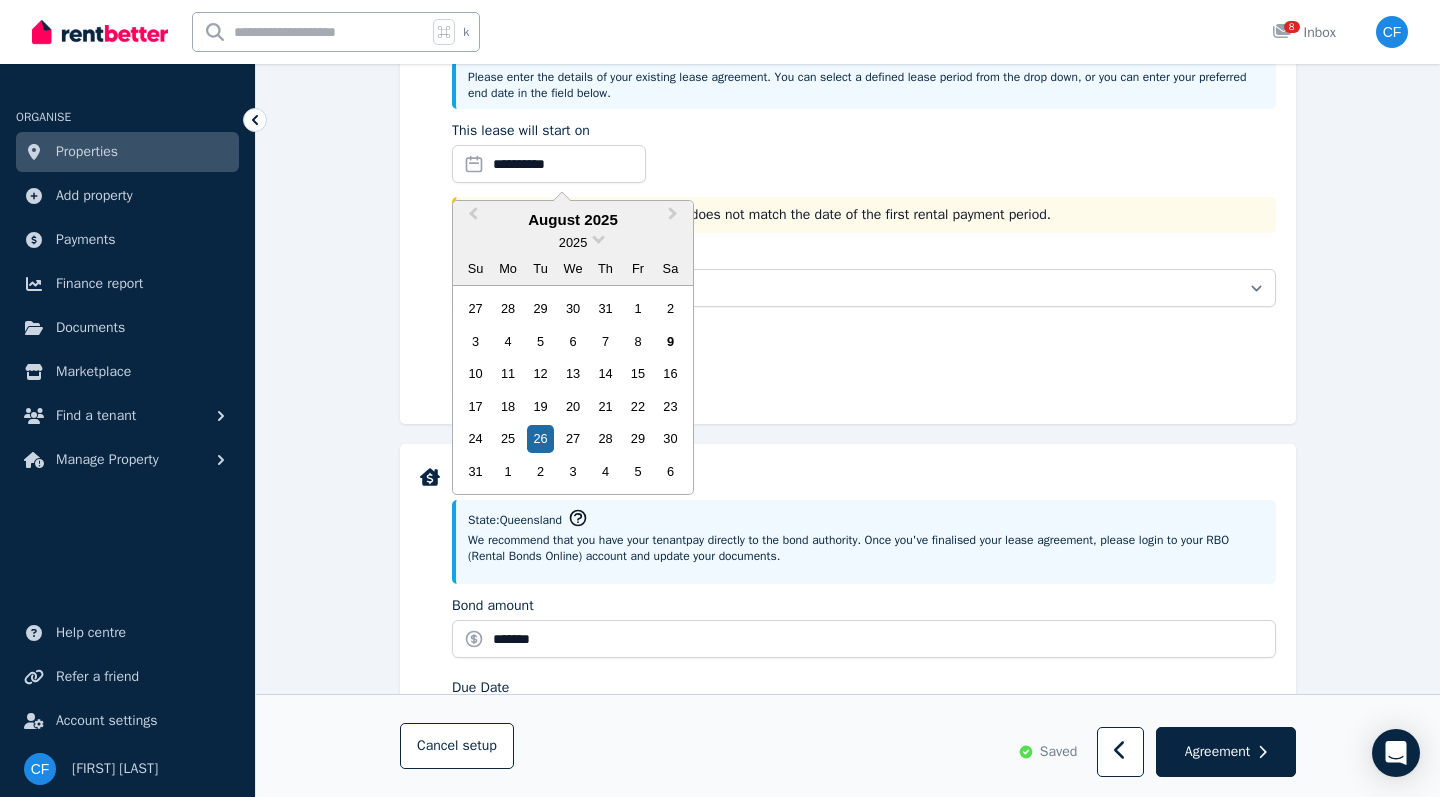 click on "25" at bounding box center (508, 438) 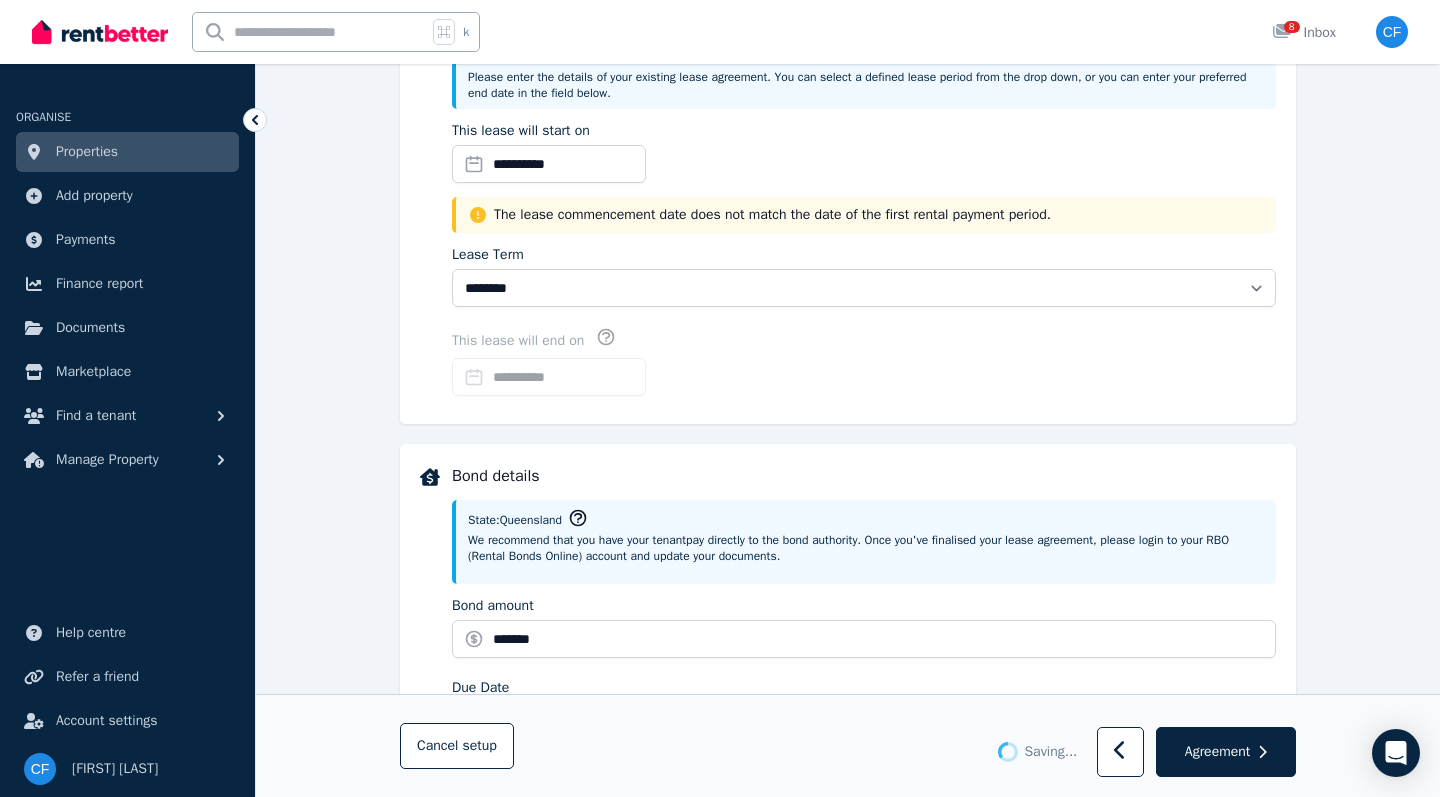 click on "**********" at bounding box center (864, 365) 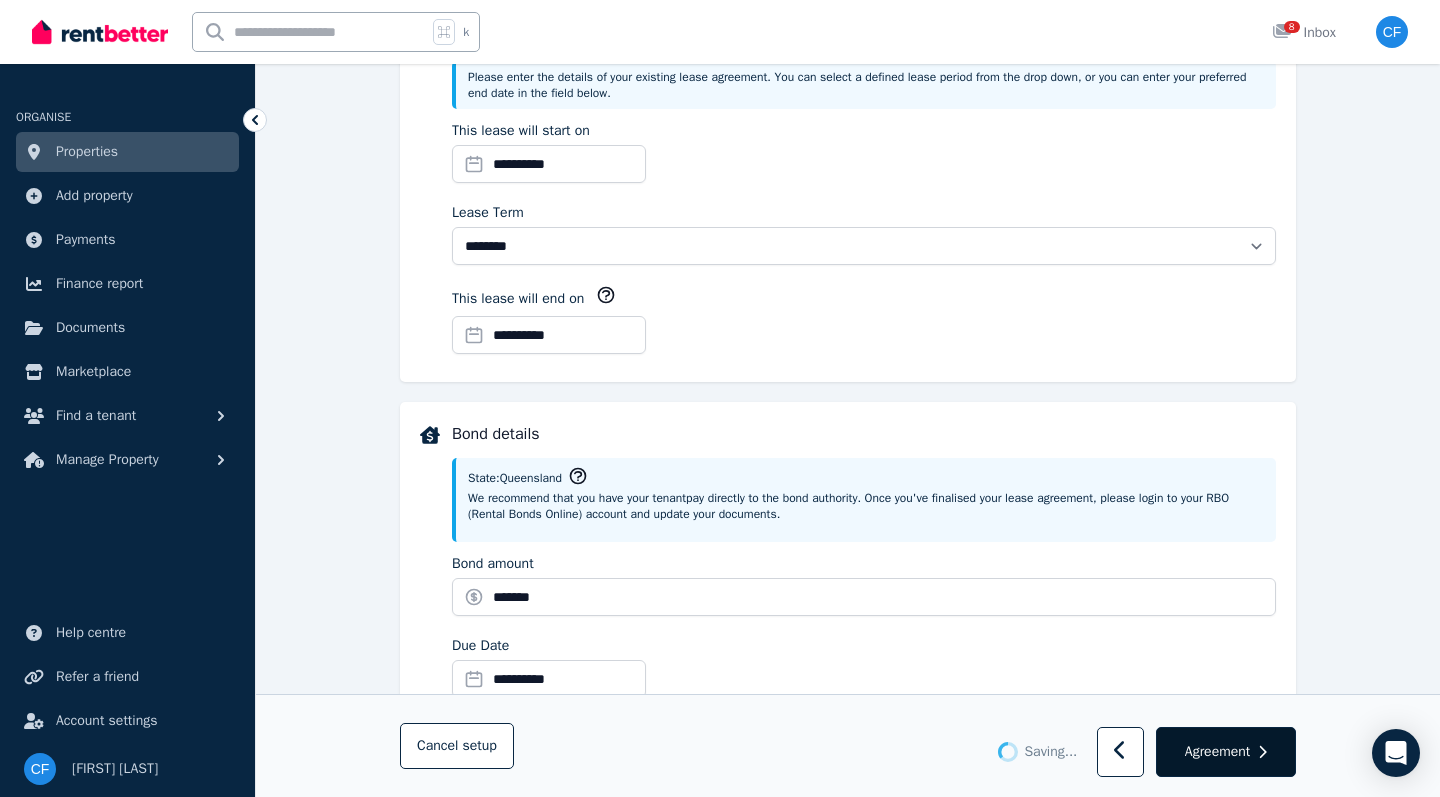 click 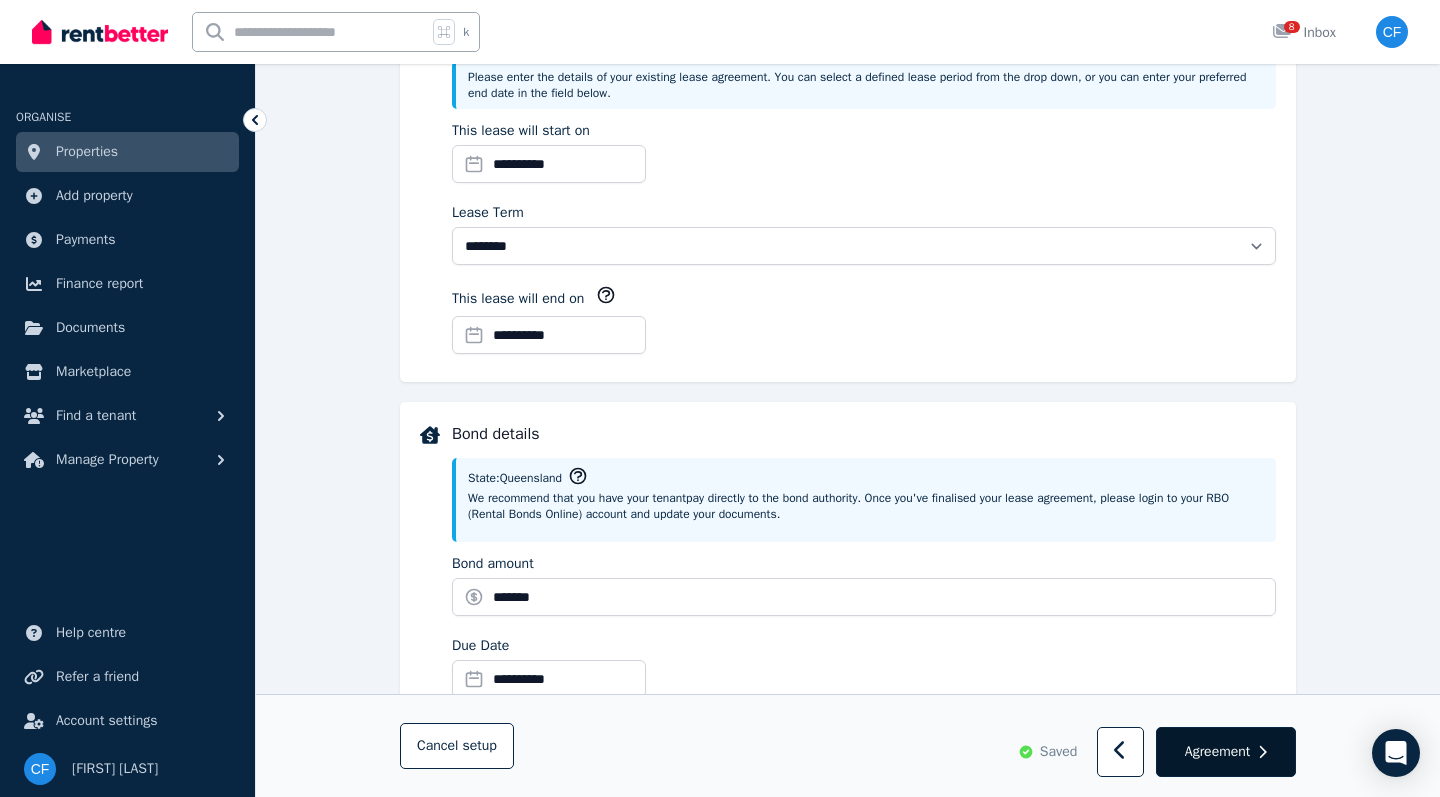 click on "Agreement" at bounding box center [1217, 752] 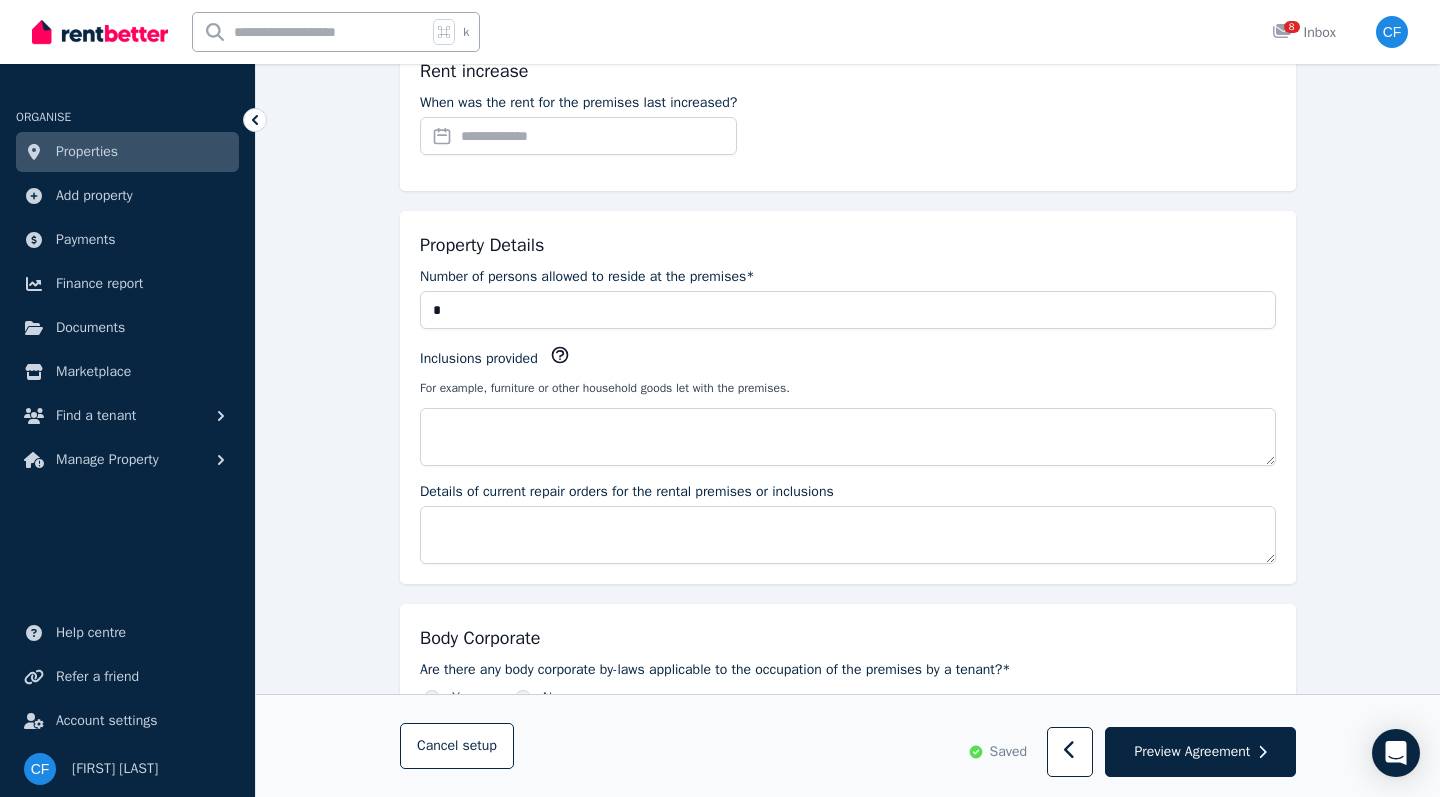 scroll, scrollTop: 1169, scrollLeft: 0, axis: vertical 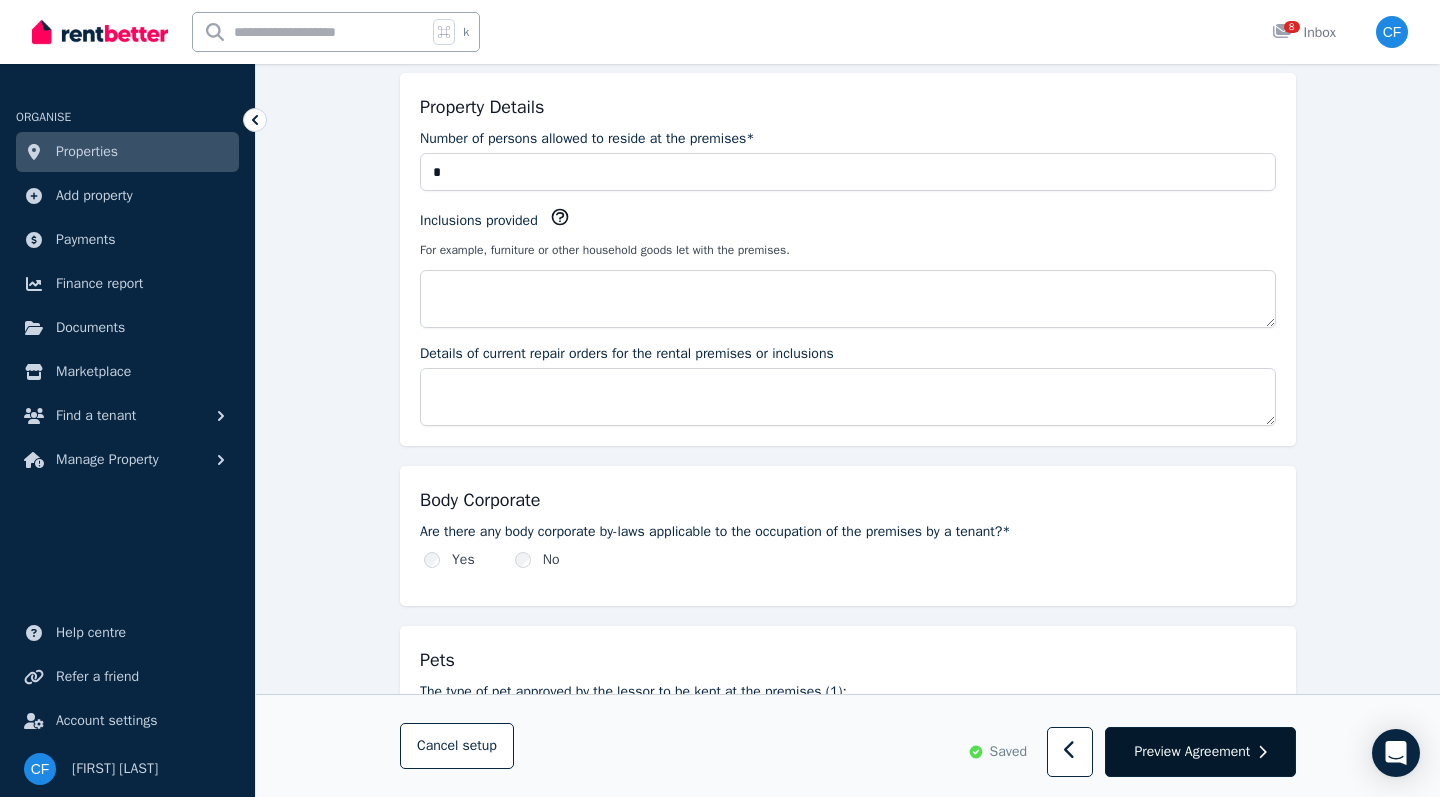 click on "Preview Agreement" at bounding box center [1192, 752] 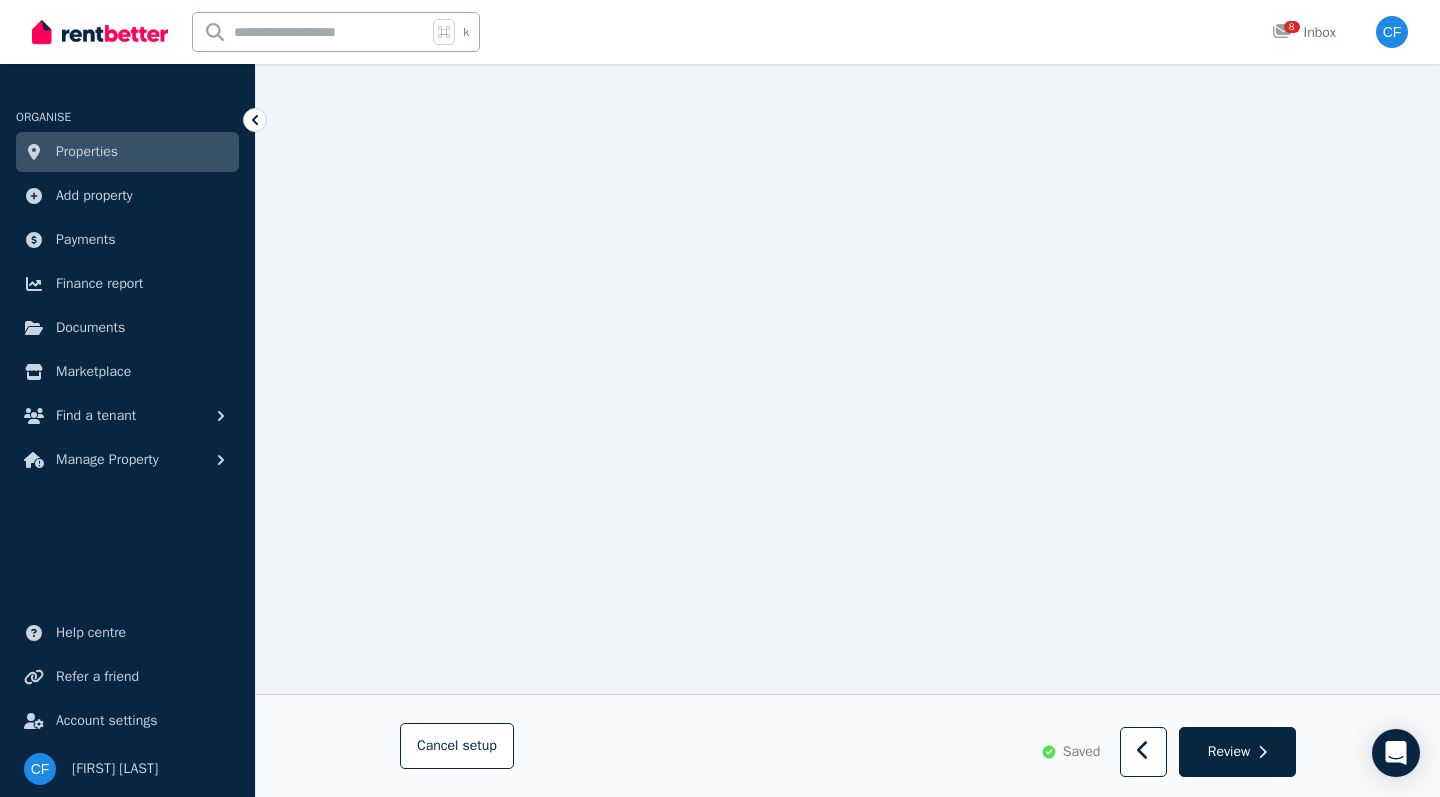 scroll, scrollTop: 14588, scrollLeft: 0, axis: vertical 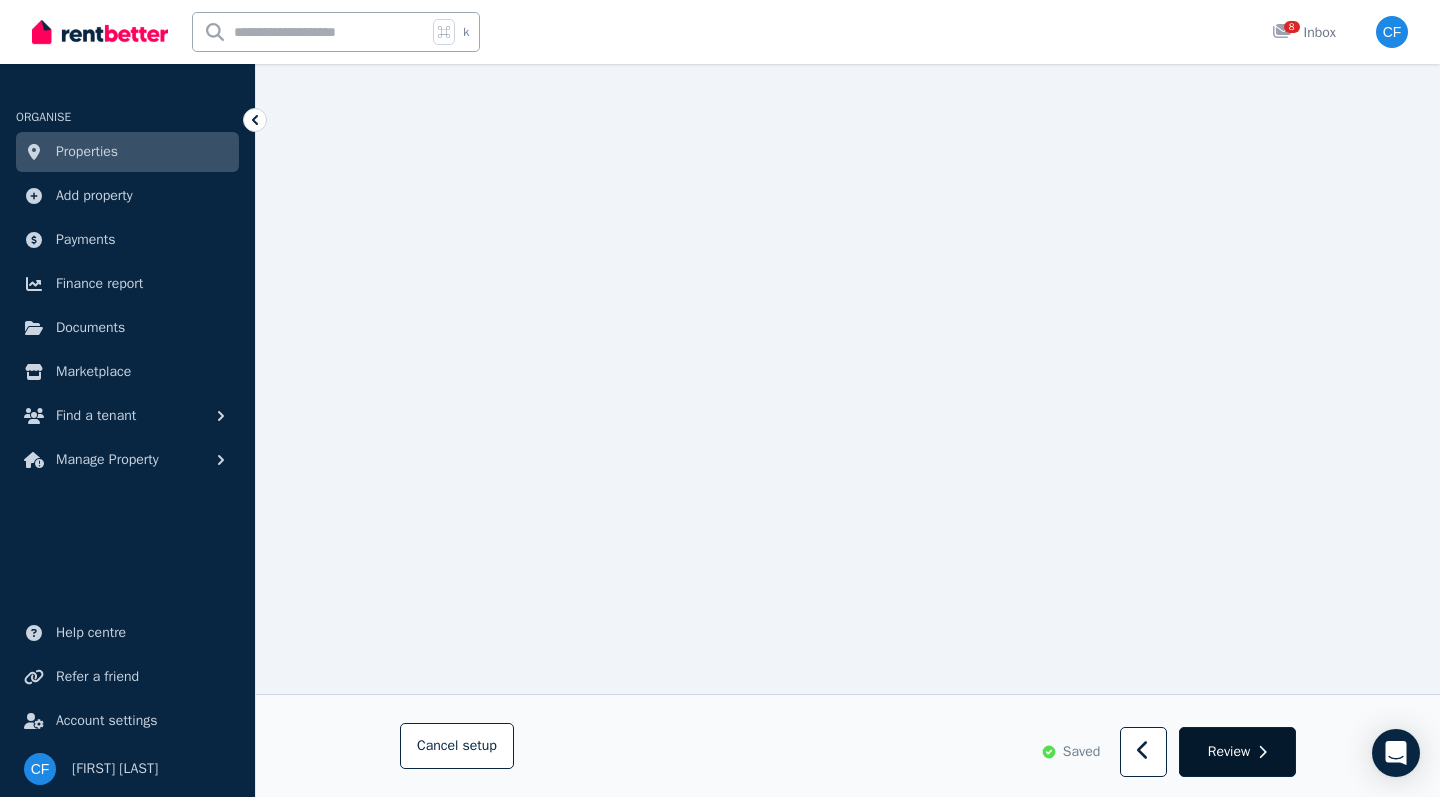click on "Review" at bounding box center (1229, 752) 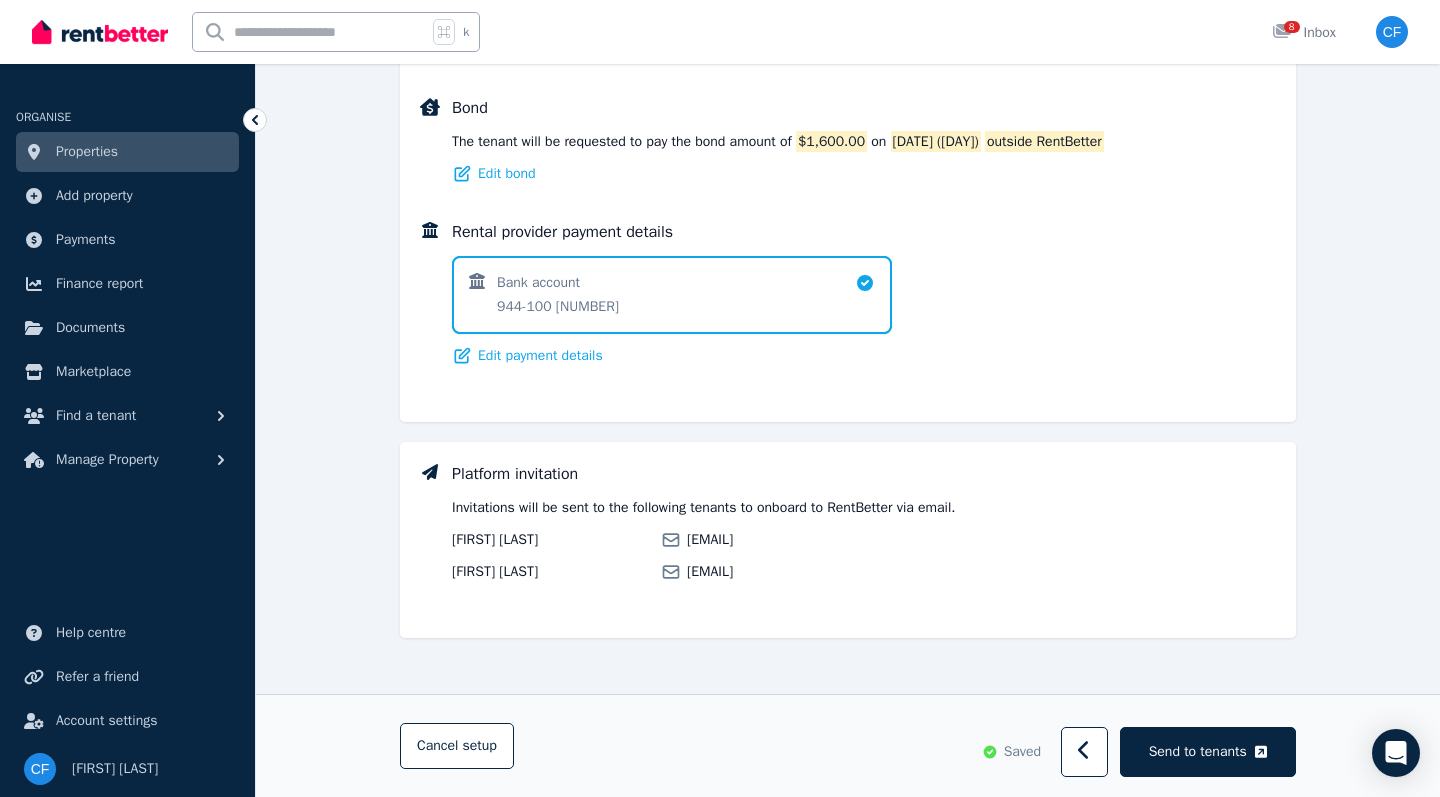 scroll, scrollTop: 1358, scrollLeft: 0, axis: vertical 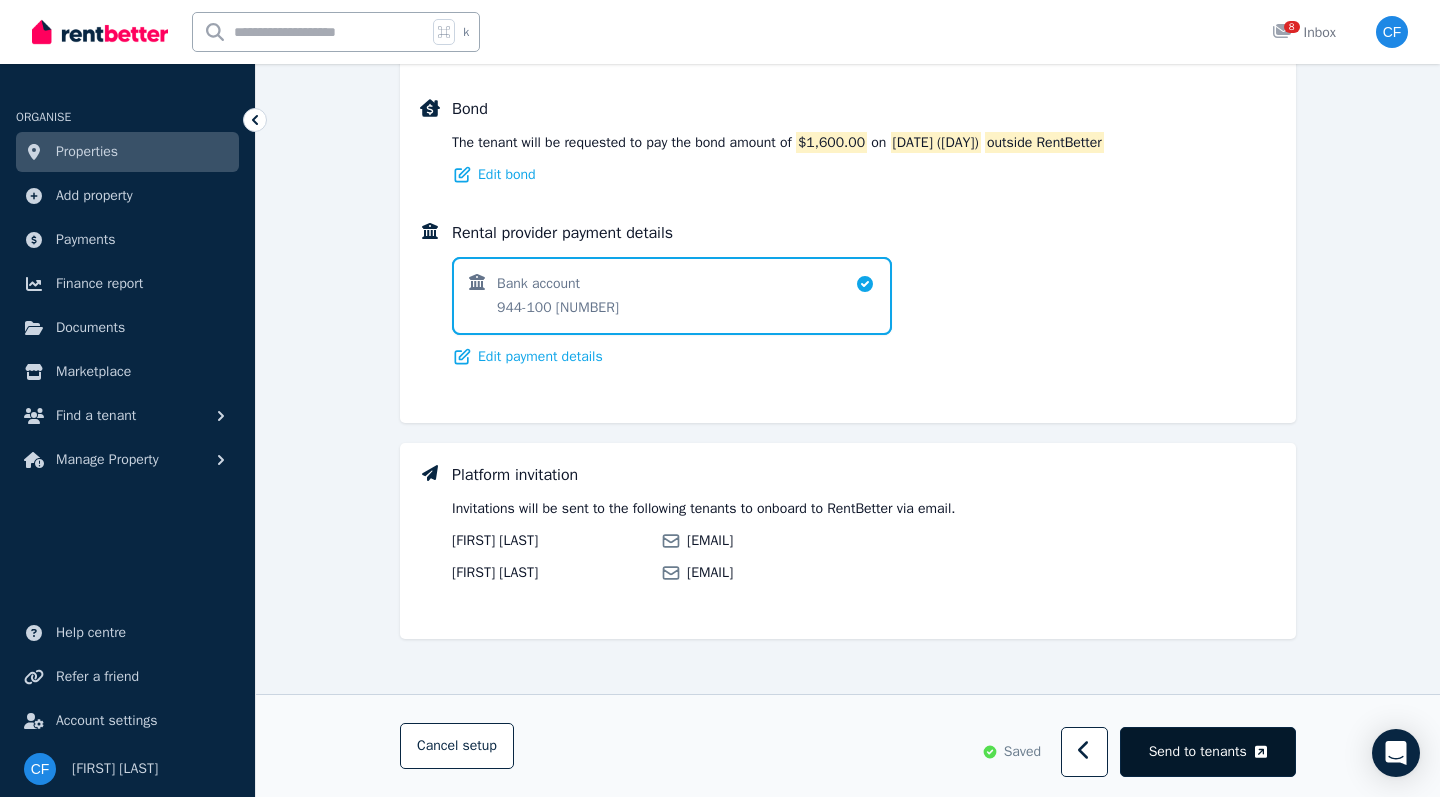 click on "Send to tenants" at bounding box center (1198, 752) 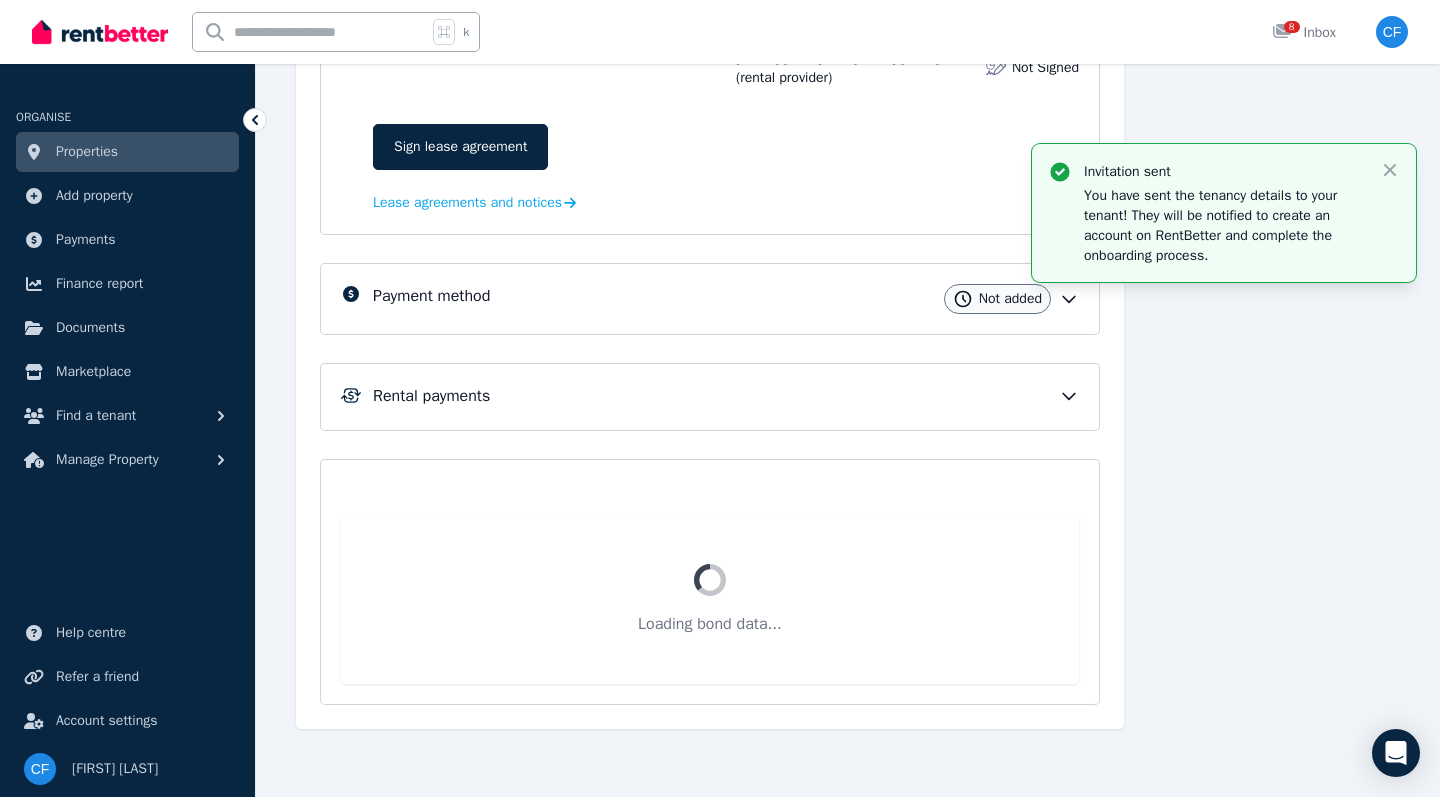 scroll, scrollTop: 383, scrollLeft: 0, axis: vertical 